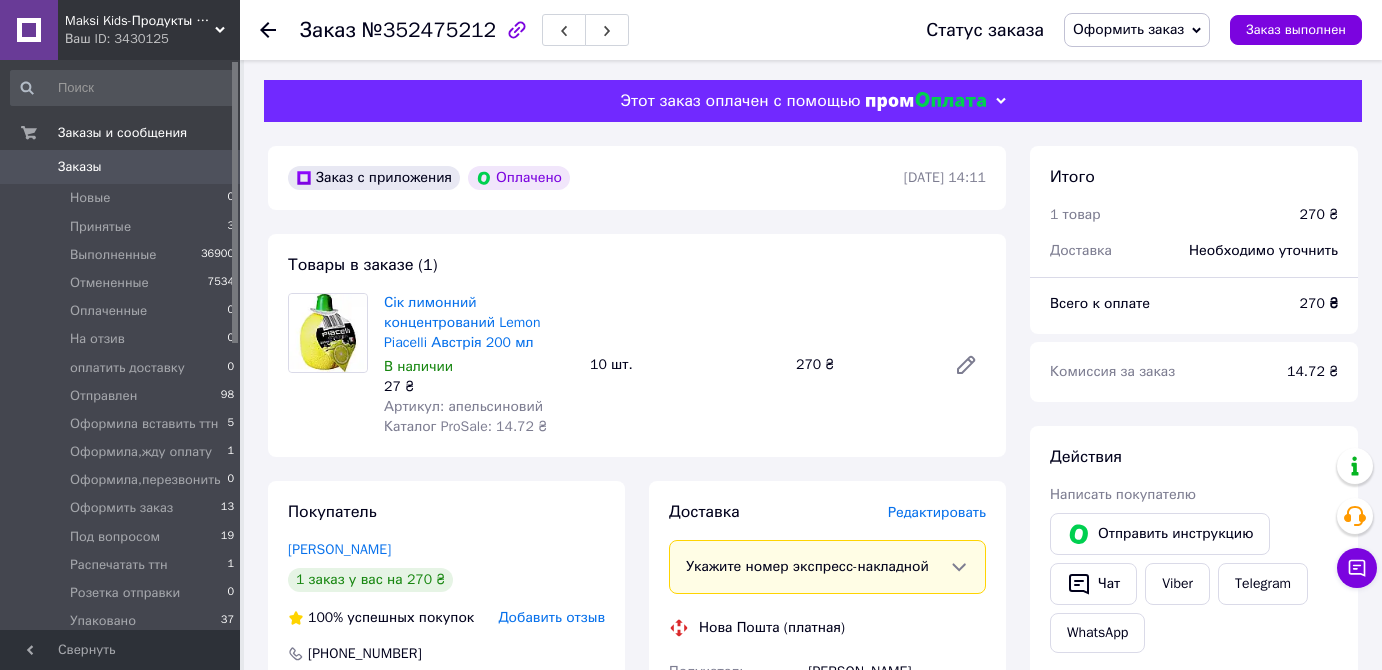 scroll, scrollTop: 0, scrollLeft: 0, axis: both 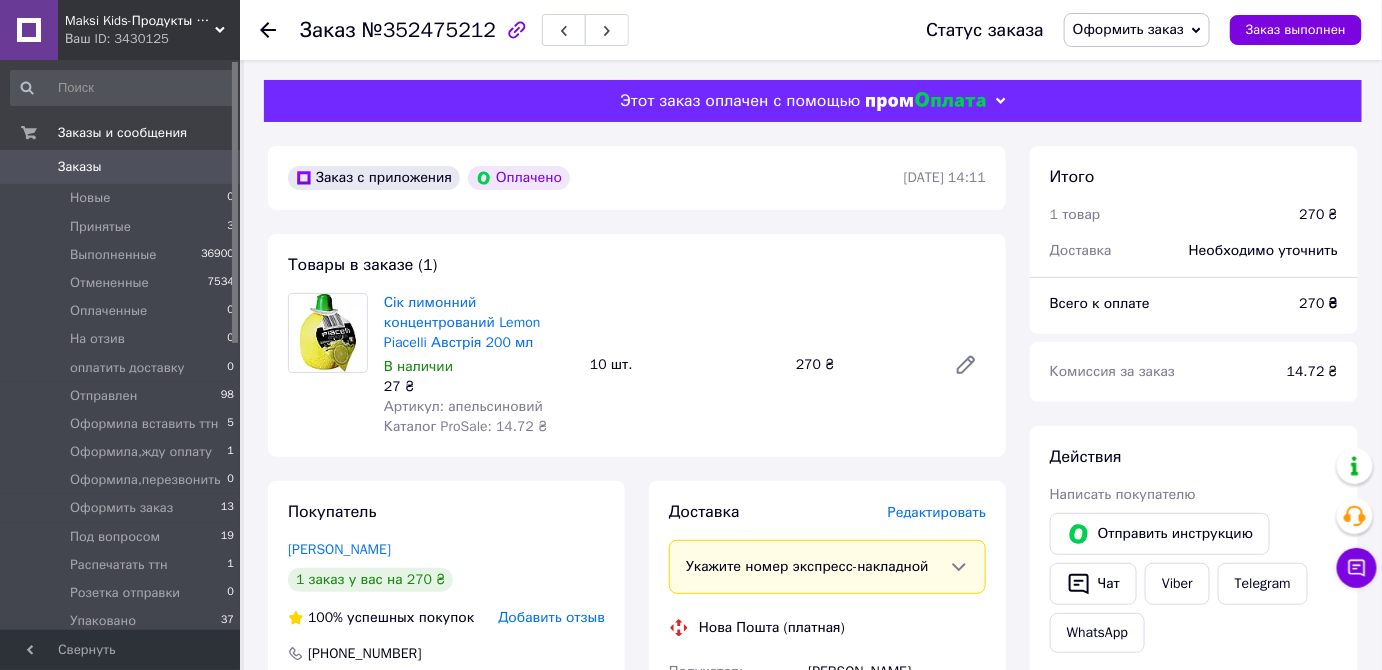 click on "Оформить заказ" at bounding box center [1128, 29] 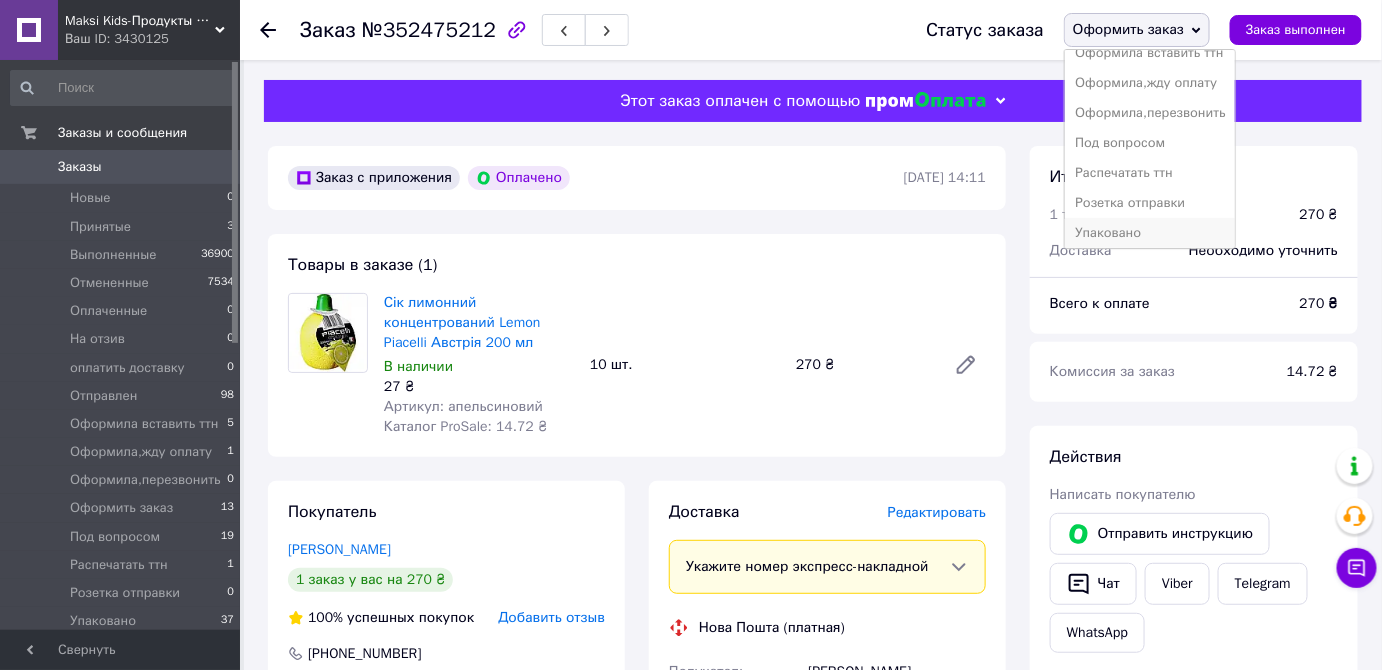 scroll, scrollTop: 231, scrollLeft: 0, axis: vertical 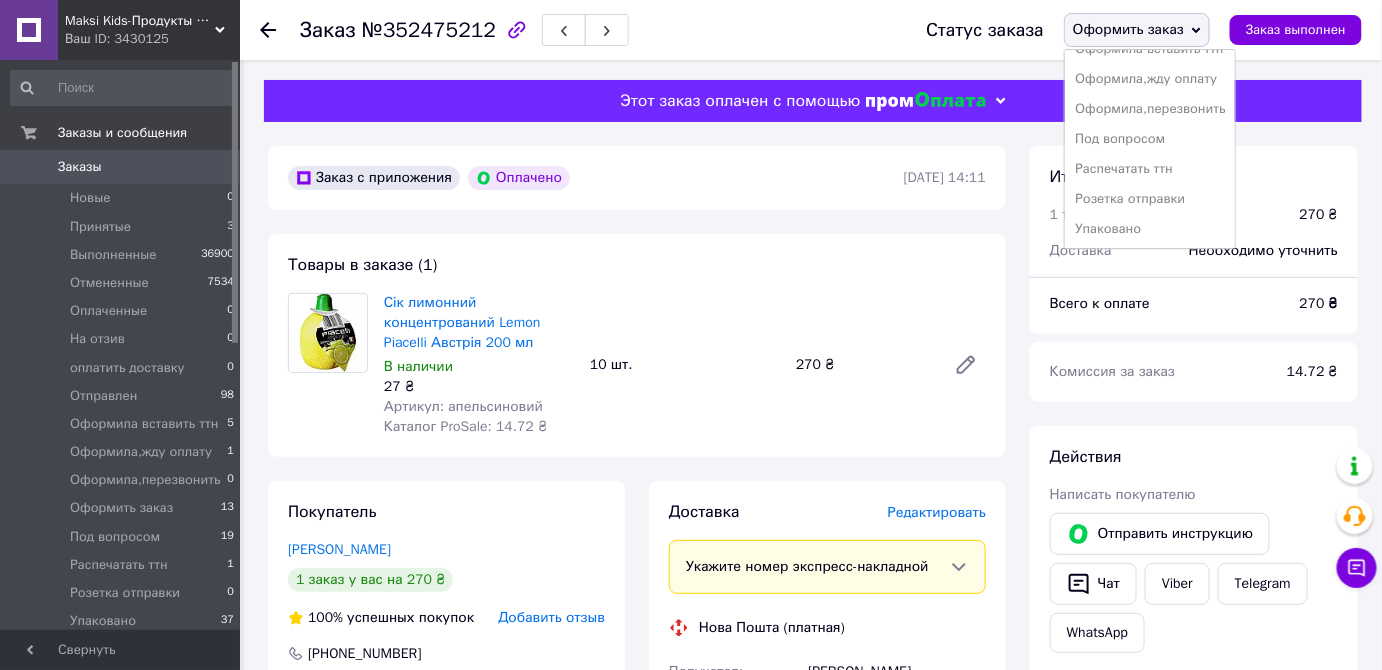 click on "Упаковано" at bounding box center (1150, 229) 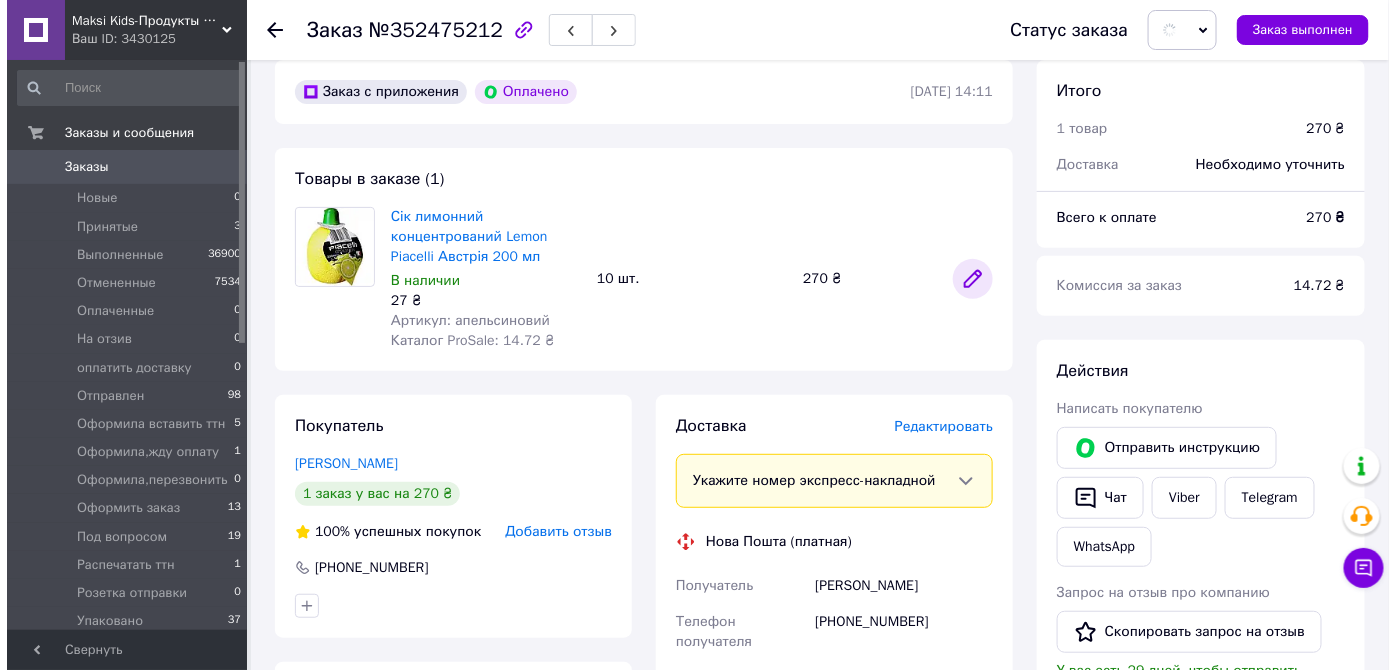 scroll, scrollTop: 90, scrollLeft: 0, axis: vertical 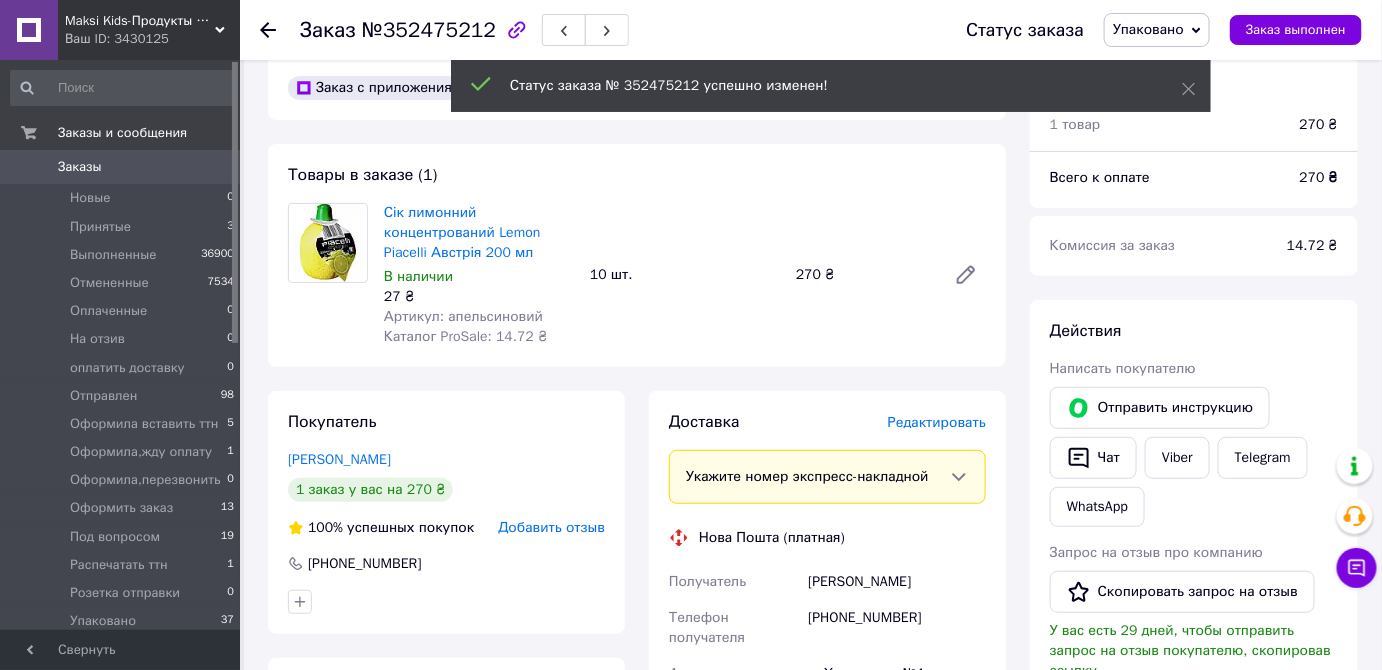 click on "Редактировать" at bounding box center [937, 422] 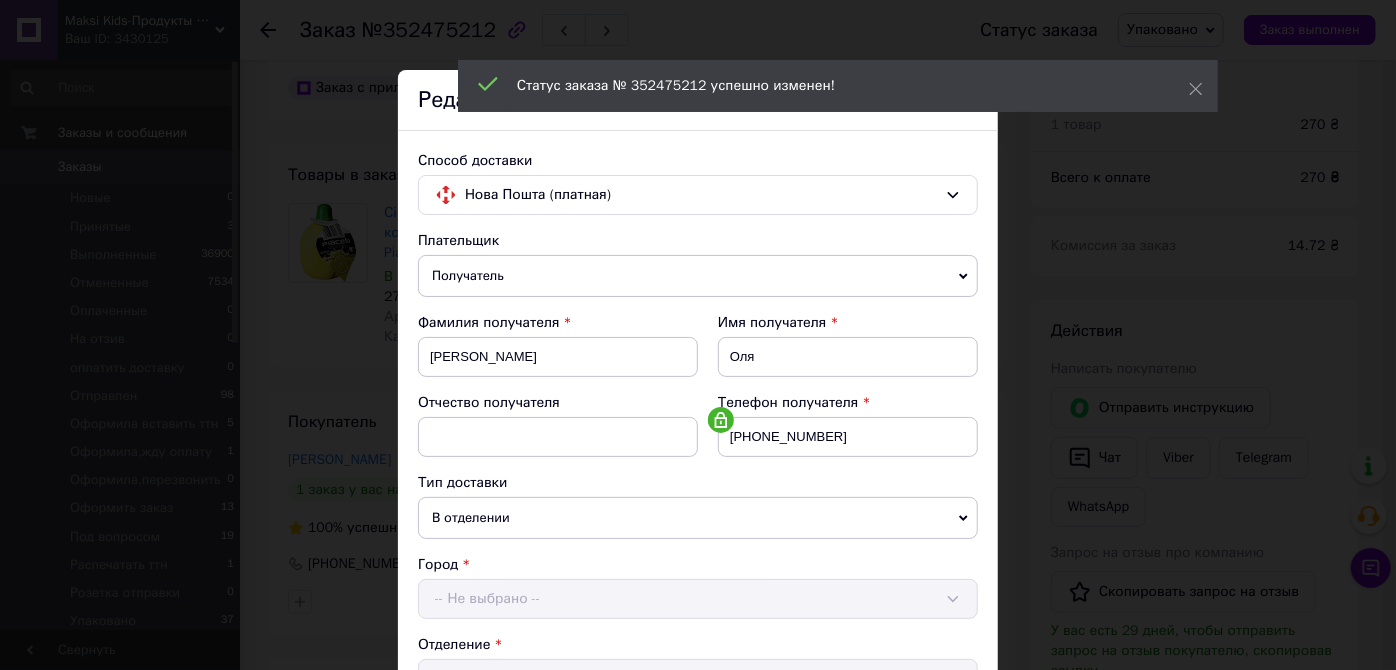 scroll, scrollTop: 363, scrollLeft: 0, axis: vertical 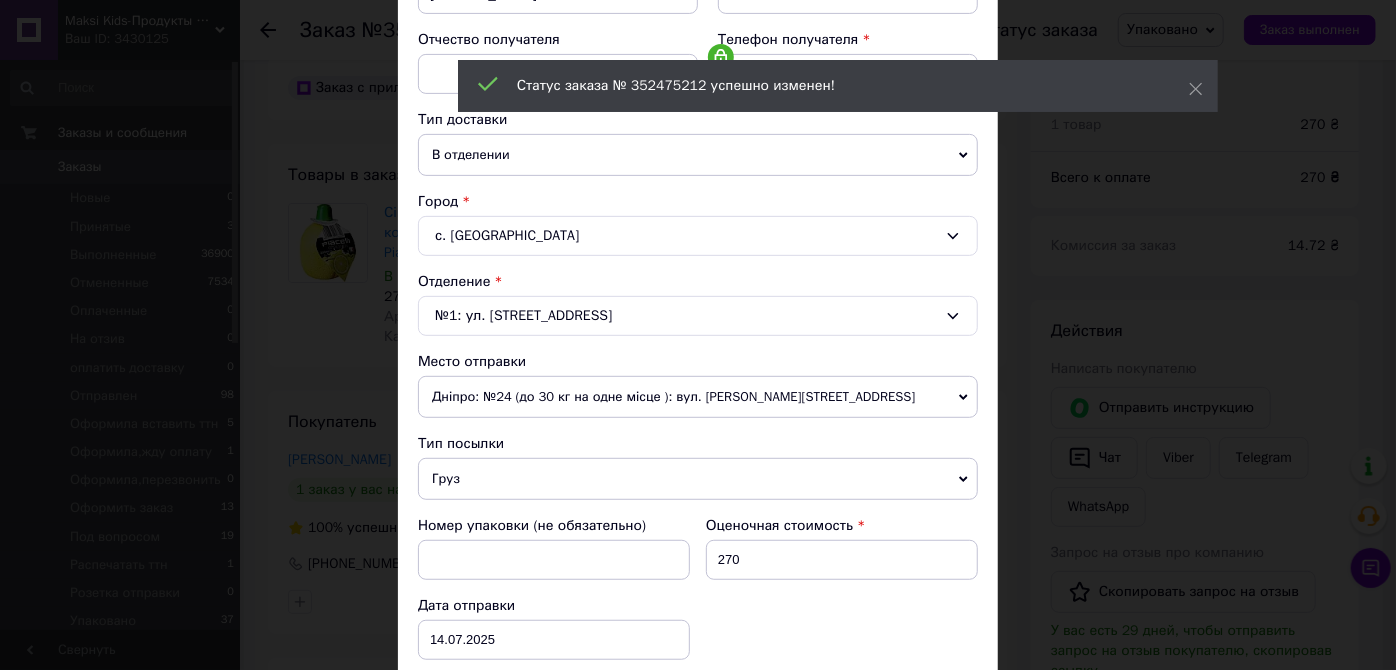 click on "Дніпро: №24 (до 30 кг на одне місце ): вул. Богдана Хмельницького, 25Б" at bounding box center (698, 397) 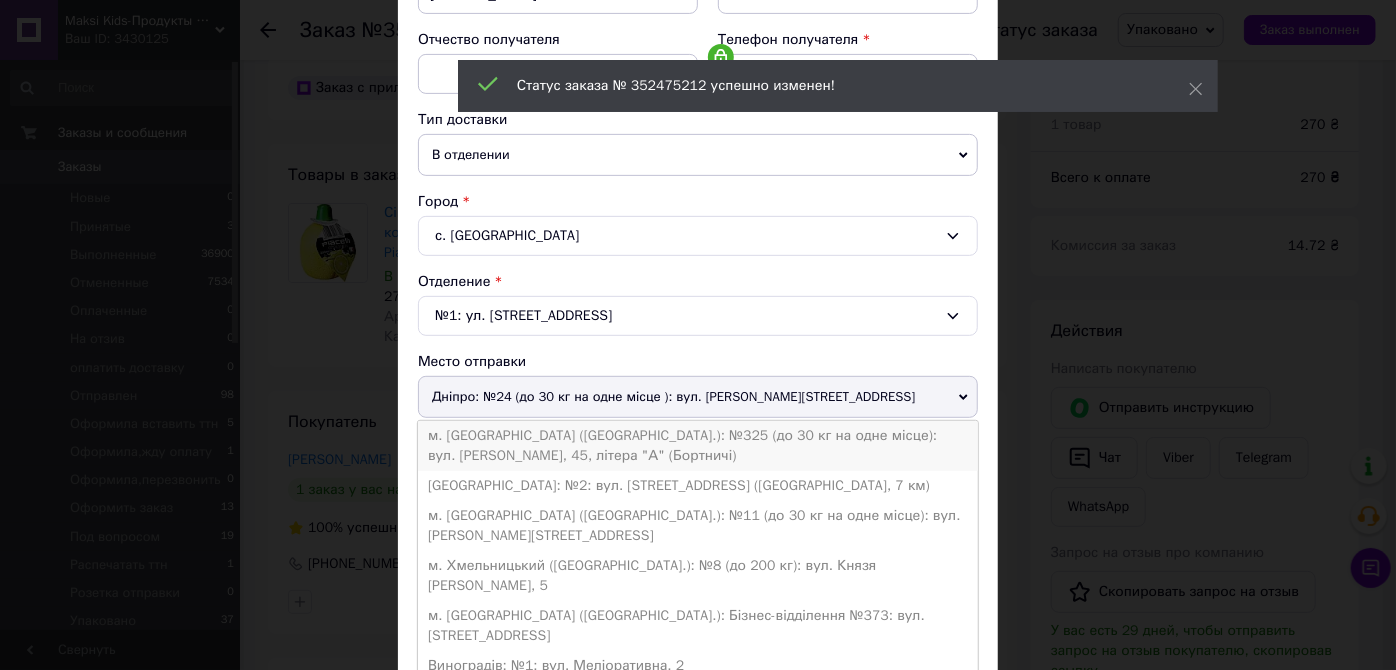click on "м. Київ (Київська обл.): №325 (до 30 кг на одне місце): вул. Євгенія Харченка, 45, літера "А" (Бортничі)" at bounding box center [698, 446] 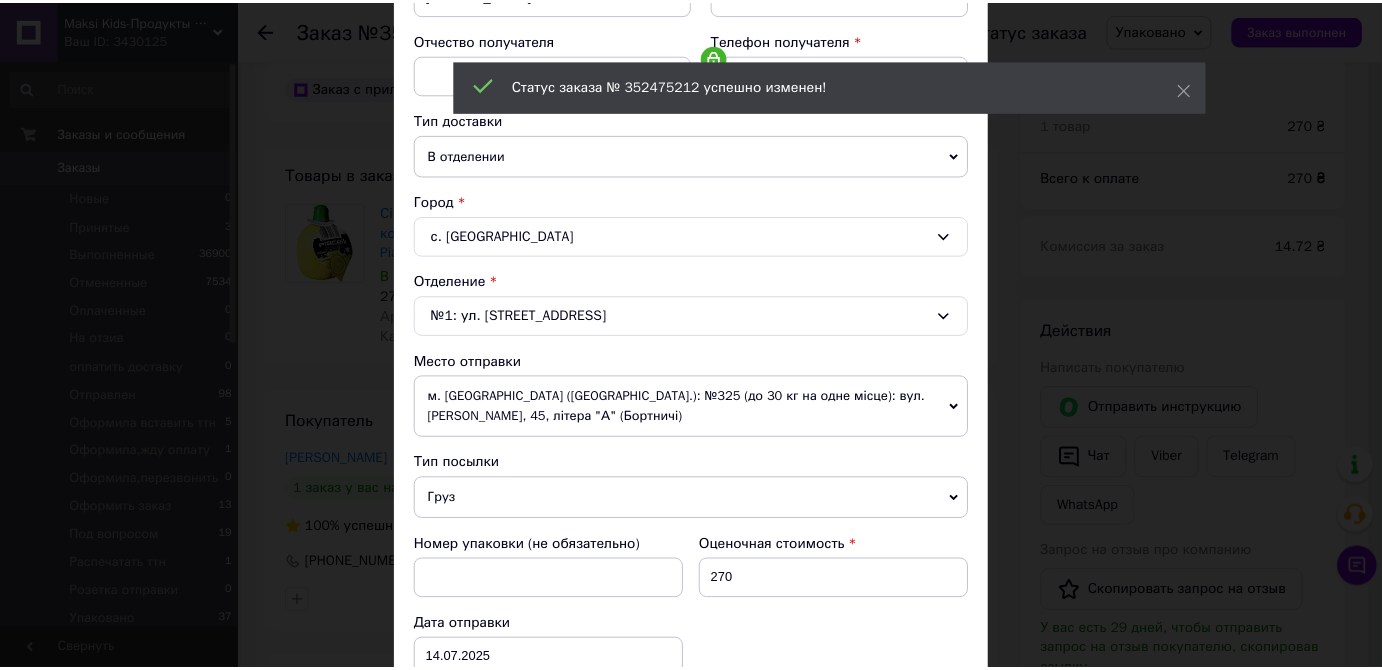 scroll, scrollTop: 670, scrollLeft: 0, axis: vertical 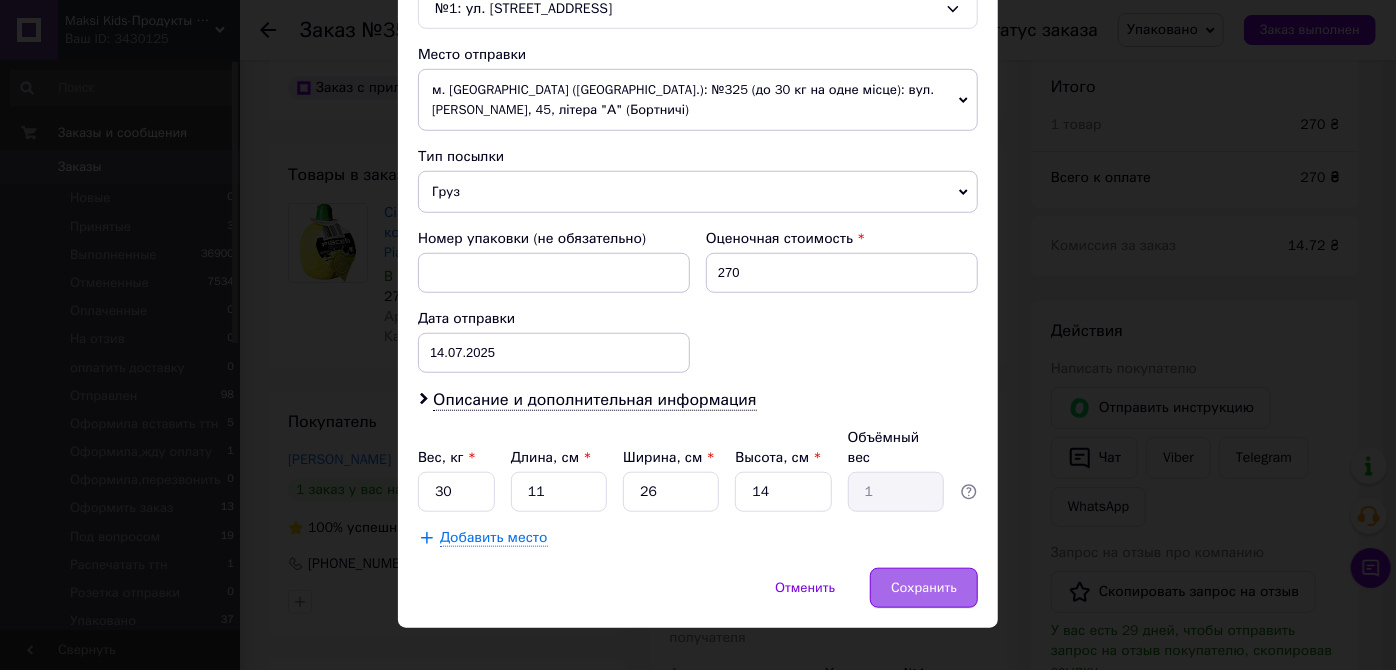 click on "Сохранить" at bounding box center (924, 588) 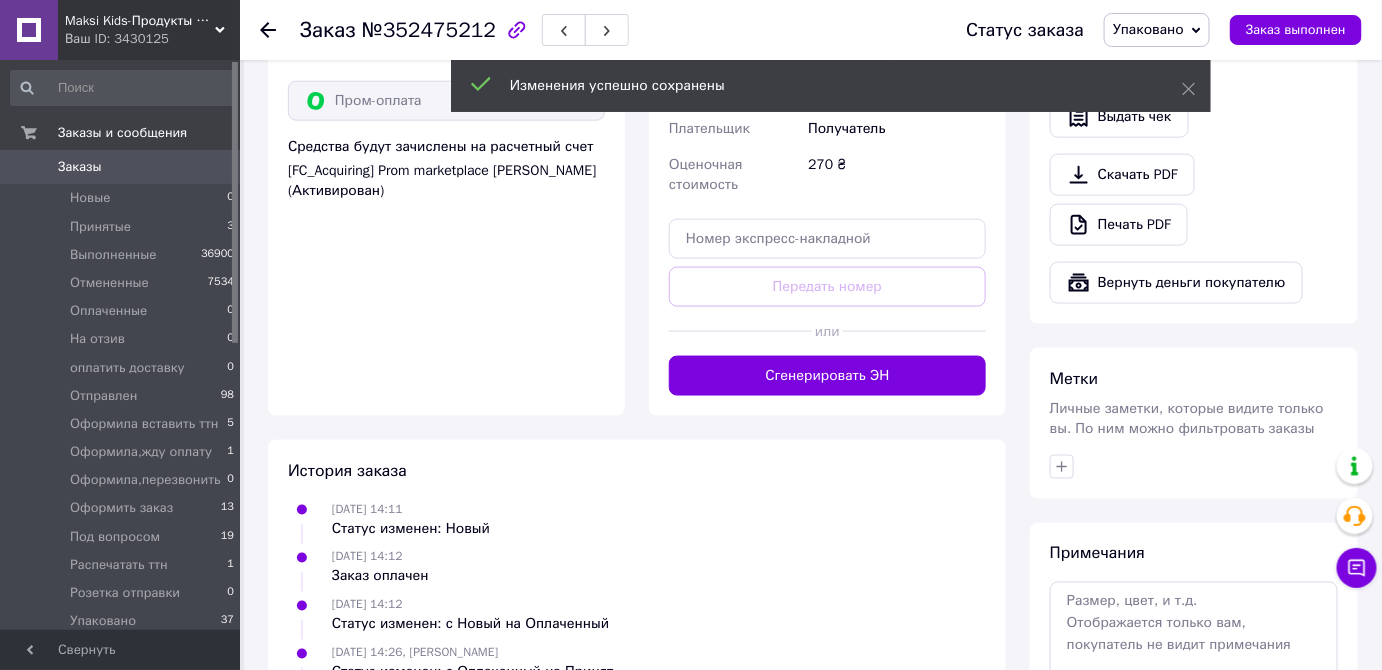 click on "Сгенерировать ЭН" at bounding box center (827, 376) 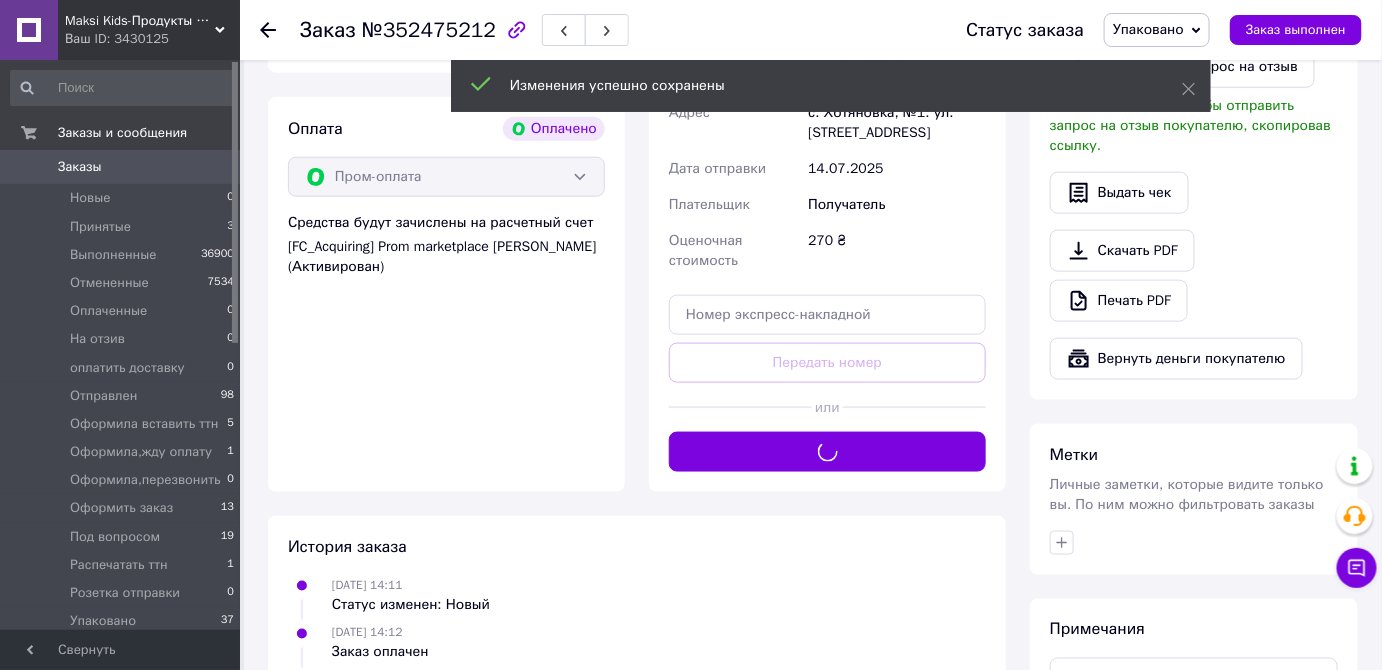 scroll, scrollTop: 363, scrollLeft: 0, axis: vertical 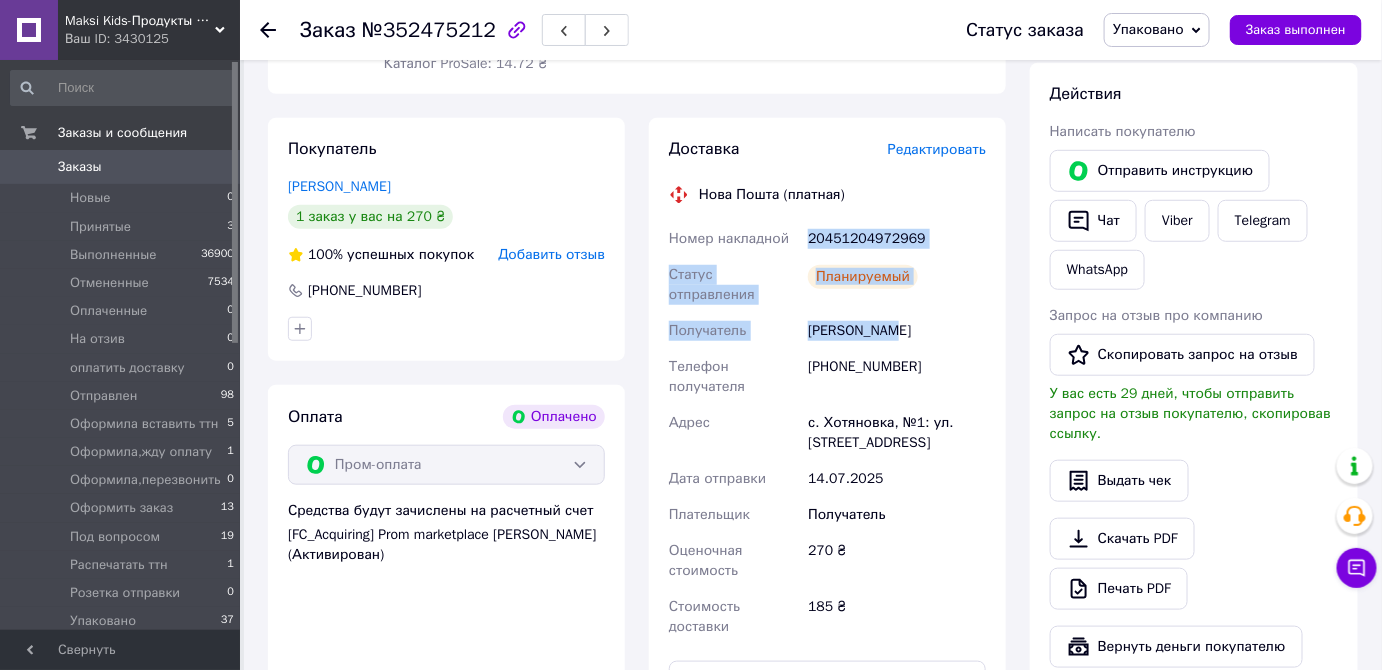 drag, startPoint x: 808, startPoint y: 238, endPoint x: 945, endPoint y: 307, distance: 153.39491 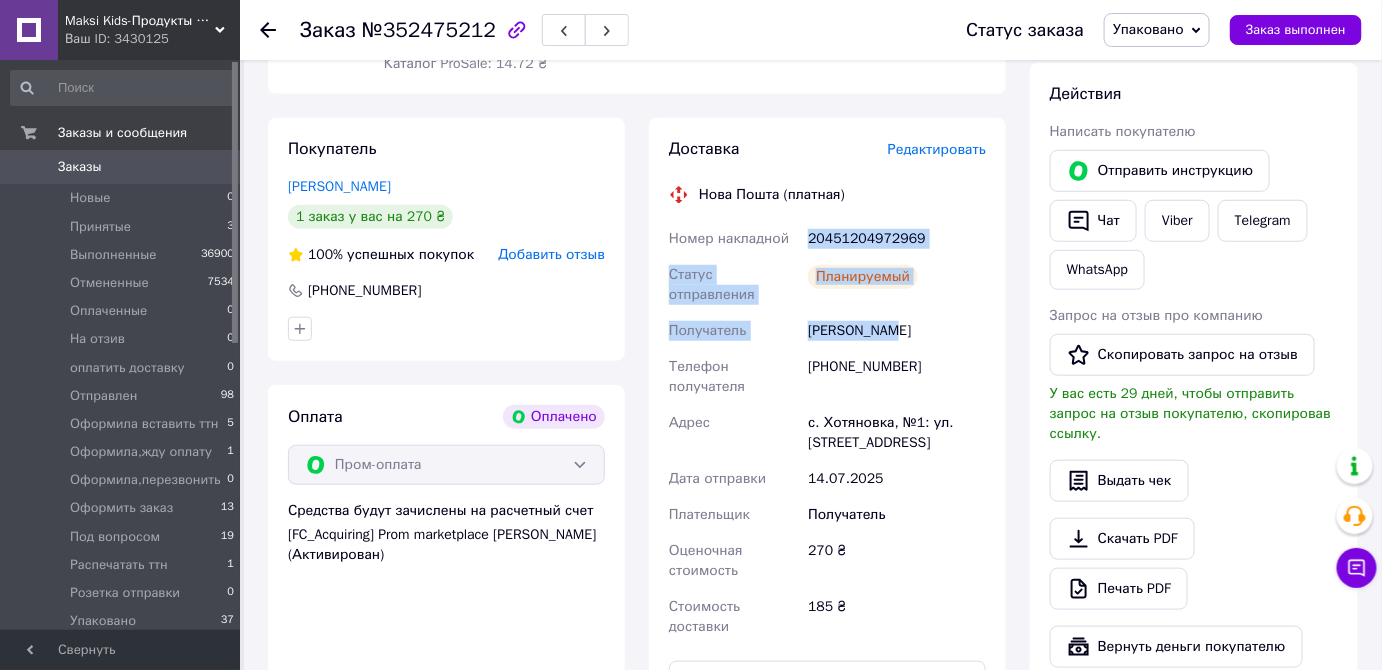 drag, startPoint x: 558, startPoint y: 607, endPoint x: 545, endPoint y: 606, distance: 13.038404 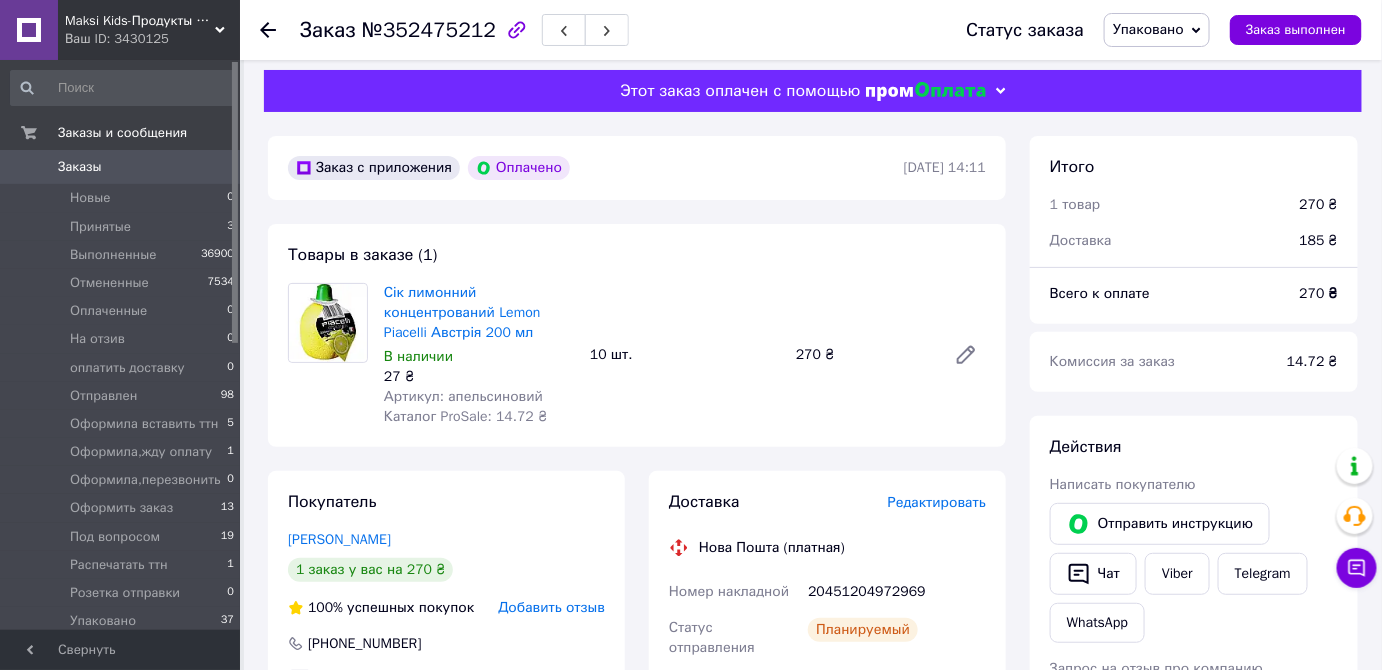 scroll, scrollTop: 0, scrollLeft: 0, axis: both 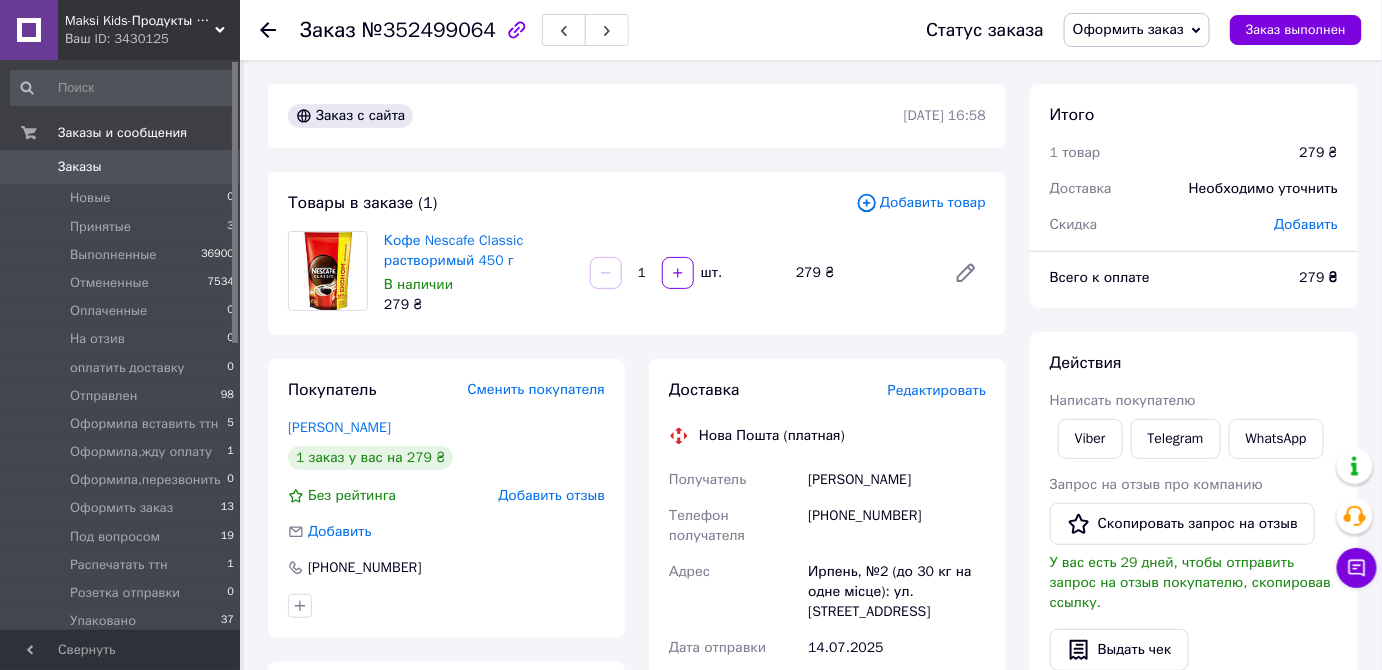 click on "Оформить заказ" at bounding box center [1128, 29] 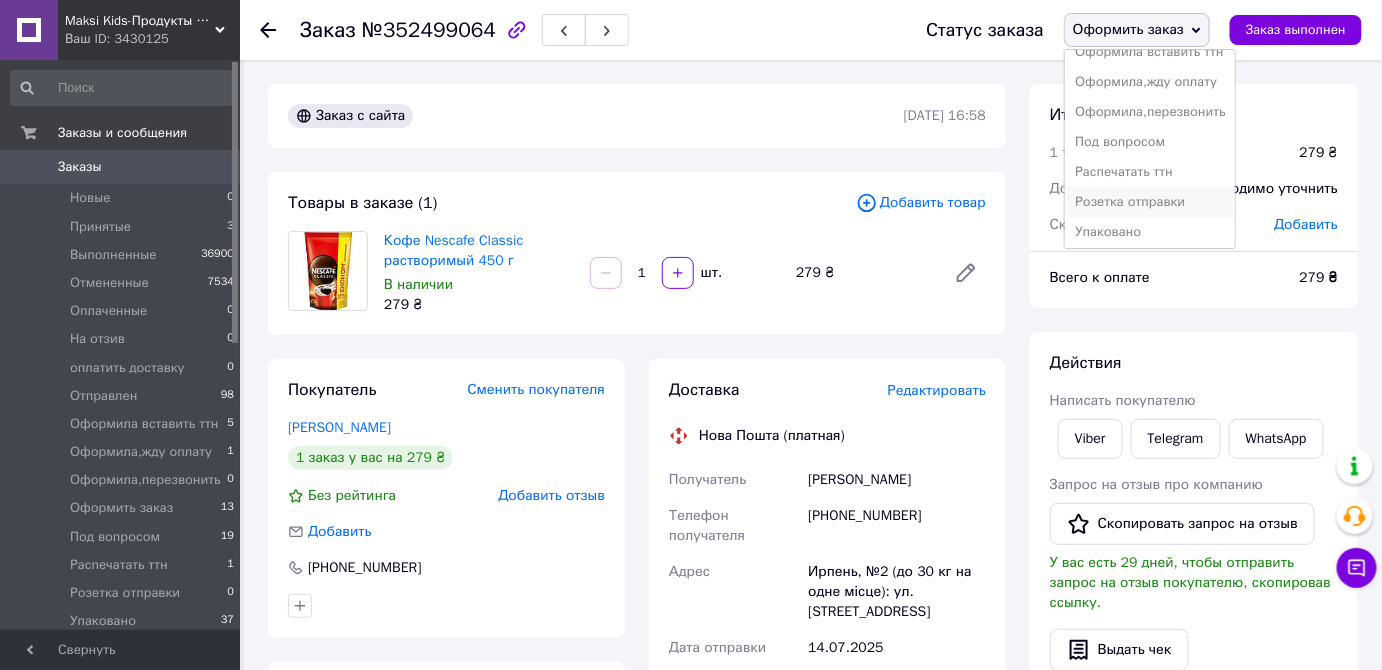scroll, scrollTop: 231, scrollLeft: 0, axis: vertical 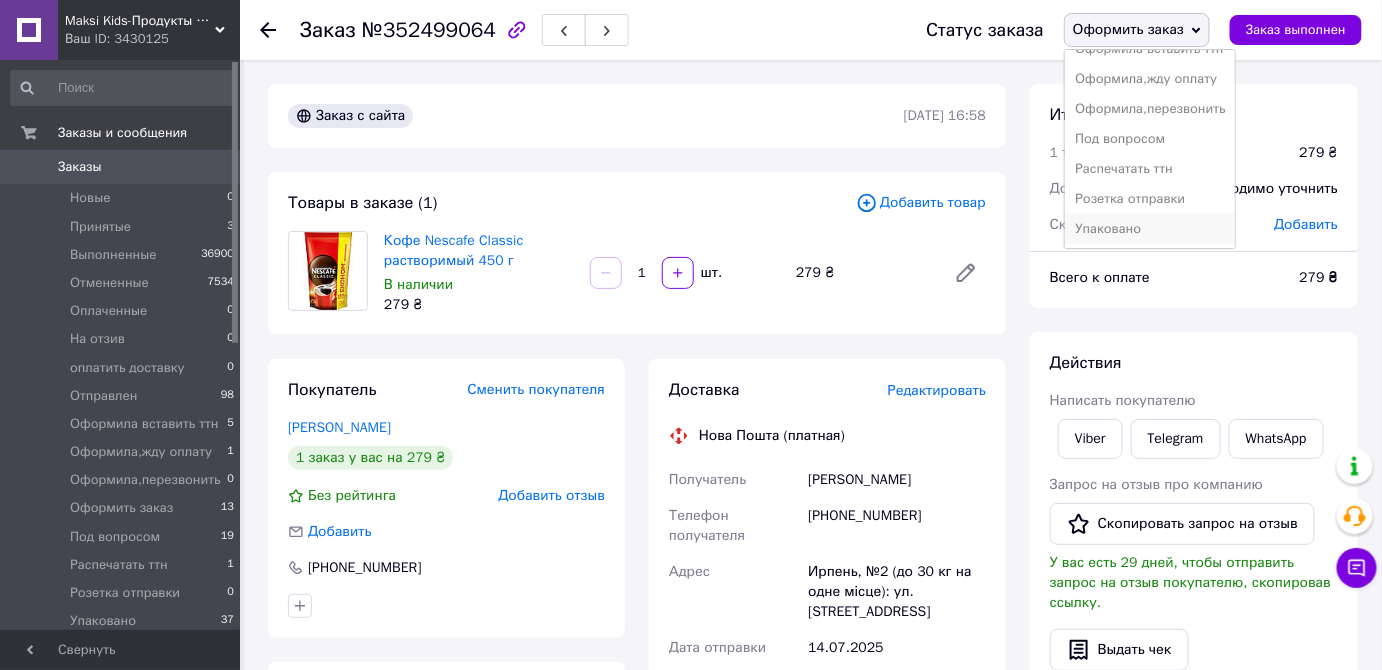 click on "Упаковано" at bounding box center (1150, 229) 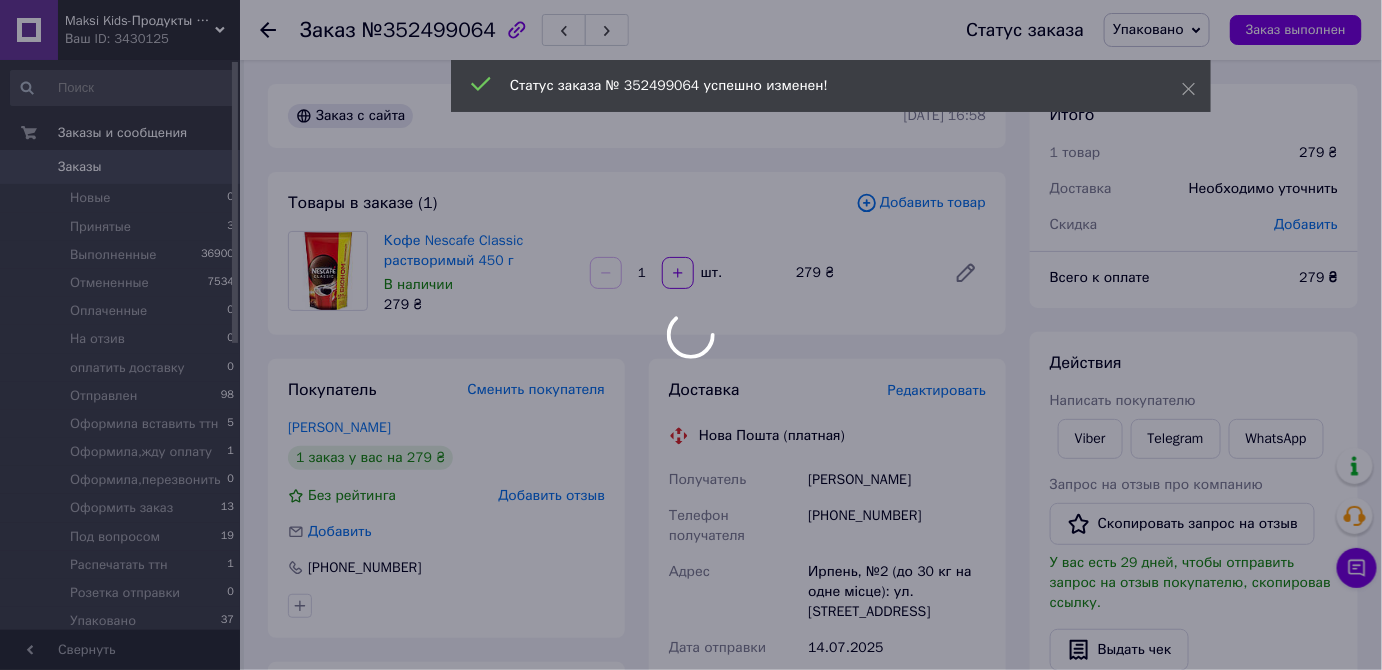click on "Maksi Kids-Продукты харчування та товари для дітей. Ваш ID: 3430125 Сайт Maksi Kids-Продукты харчування та т... Кабинет покупателя Проверить состояние системы Страница на портале Справка Выйти Заказы и сообщения Заказы 0 Новые 0 Принятые 3 Выполненные 36900 Отмененные 7534 Оплаченные 0 На отзив 0 оплатить доставку 0 Отправлен 98 Оформила вставить ттн 5 Оформила,жду оплату 1 Оформила,перезвонить  0 Оформить заказ 13 Под вопросом 19 Распечатать ттн 1 Розетка отправки 0 Упаковано 37 Сообщения 0 Товары и услуги Уведомления 8 46 Отзывы Prom топ" at bounding box center [691, 741] 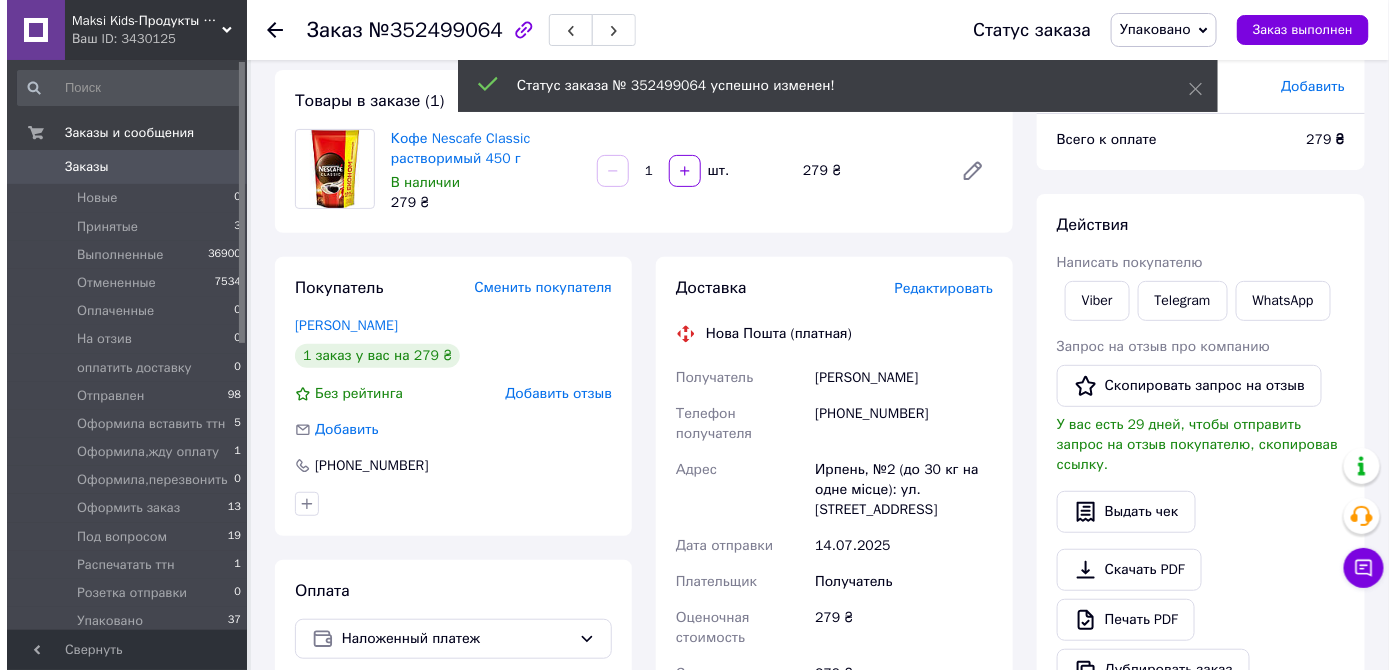 scroll, scrollTop: 90, scrollLeft: 0, axis: vertical 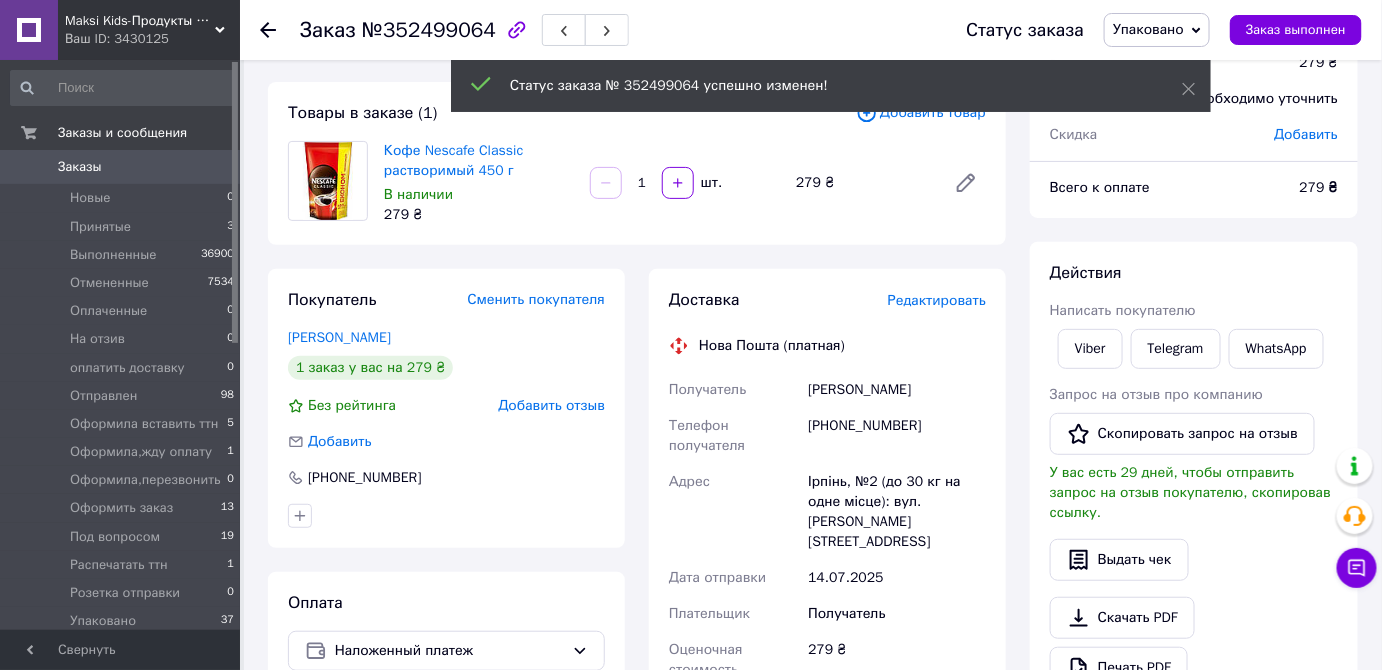 click on "Редактировать" at bounding box center (937, 300) 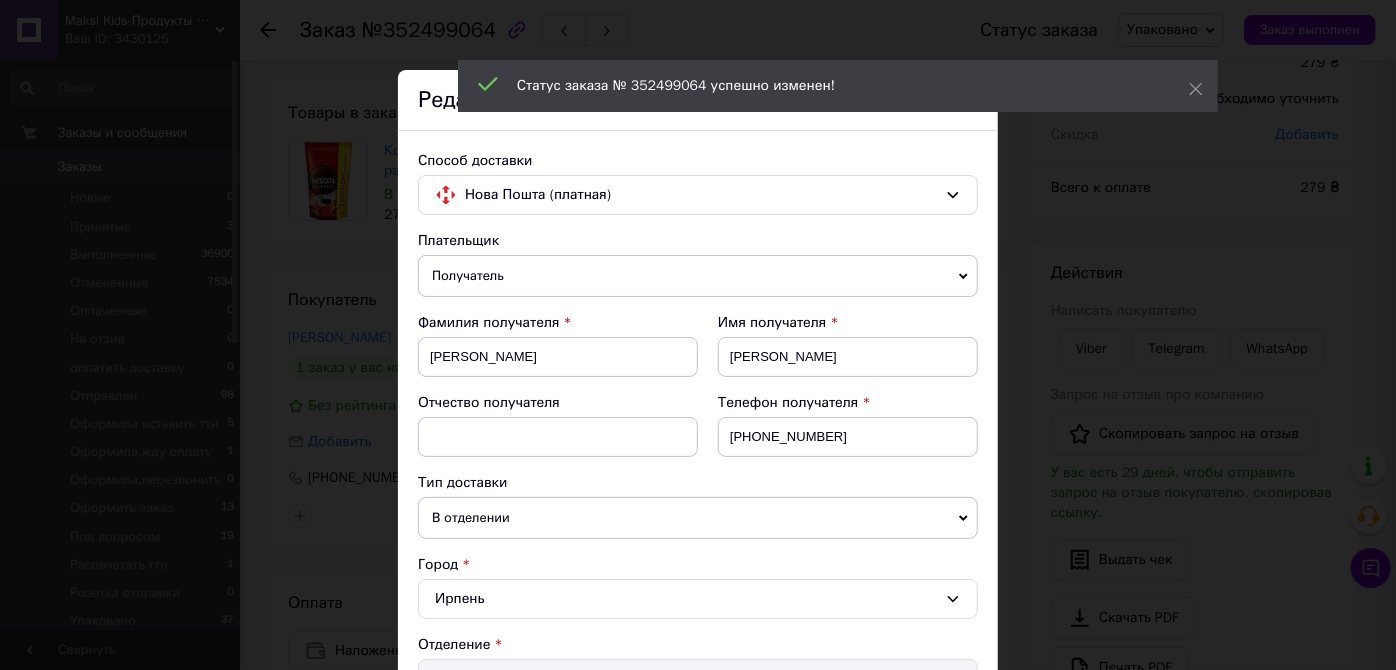 scroll, scrollTop: 363, scrollLeft: 0, axis: vertical 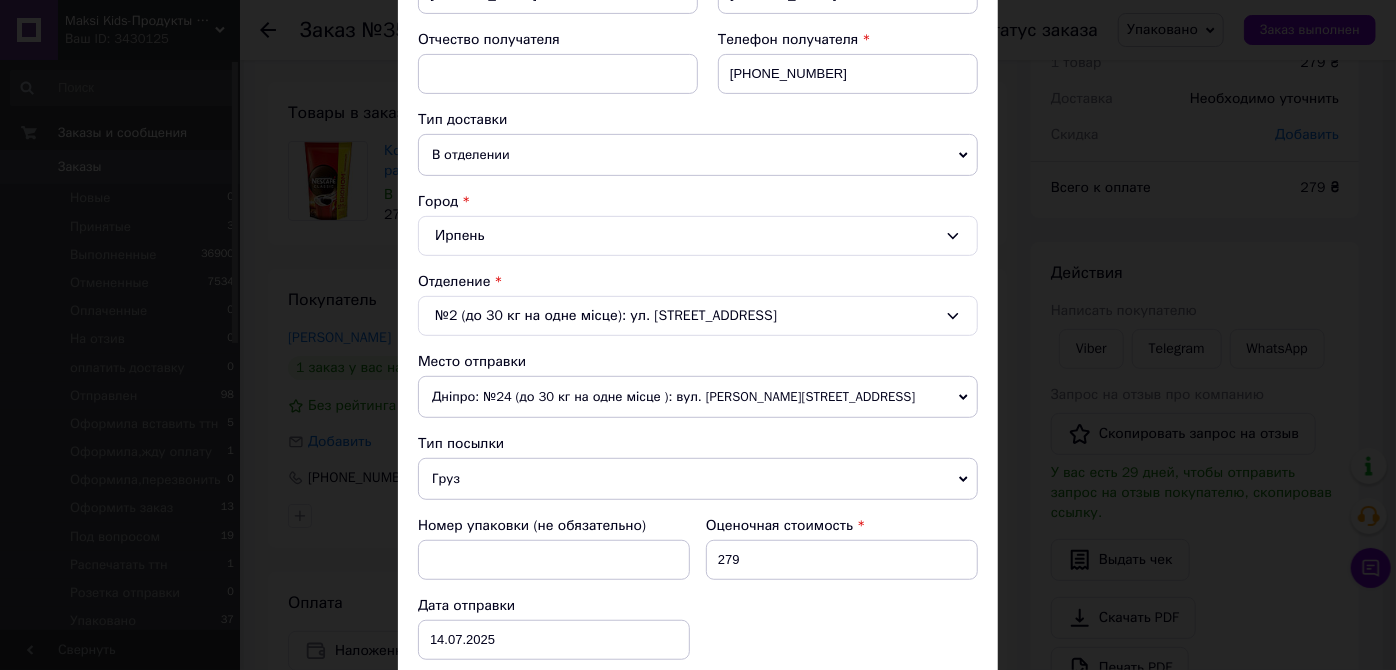 click on "Дніпро: №24 (до 30 кг на одне місце ): вул. Богдана Хмельницького, 25Б" at bounding box center (698, 397) 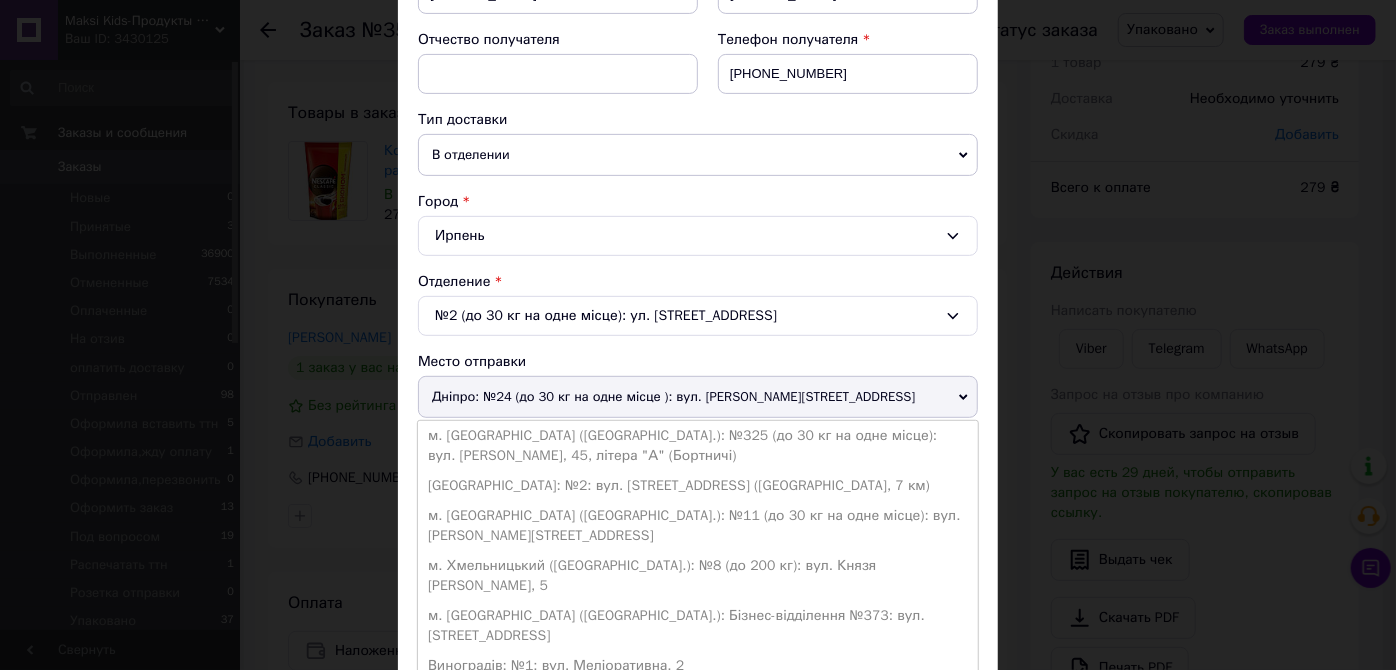 click on "м. Київ (Київська обл.): №325 (до 30 кг на одне місце): вул. Євгенія Харченка, 45, літера "А" (Бортничі)" at bounding box center [698, 446] 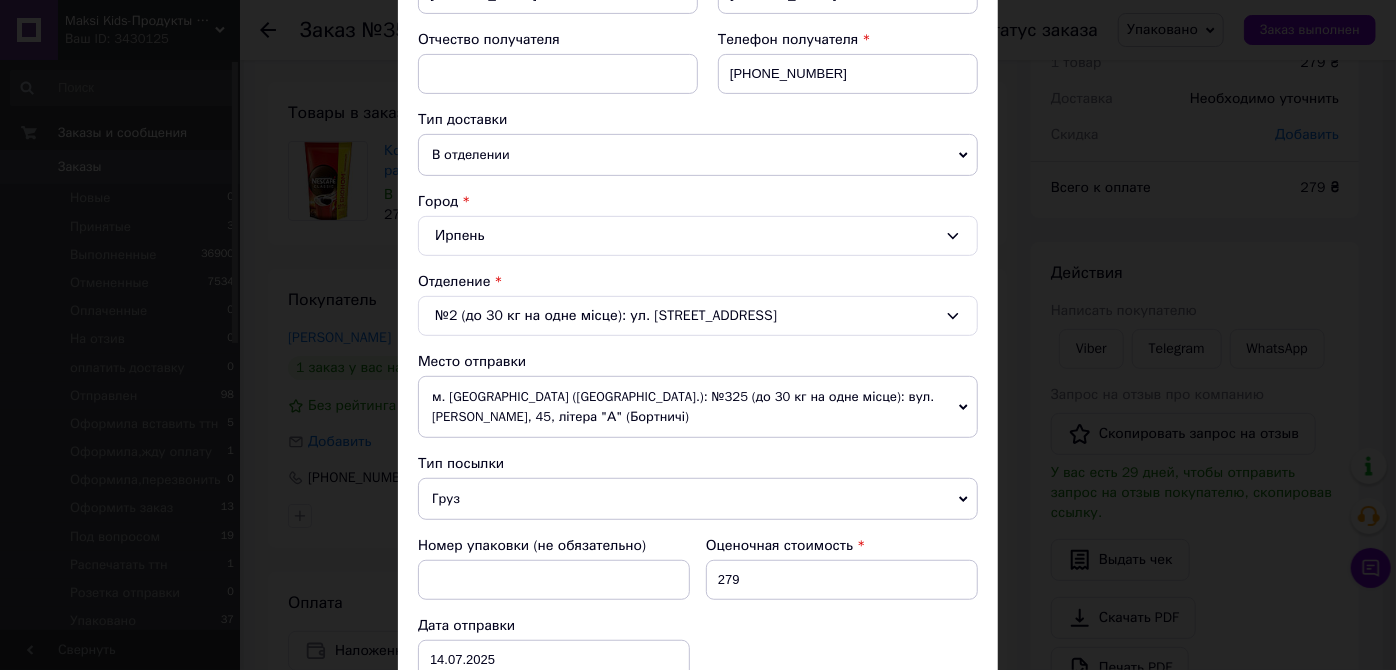 scroll, scrollTop: 866, scrollLeft: 0, axis: vertical 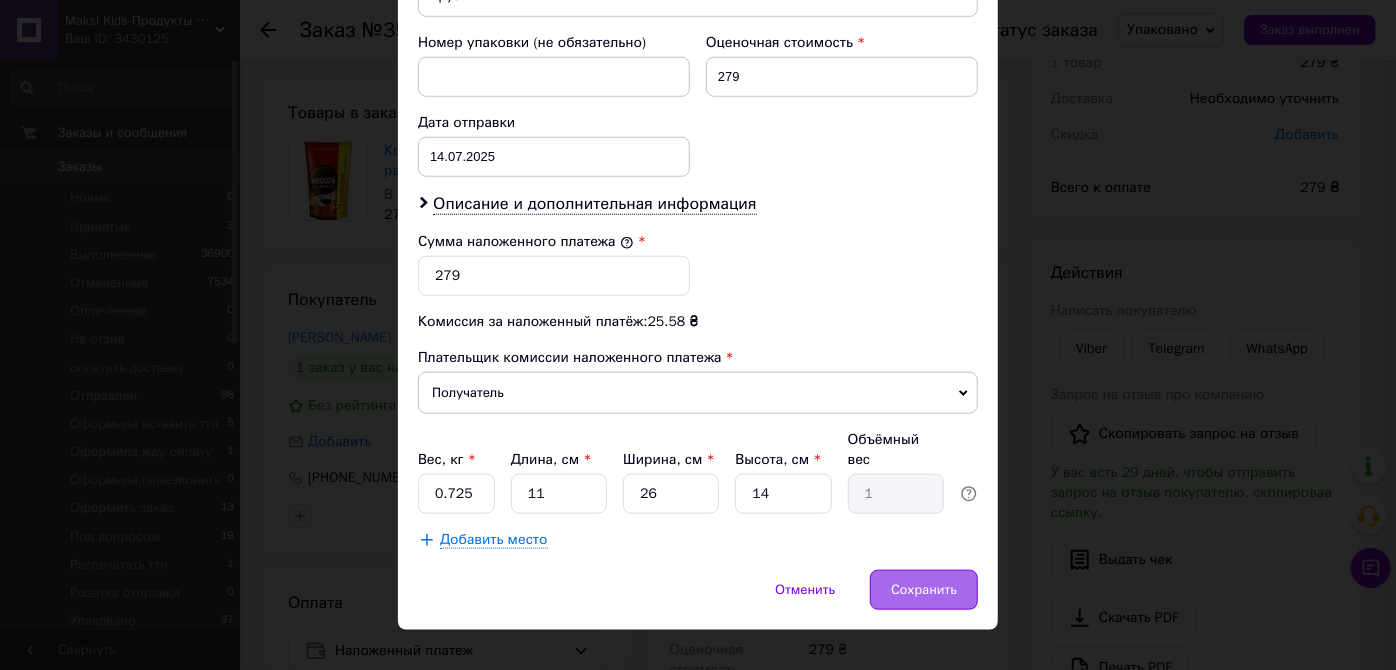 click on "Сохранить" at bounding box center [924, 590] 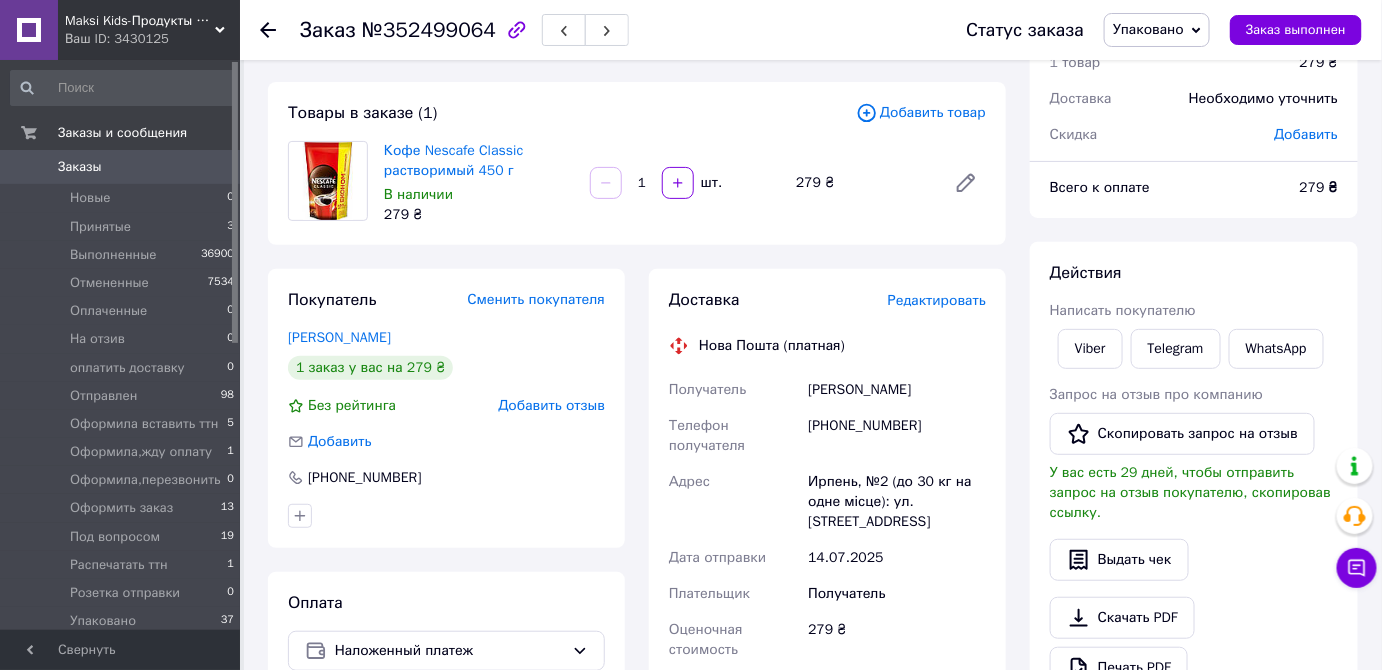 drag, startPoint x: 253, startPoint y: 268, endPoint x: 266, endPoint y: 270, distance: 13.152946 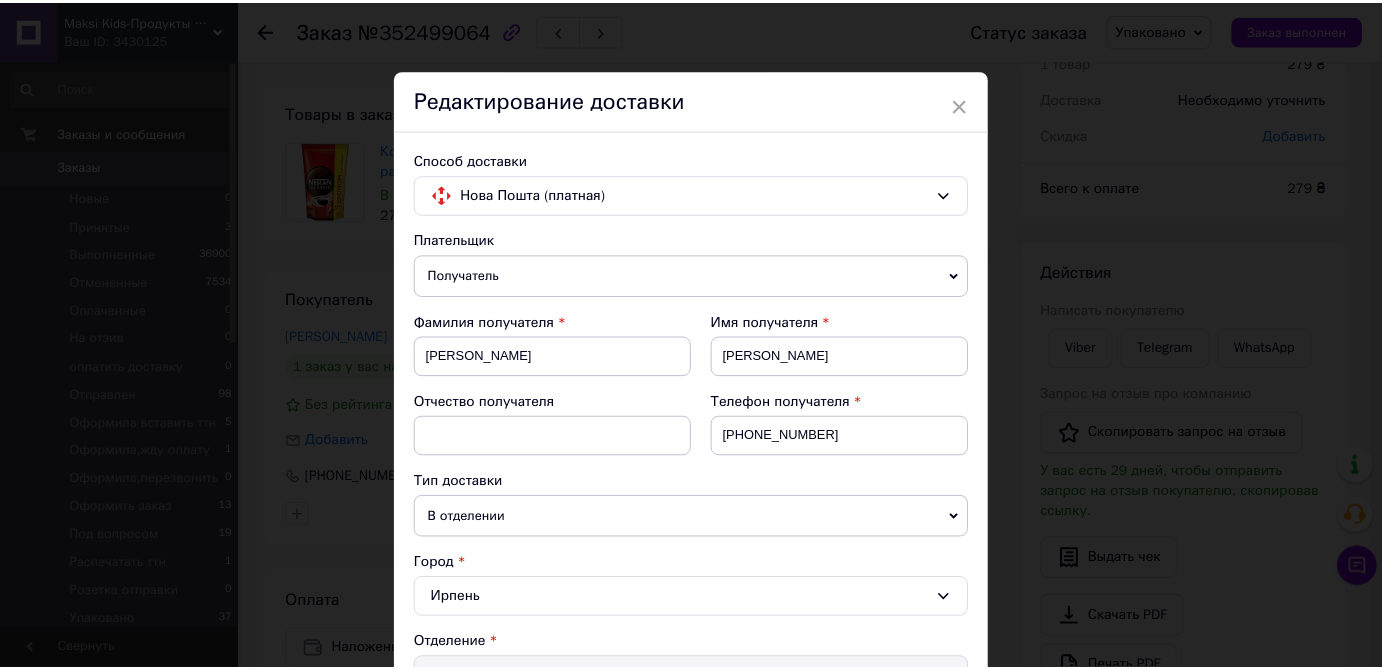scroll, scrollTop: 454, scrollLeft: 0, axis: vertical 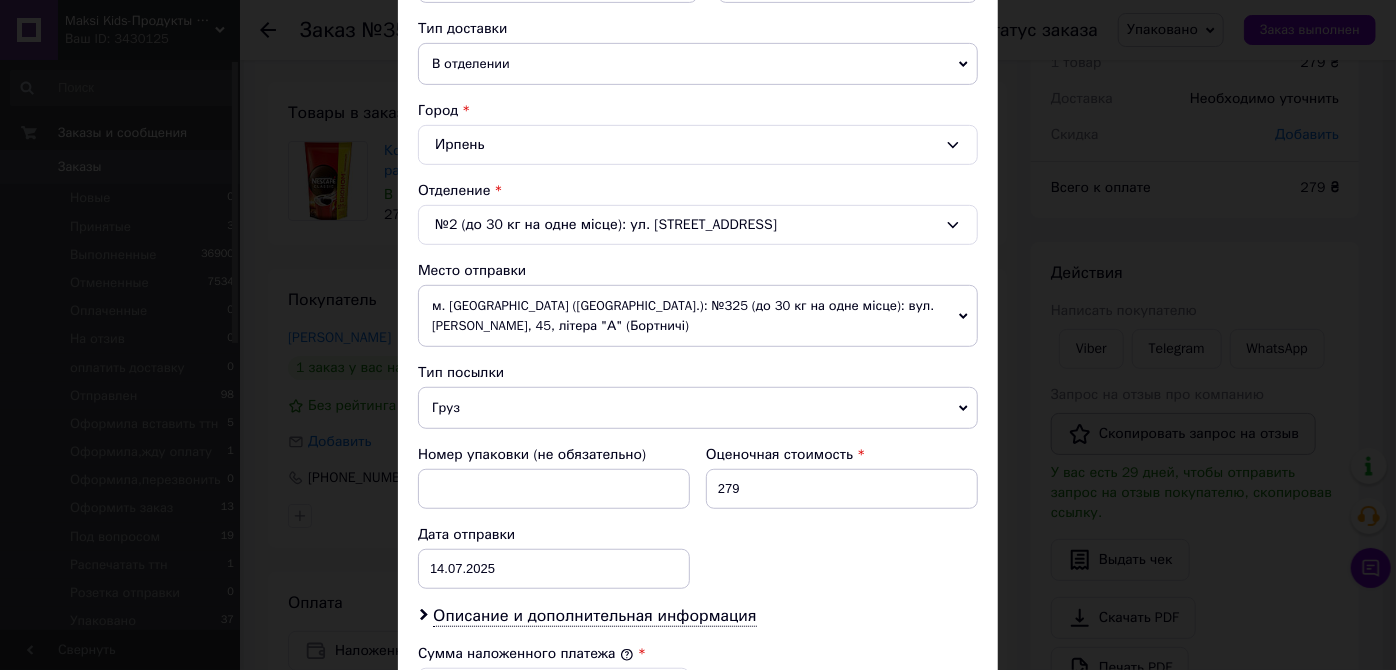 click on "× Редактирование доставки Способ доставки Нова Пошта (платная) Плательщик Получатель Отправитель Фамилия получателя Чернишов Имя получателя Анатолій Отчество получателя Телефон получателя +380953176145 Тип доставки В отделении Курьером В почтомате Город Ирпень Отделение №2 (до 30 кг на одне місце): ул. Выговского, 2-Д/4 Место отправки м. Київ (Київська обл.): №325 (до 30 кг на одне місце): вул. Євгенія Харченка, 45, літера "А" (Бортничі) Дніпро: №24 (до 30 кг на одне місце ): вул. Богдана Хмельницького, 25Б Одеса: №2: вул. Базова, 16 (Промринок, 7 км) Добавить еще место отправки 279 < >" at bounding box center [698, 335] 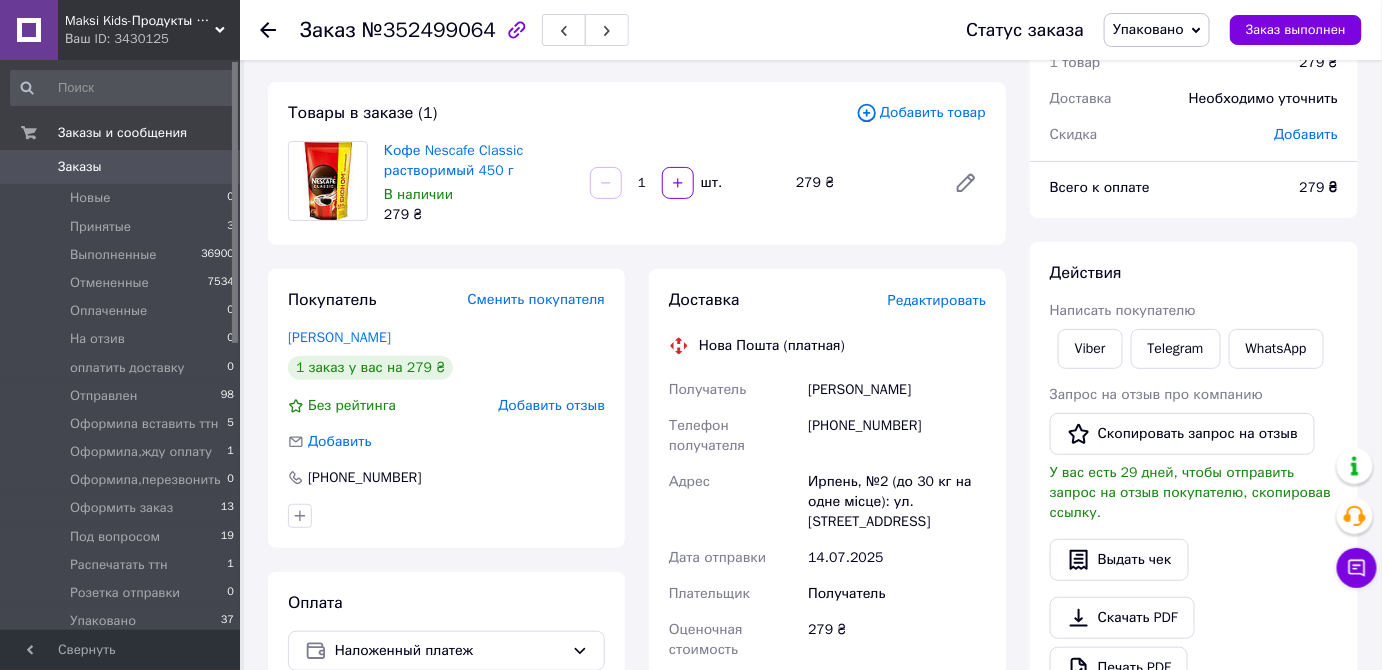 scroll, scrollTop: 636, scrollLeft: 0, axis: vertical 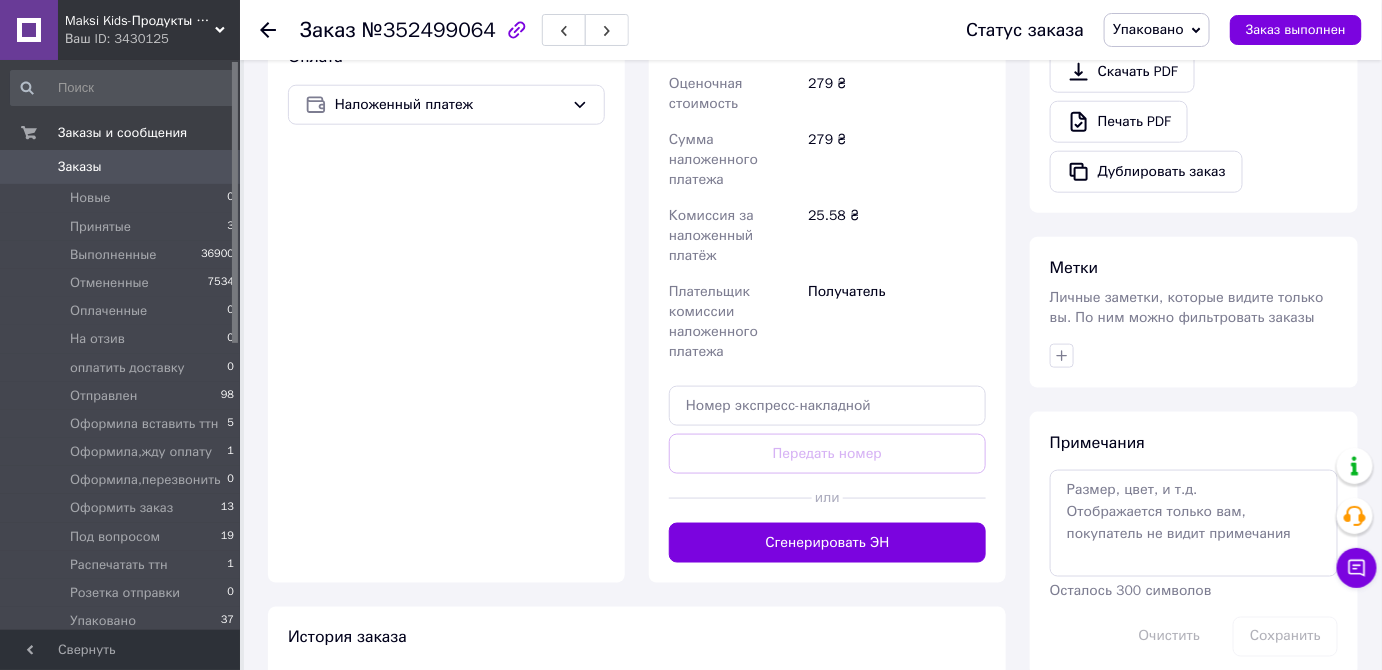 click on "Сгенерировать ЭН" at bounding box center (827, 543) 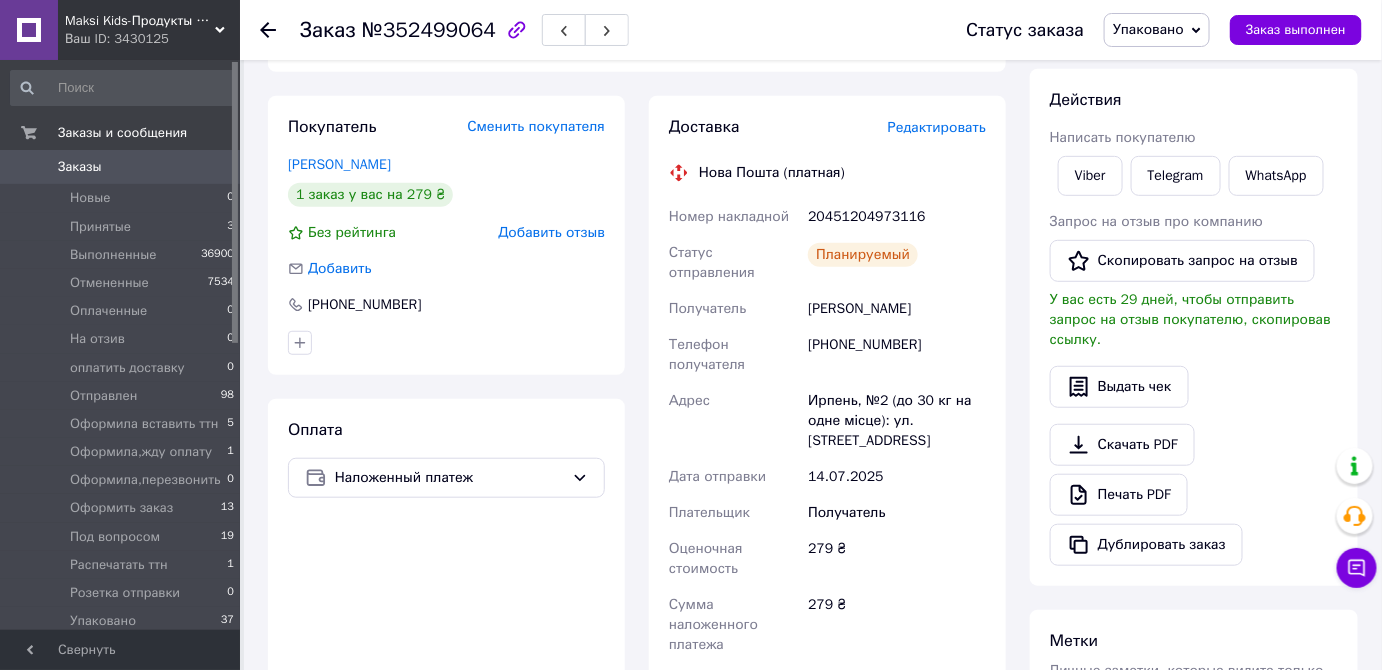 scroll, scrollTop: 181, scrollLeft: 0, axis: vertical 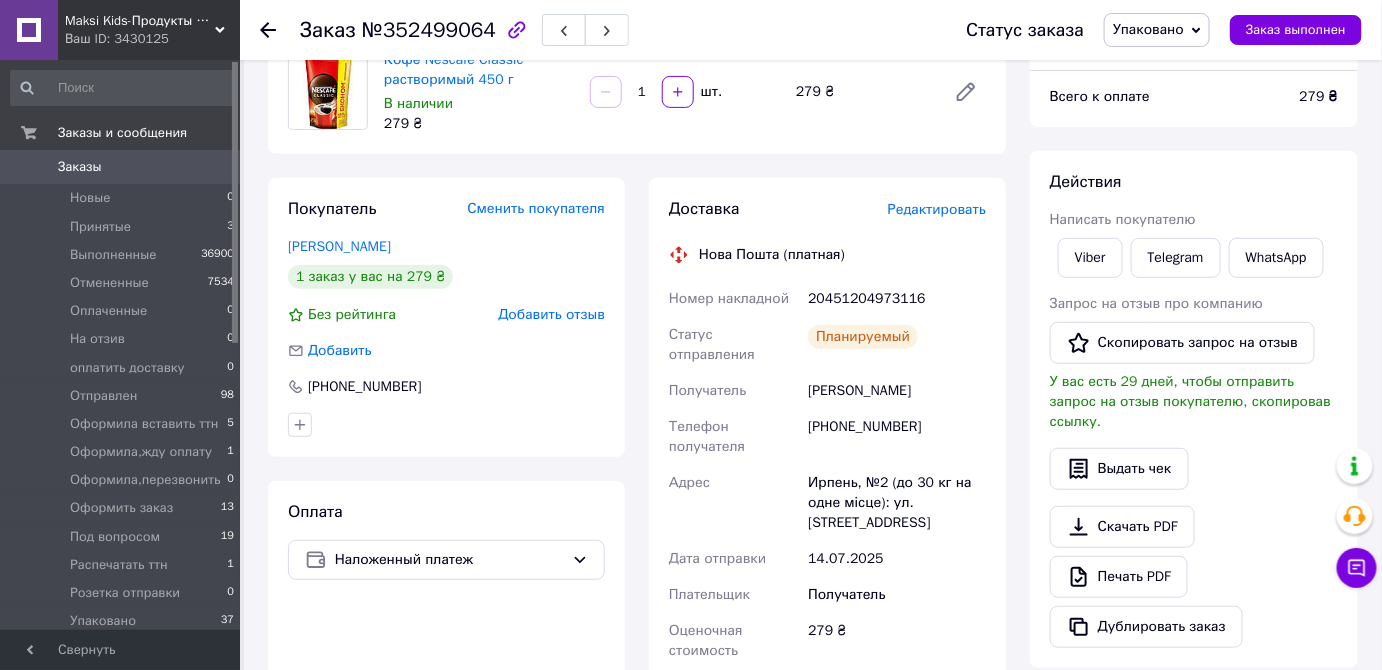 drag, startPoint x: 797, startPoint y: 300, endPoint x: 949, endPoint y: 382, distance: 172.70784 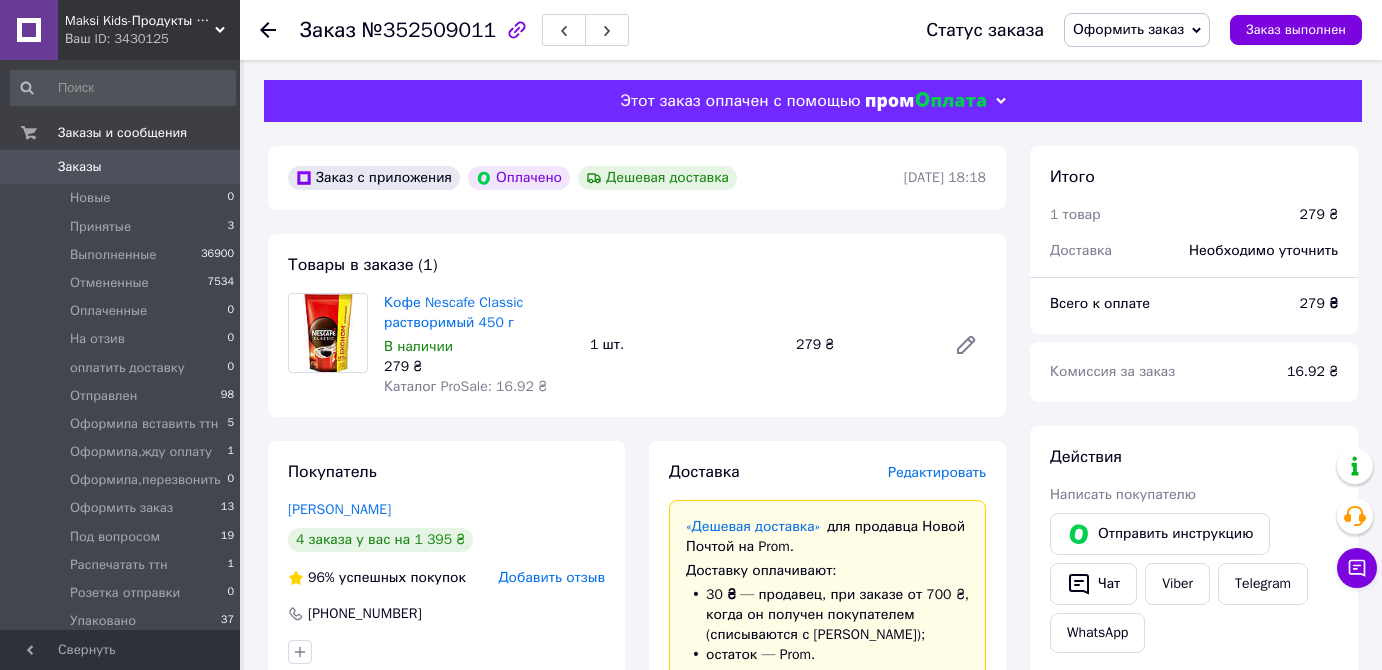 scroll, scrollTop: 0, scrollLeft: 0, axis: both 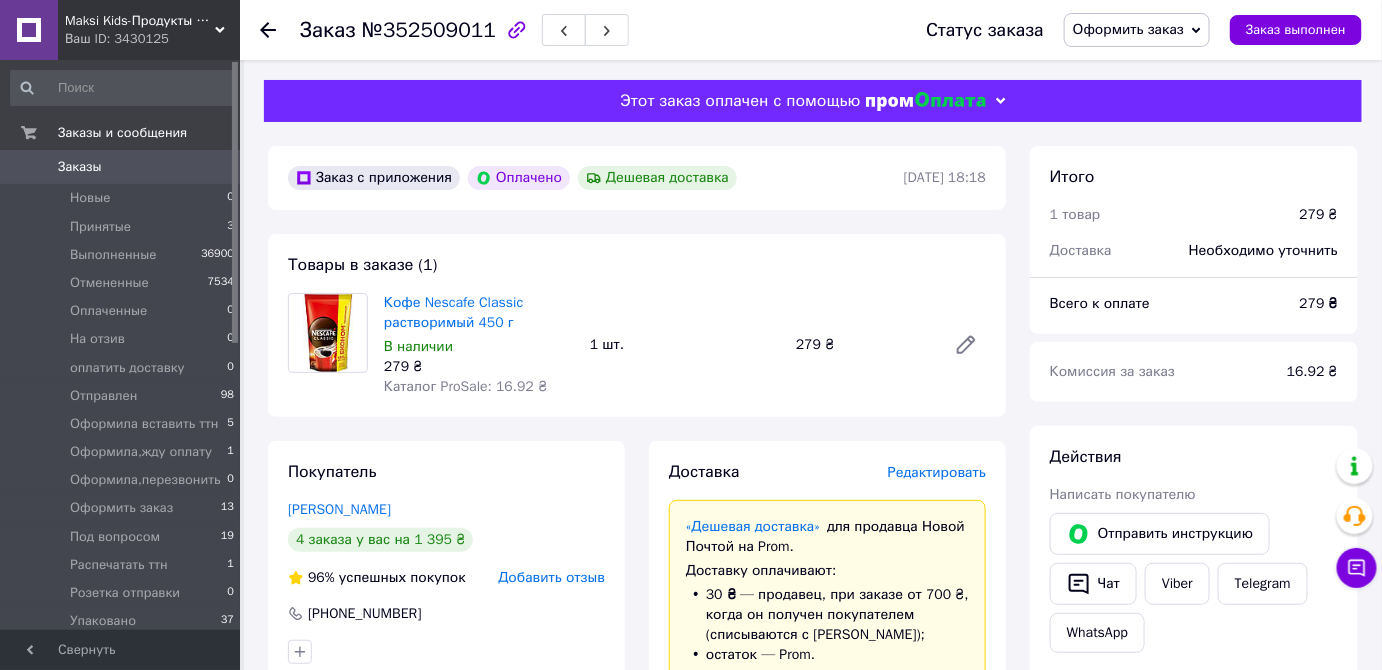 click on "Оформить заказ" at bounding box center [1128, 29] 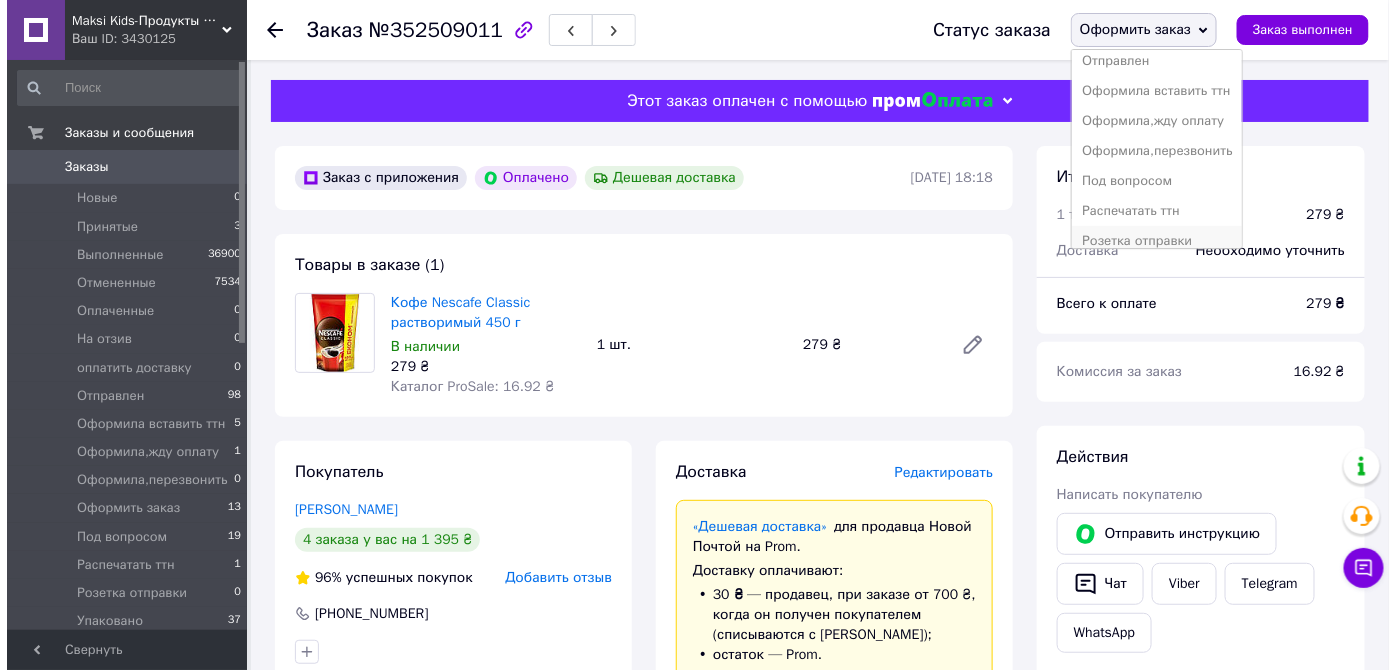 scroll, scrollTop: 231, scrollLeft: 0, axis: vertical 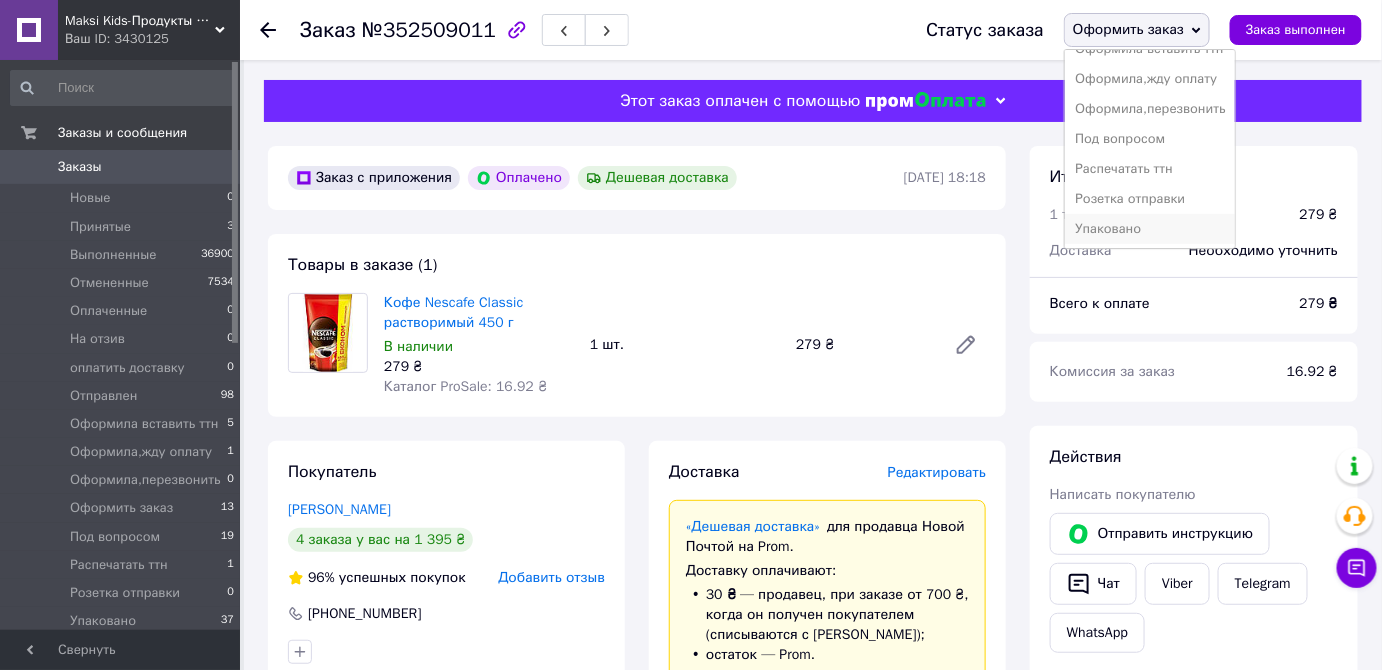 click on "Упаковано" at bounding box center [1150, 229] 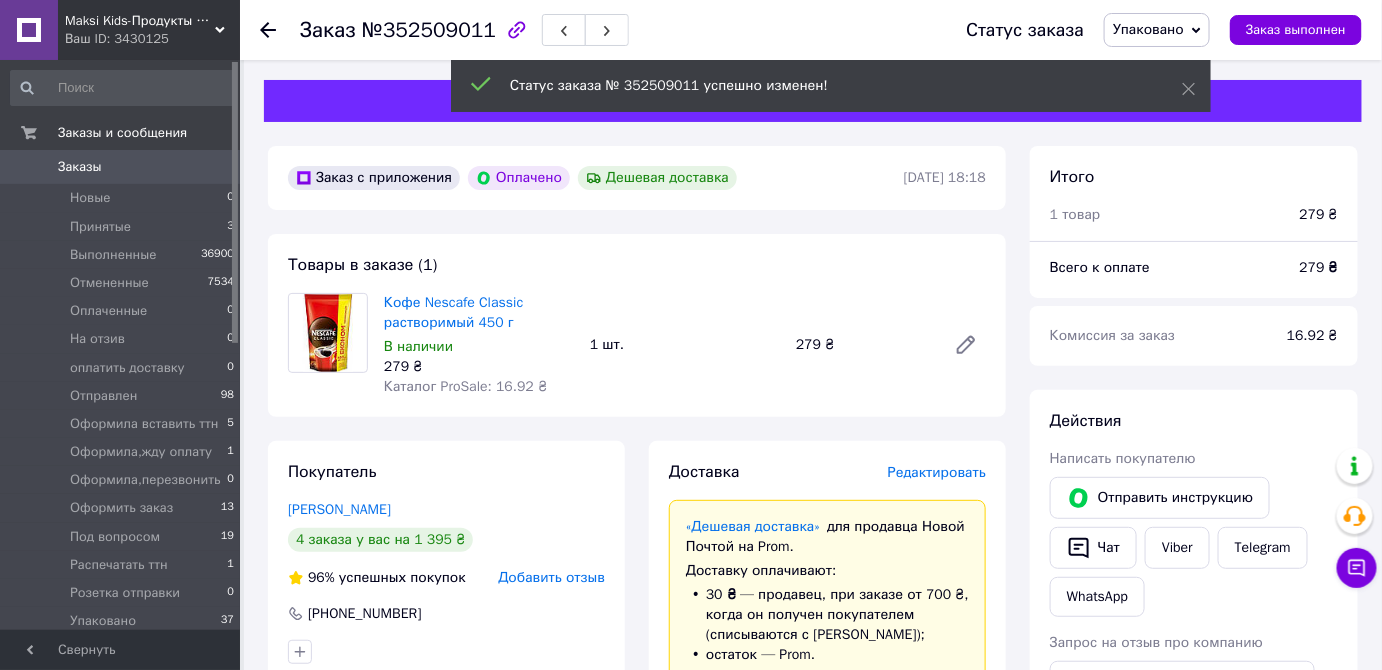 click on "Редактировать" at bounding box center [937, 472] 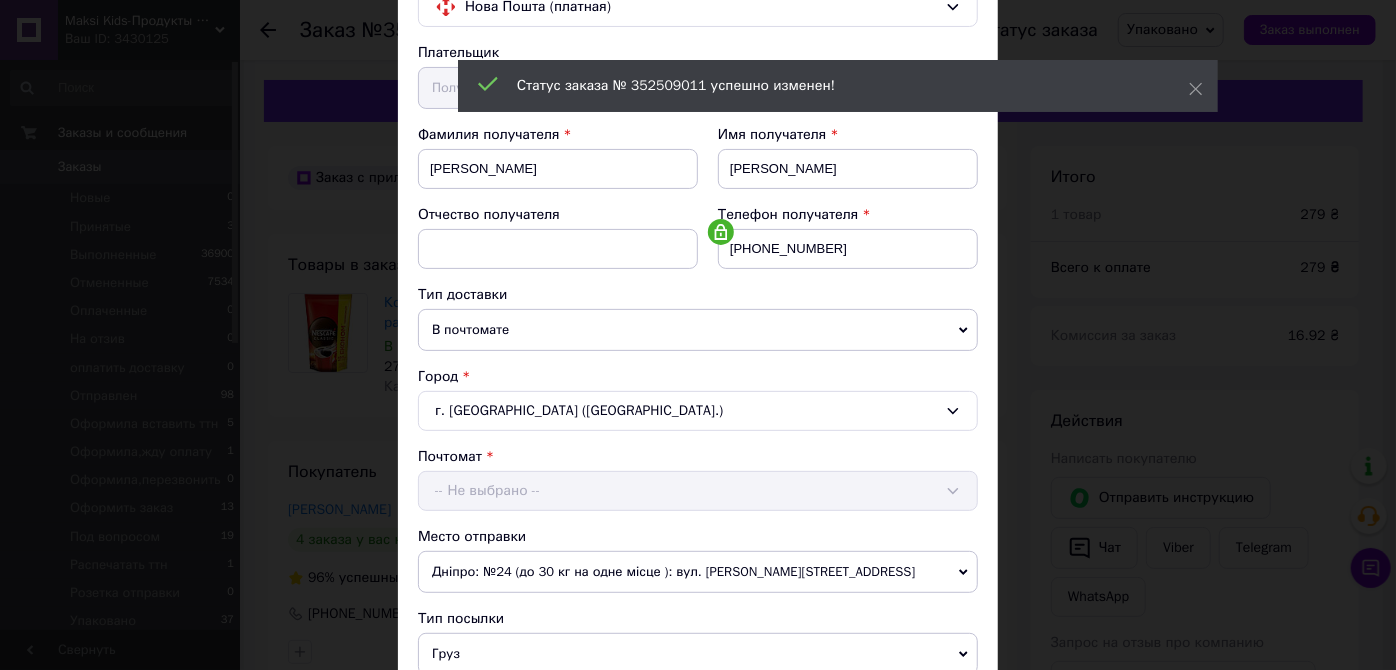 scroll, scrollTop: 363, scrollLeft: 0, axis: vertical 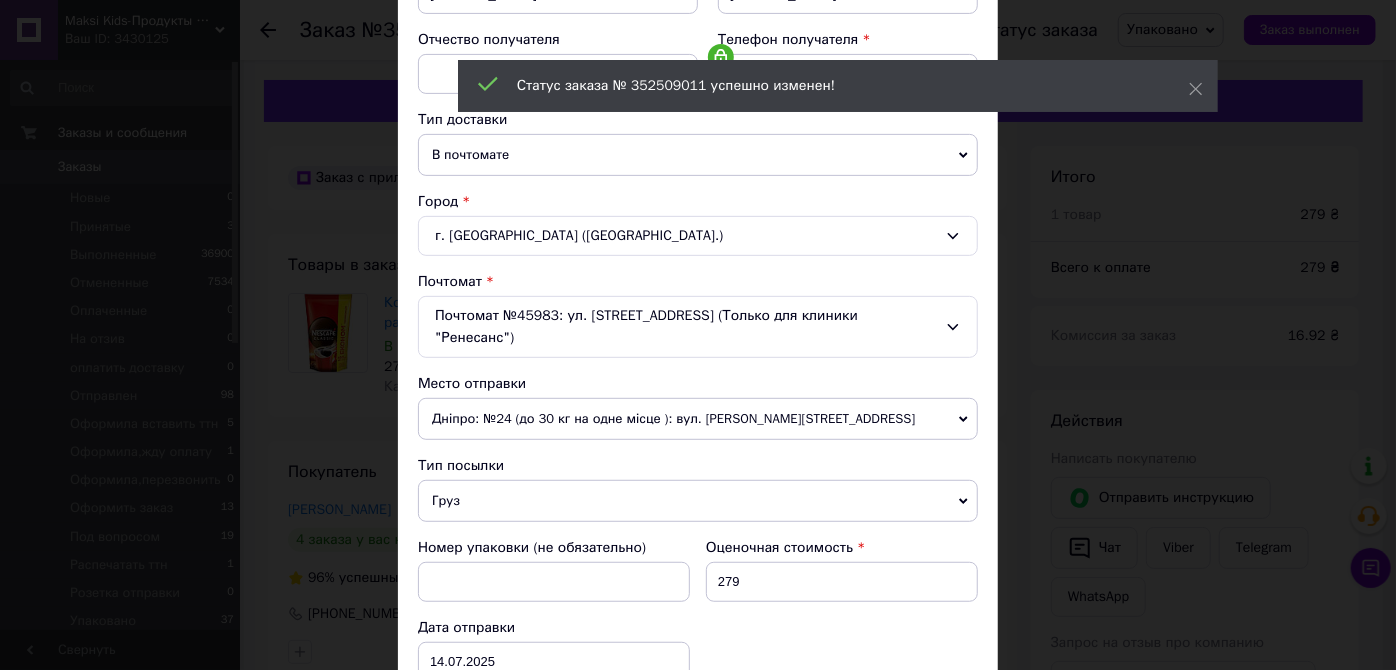 click on "Дніпро: №24 (до 30 кг на одне місце ): вул. Богдана Хмельницького, 25Б" at bounding box center [698, 419] 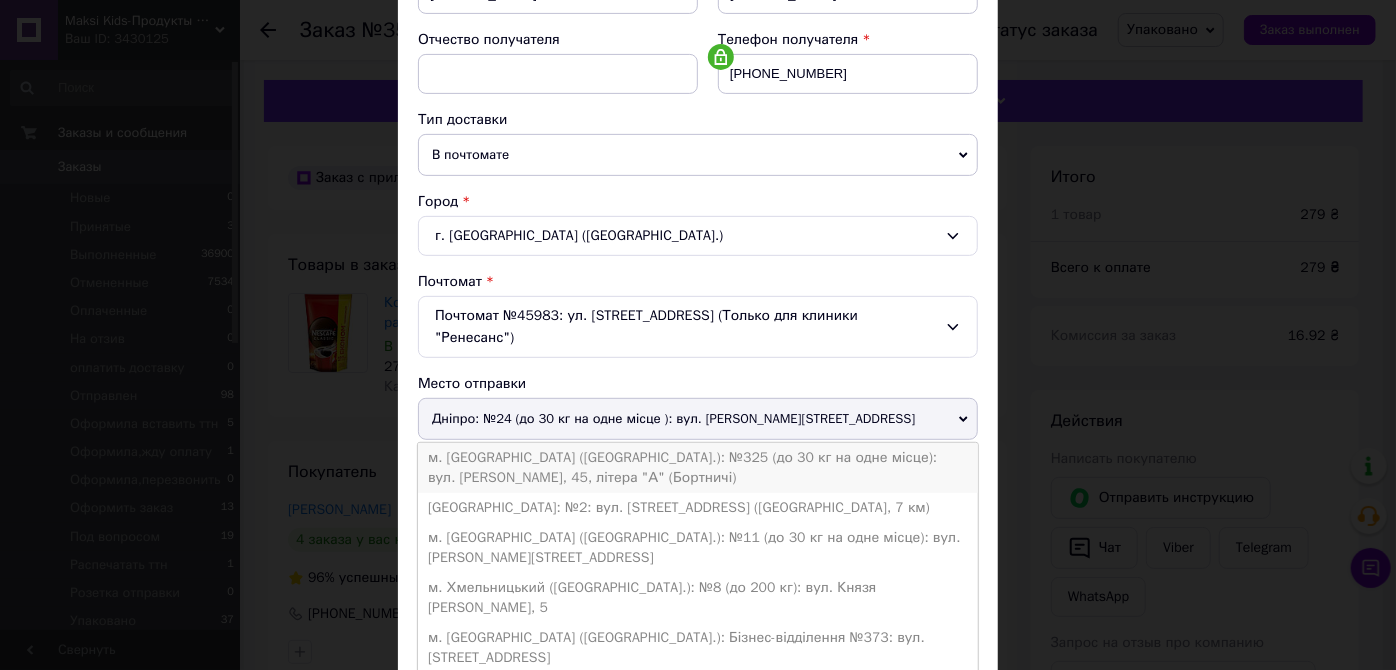 click on "м. Київ (Київська обл.): №325 (до 30 кг на одне місце): вул. Євгенія Харченка, 45, літера "А" (Бортничі)" at bounding box center [698, 468] 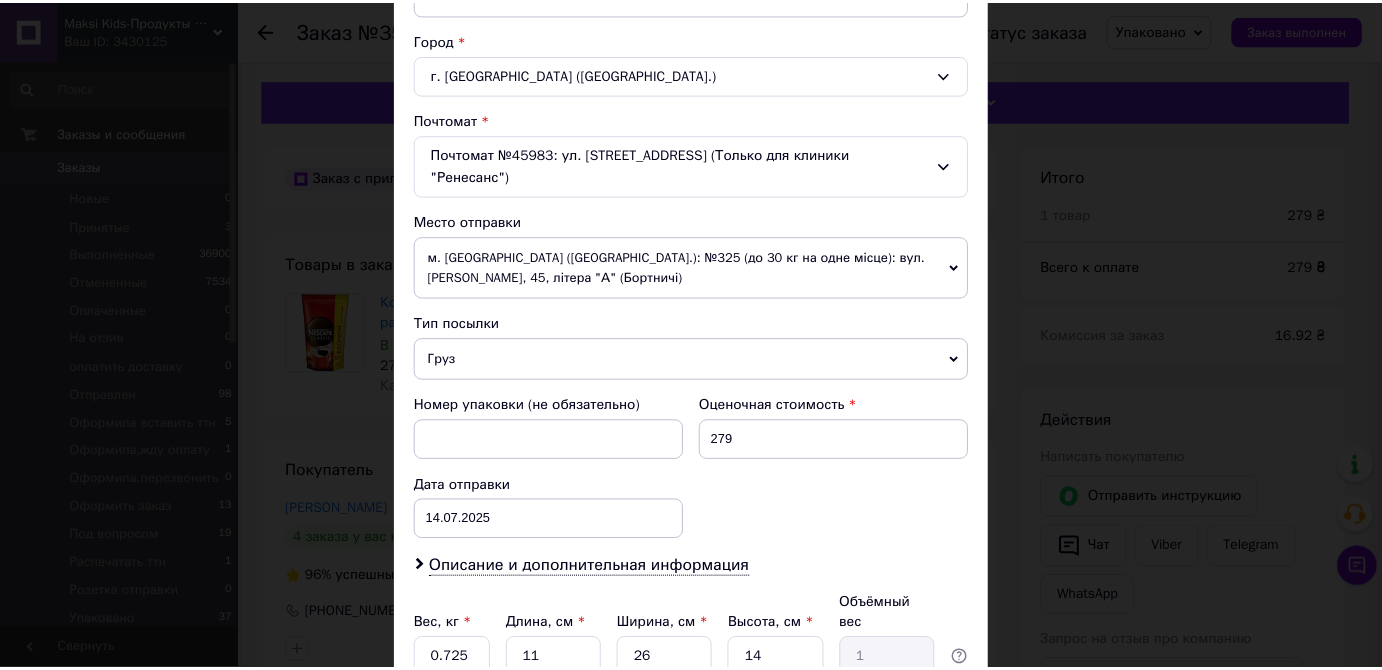scroll, scrollTop: 670, scrollLeft: 0, axis: vertical 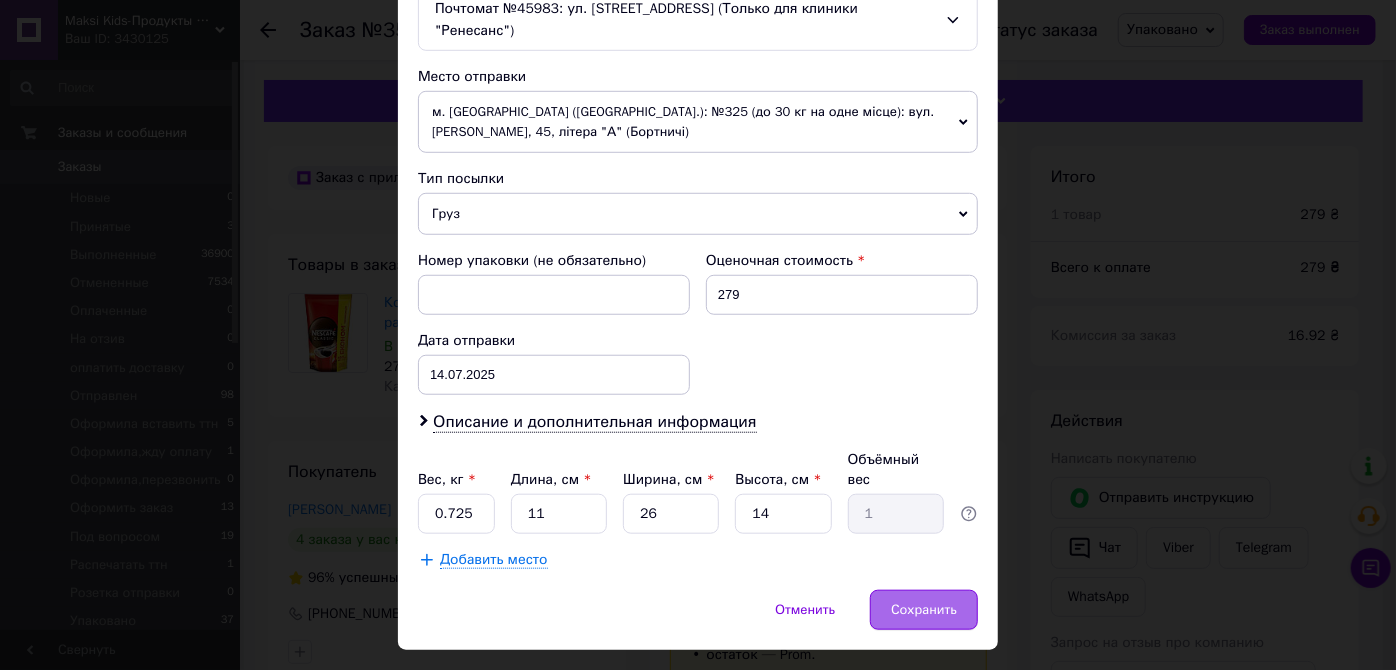 click on "Сохранить" at bounding box center (924, 610) 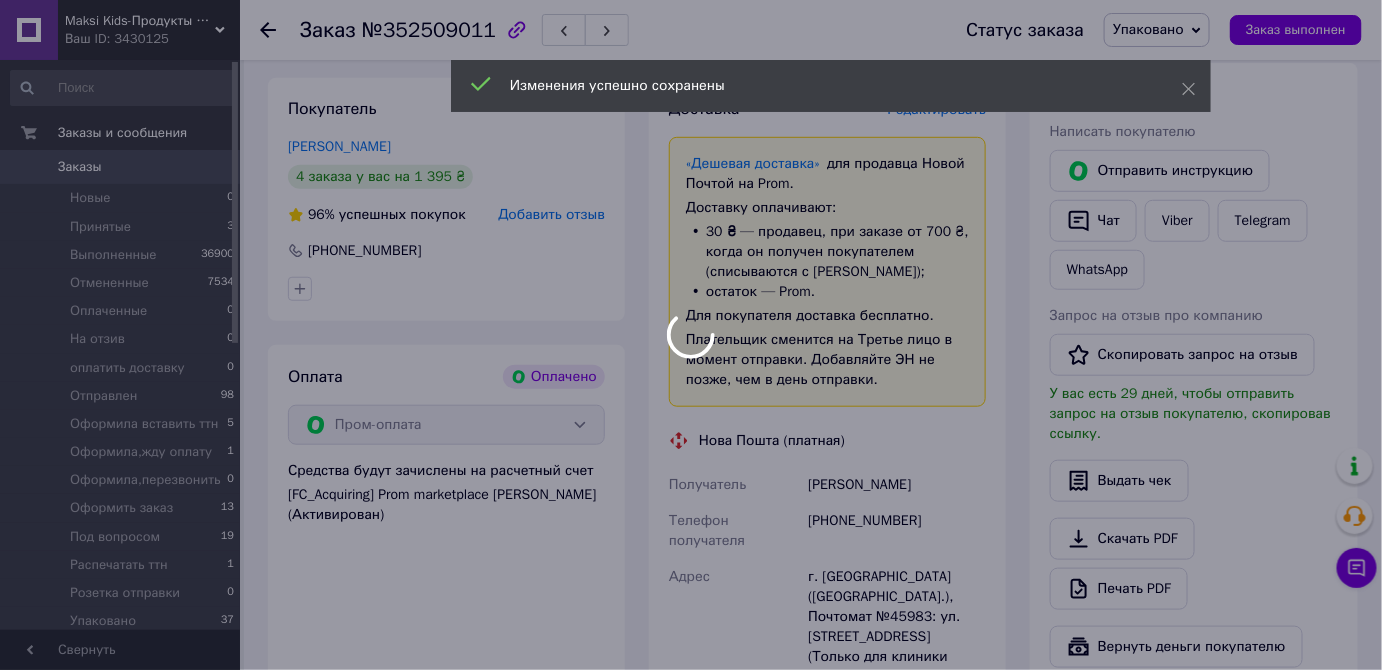 scroll, scrollTop: 727, scrollLeft: 0, axis: vertical 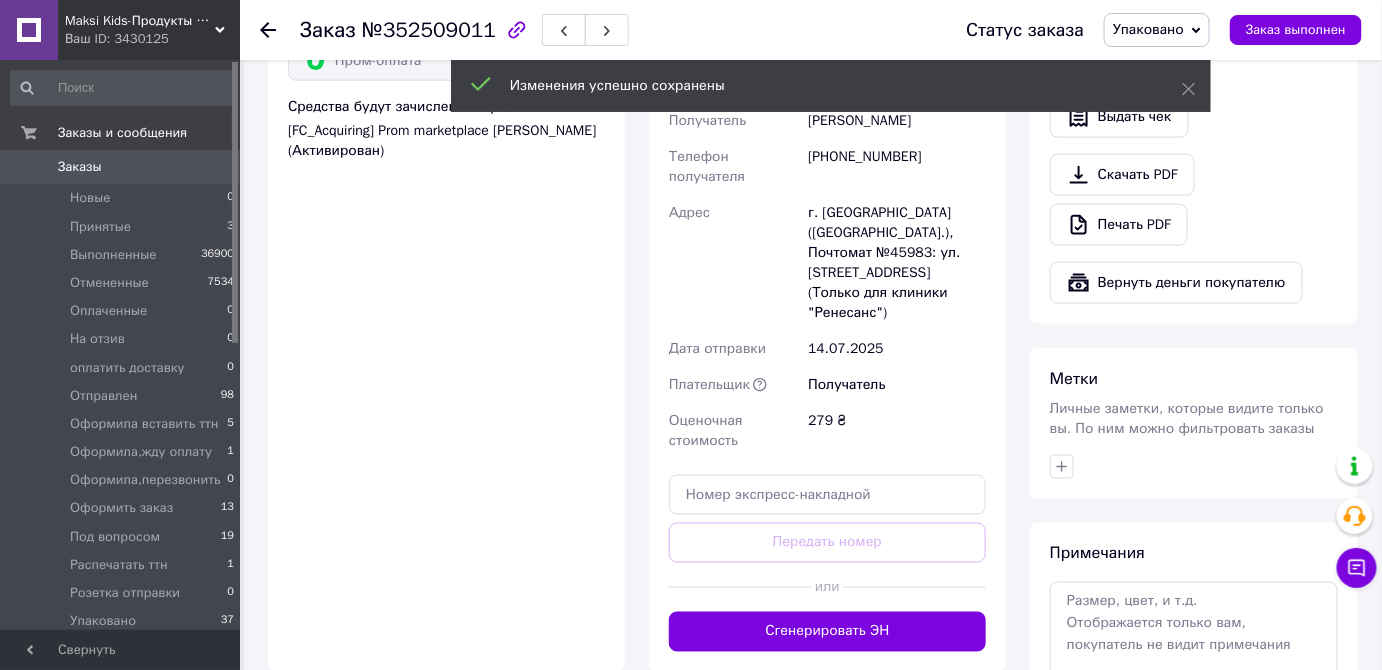 click on "Сгенерировать ЭН" at bounding box center [827, 632] 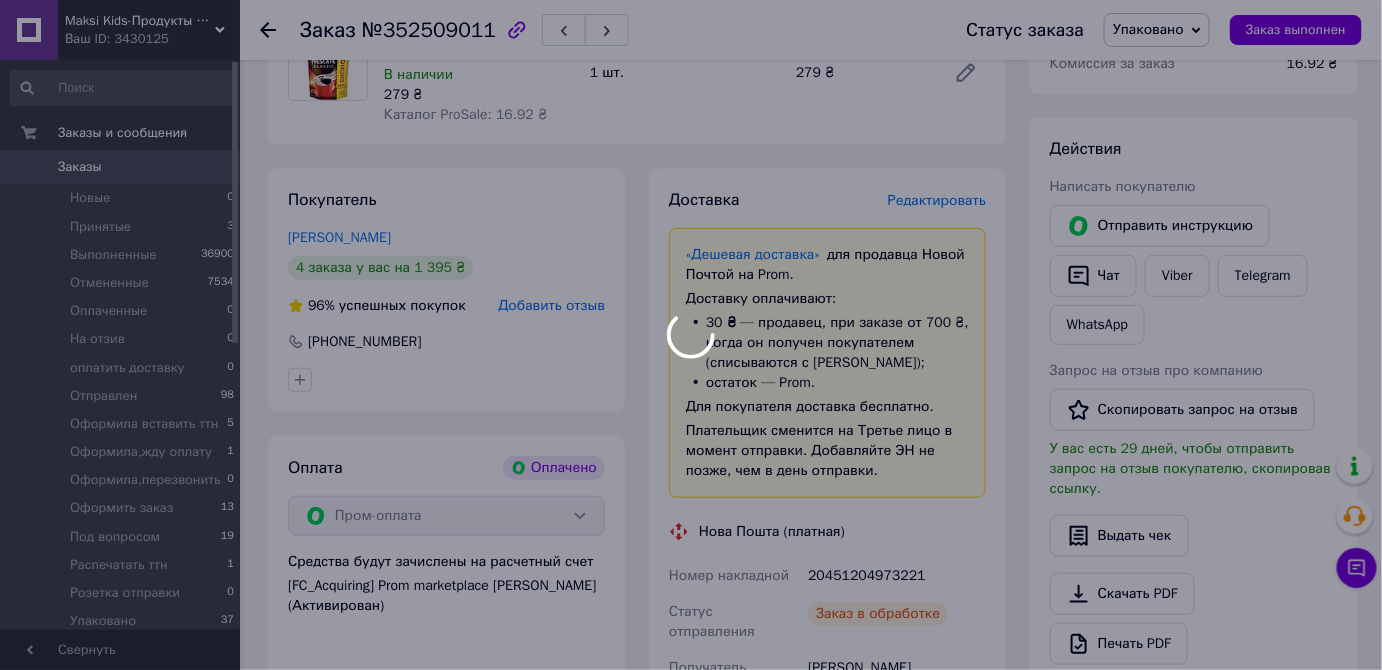 scroll, scrollTop: 384, scrollLeft: 0, axis: vertical 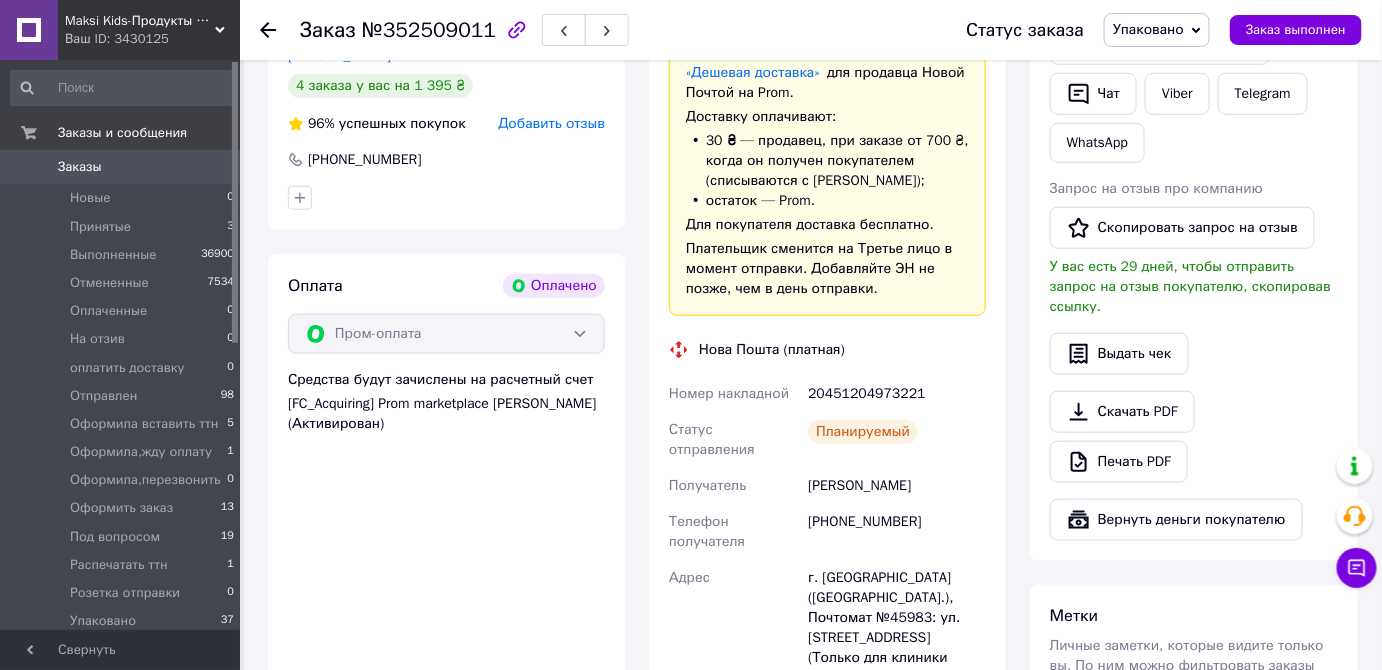 drag, startPoint x: 807, startPoint y: 394, endPoint x: 938, endPoint y: 468, distance: 150.45598 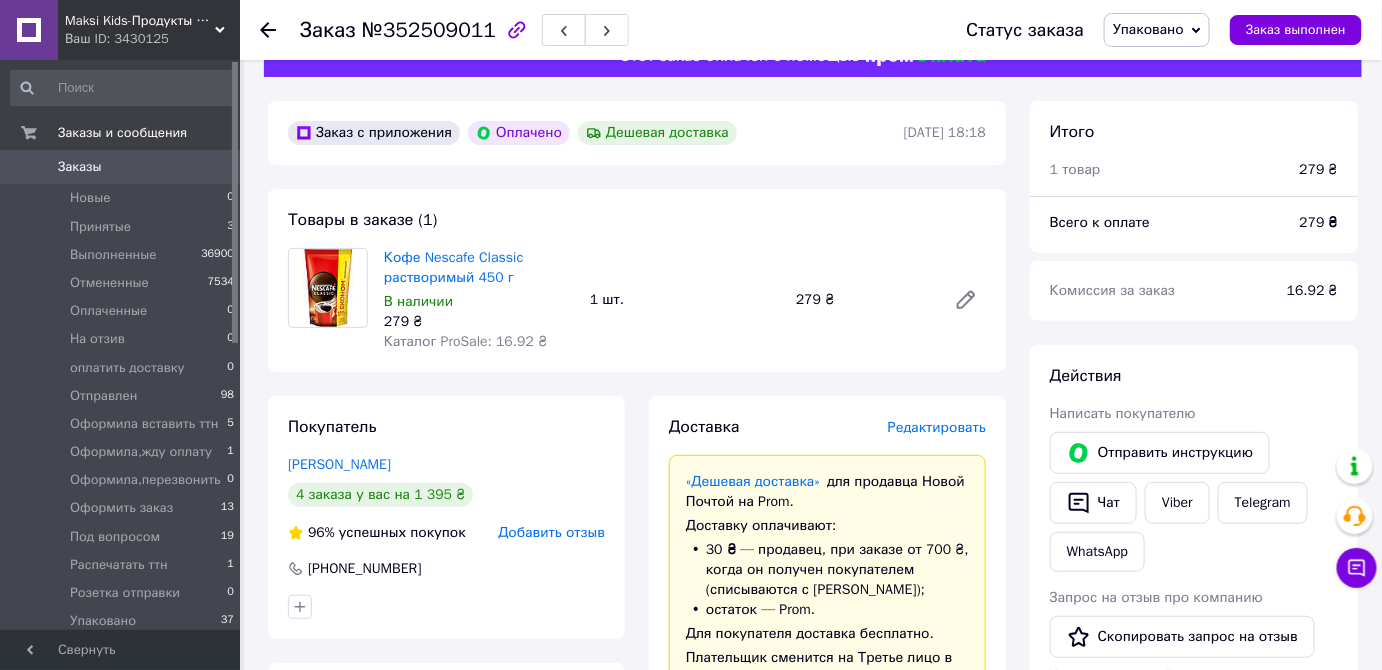 scroll, scrollTop: 0, scrollLeft: 0, axis: both 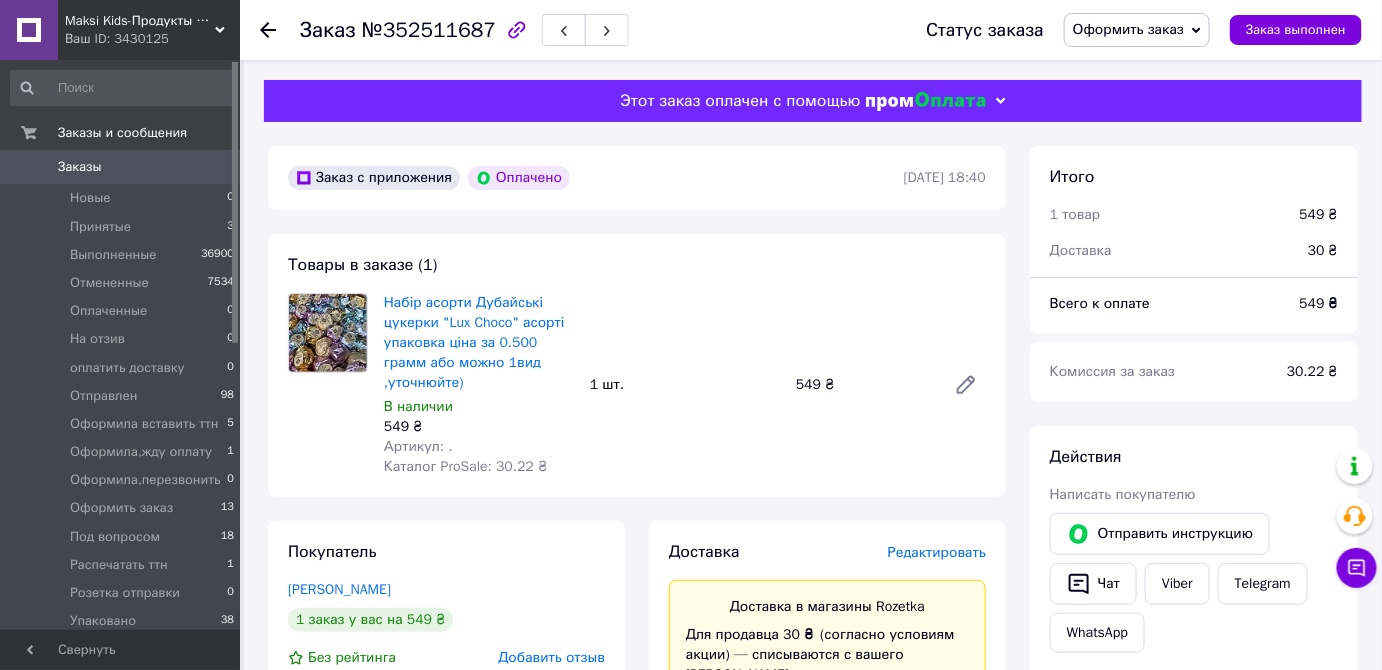 click on "Оформить заказ" at bounding box center [1128, 29] 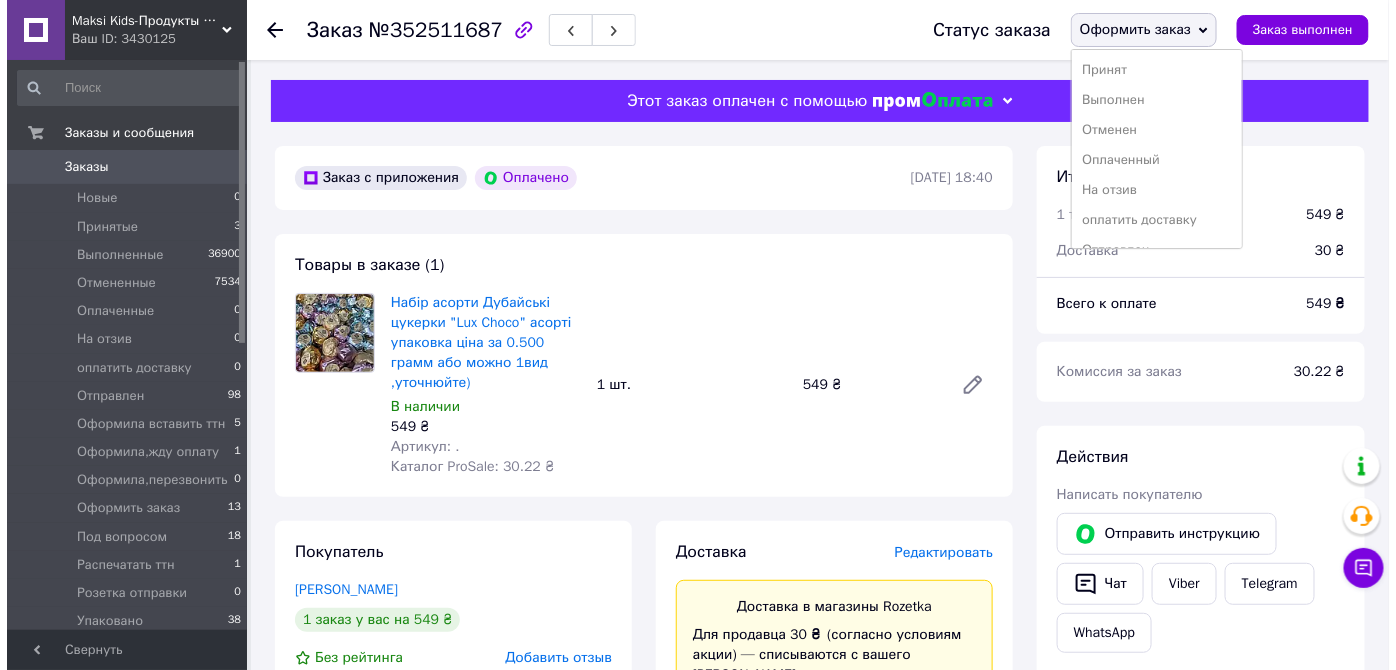 scroll, scrollTop: 231, scrollLeft: 0, axis: vertical 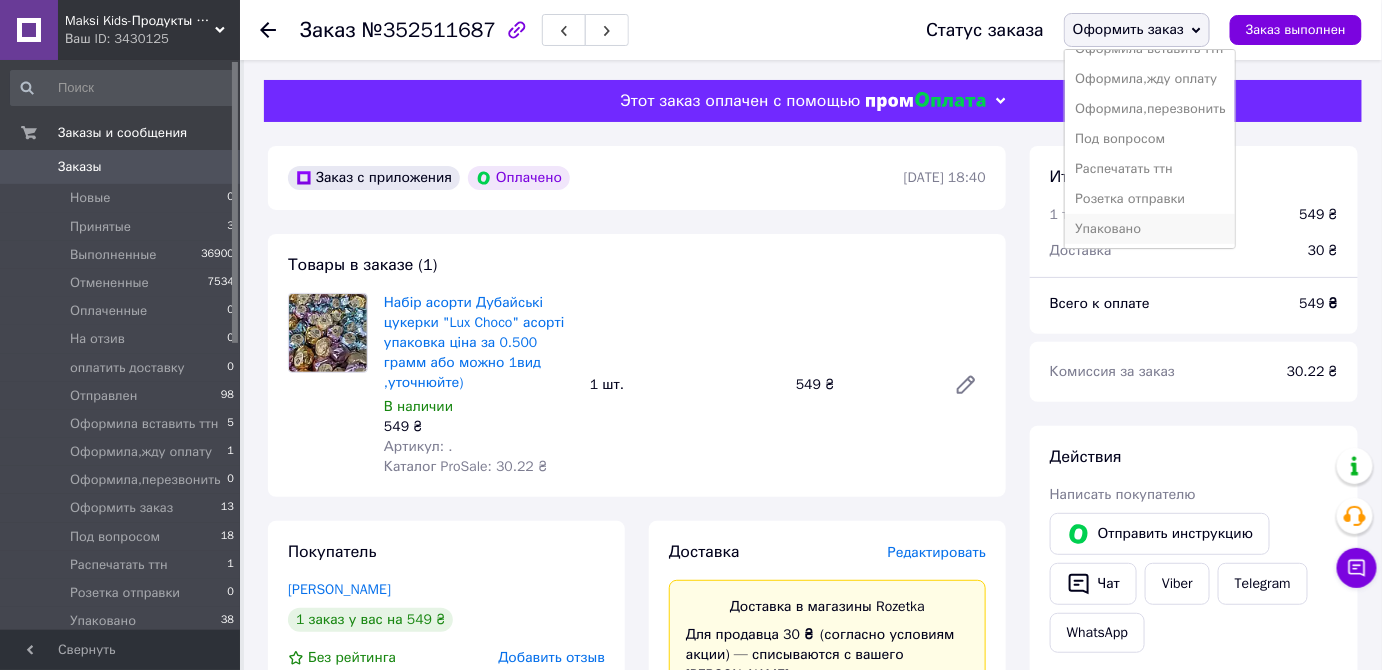 click on "Упаковано" at bounding box center [1150, 229] 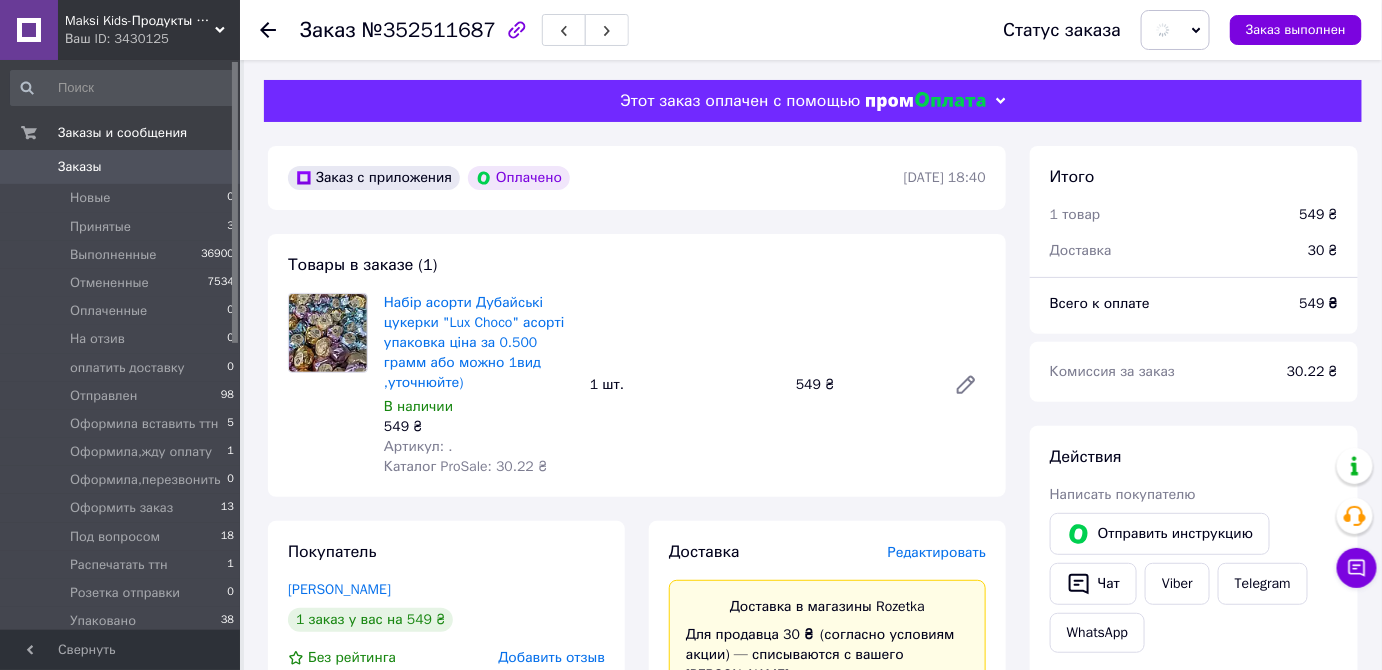 click on "Редактировать" at bounding box center [937, 552] 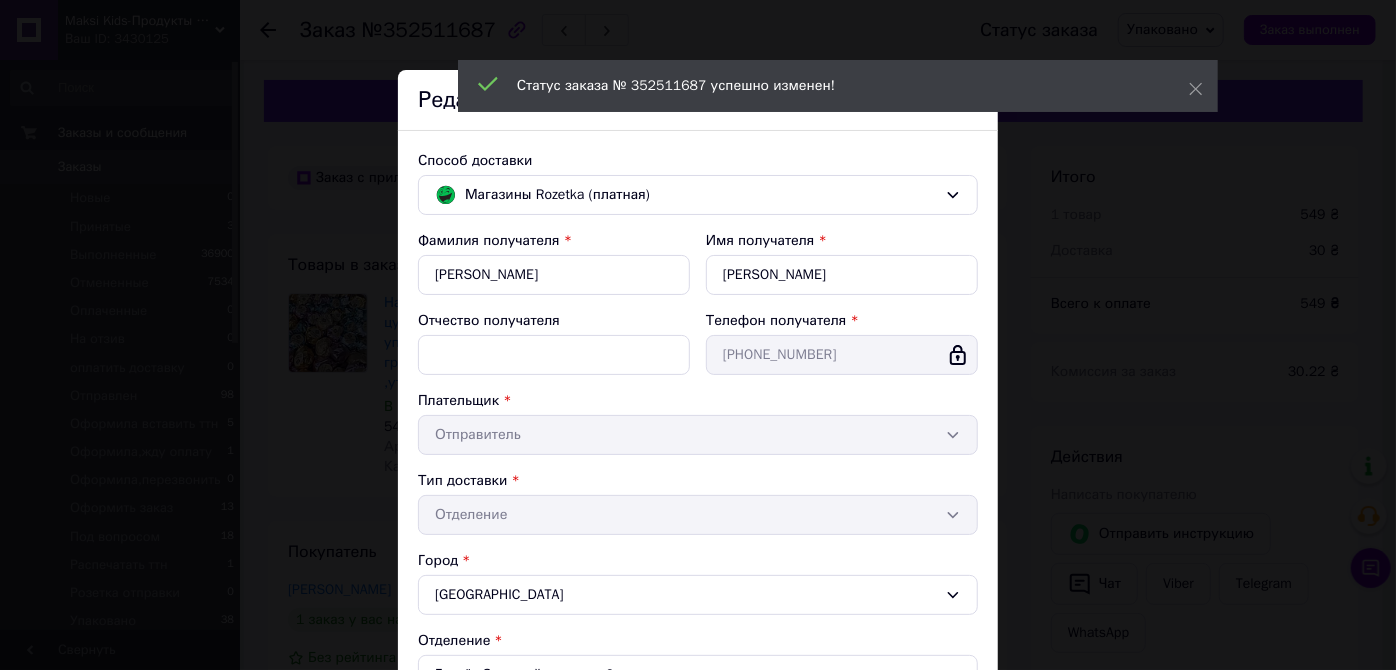 scroll, scrollTop: 447, scrollLeft: 0, axis: vertical 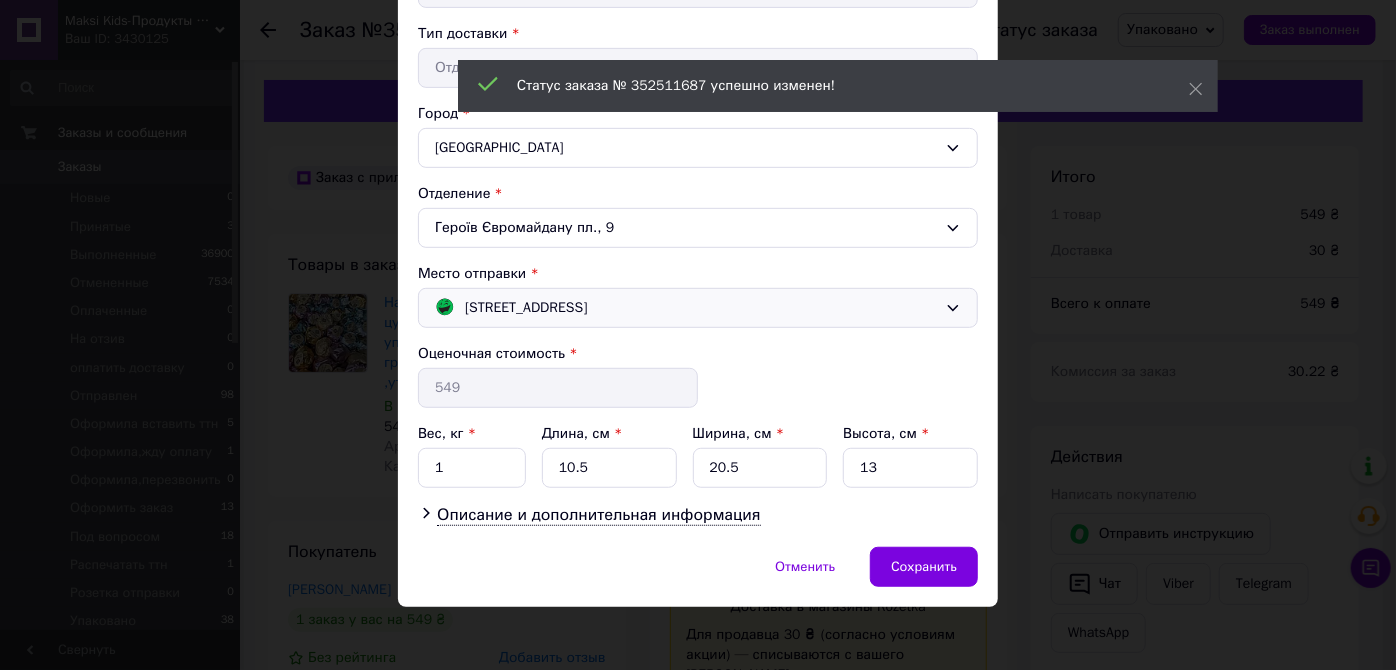 drag, startPoint x: 500, startPoint y: 292, endPoint x: 504, endPoint y: 308, distance: 16.492422 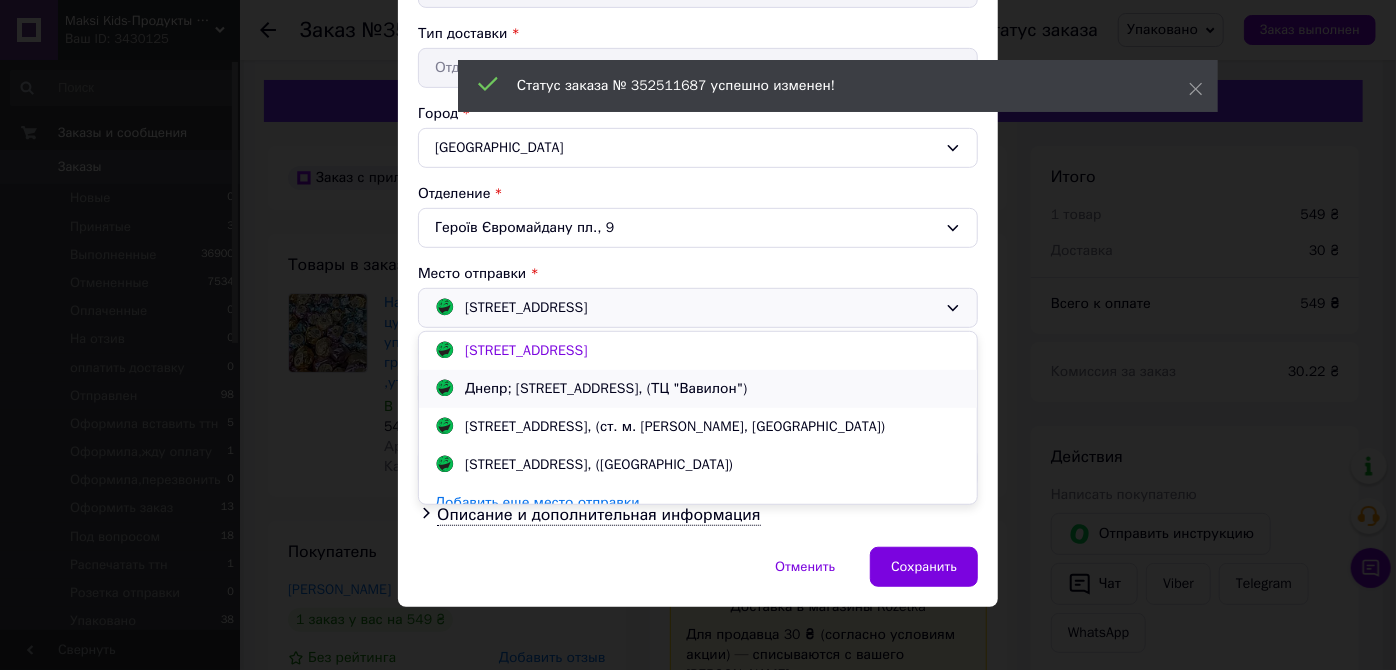 click on "Днепр; [STREET_ADDRESS], (ТЦ "Вавилон")" at bounding box center [606, 389] 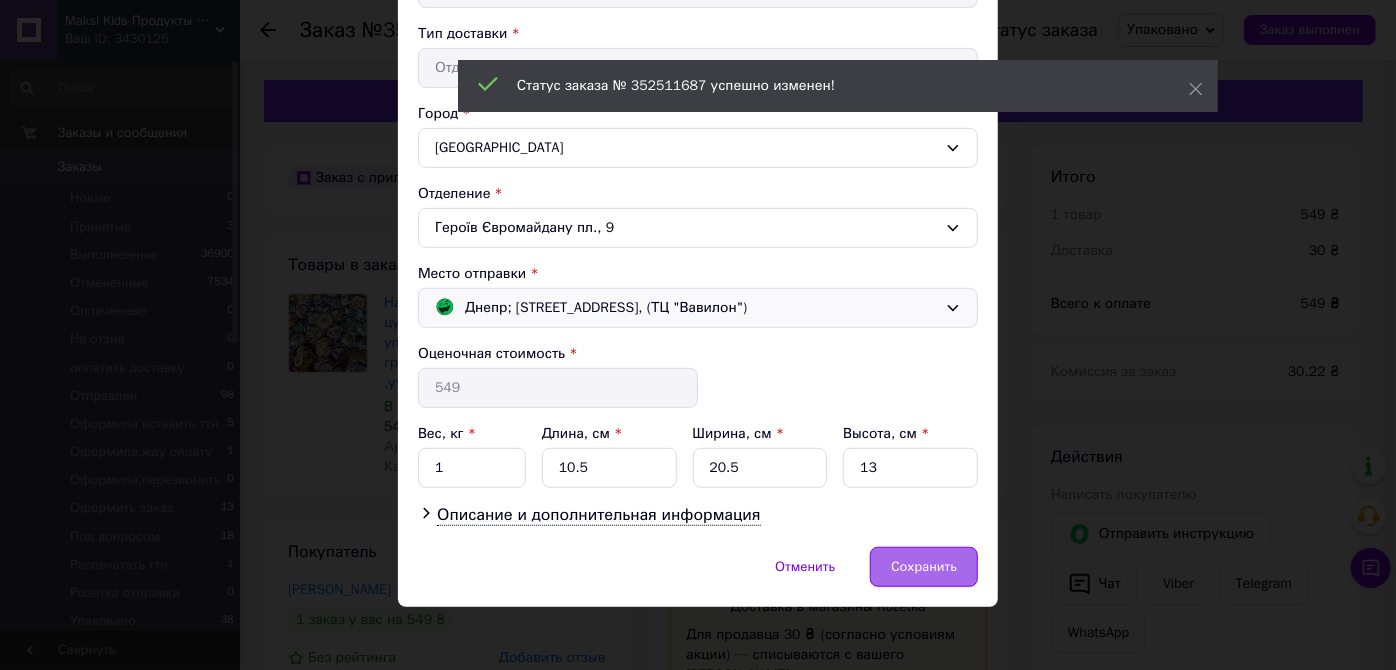 click on "Сохранить" at bounding box center (924, 567) 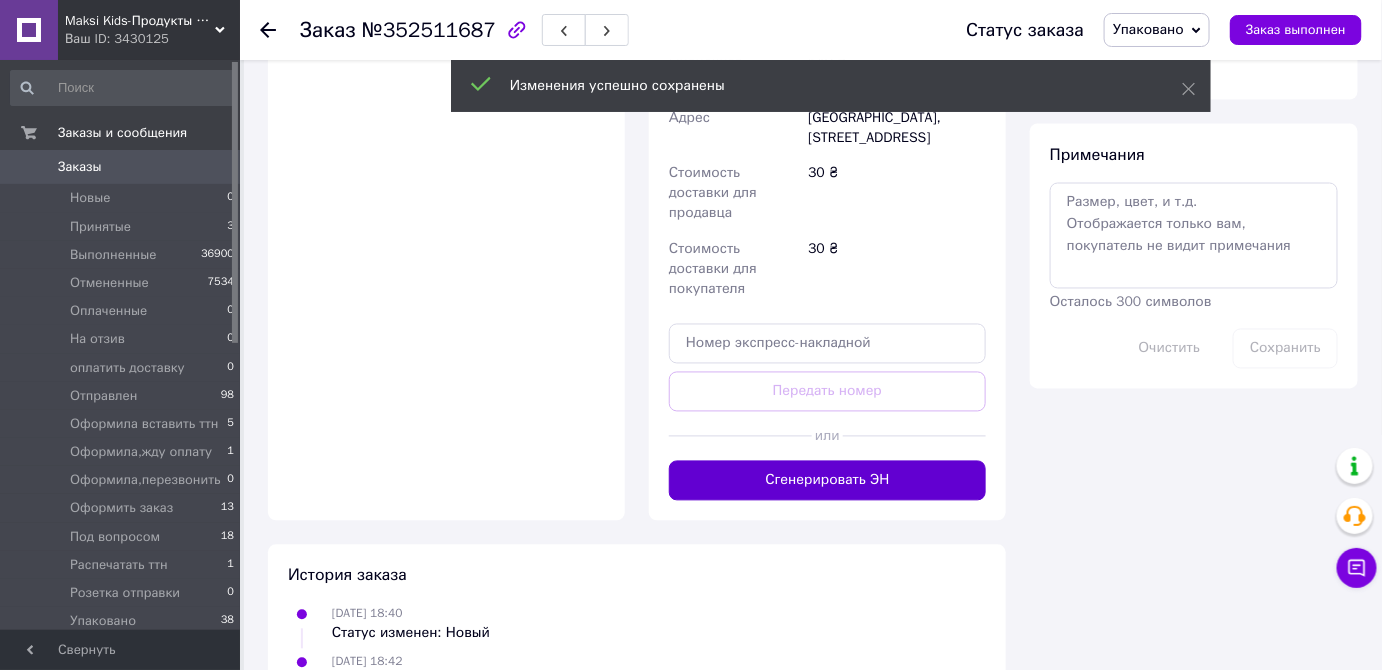 click on "Сгенерировать ЭН" at bounding box center [827, 481] 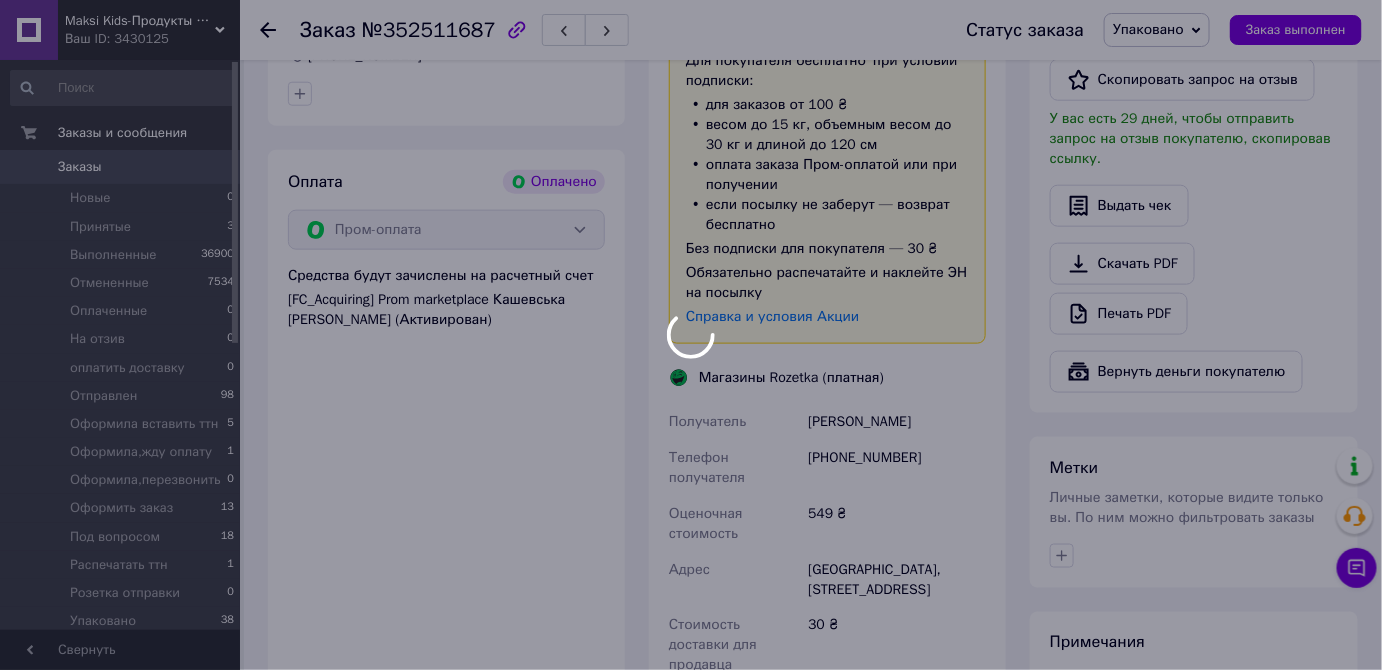 scroll, scrollTop: 636, scrollLeft: 0, axis: vertical 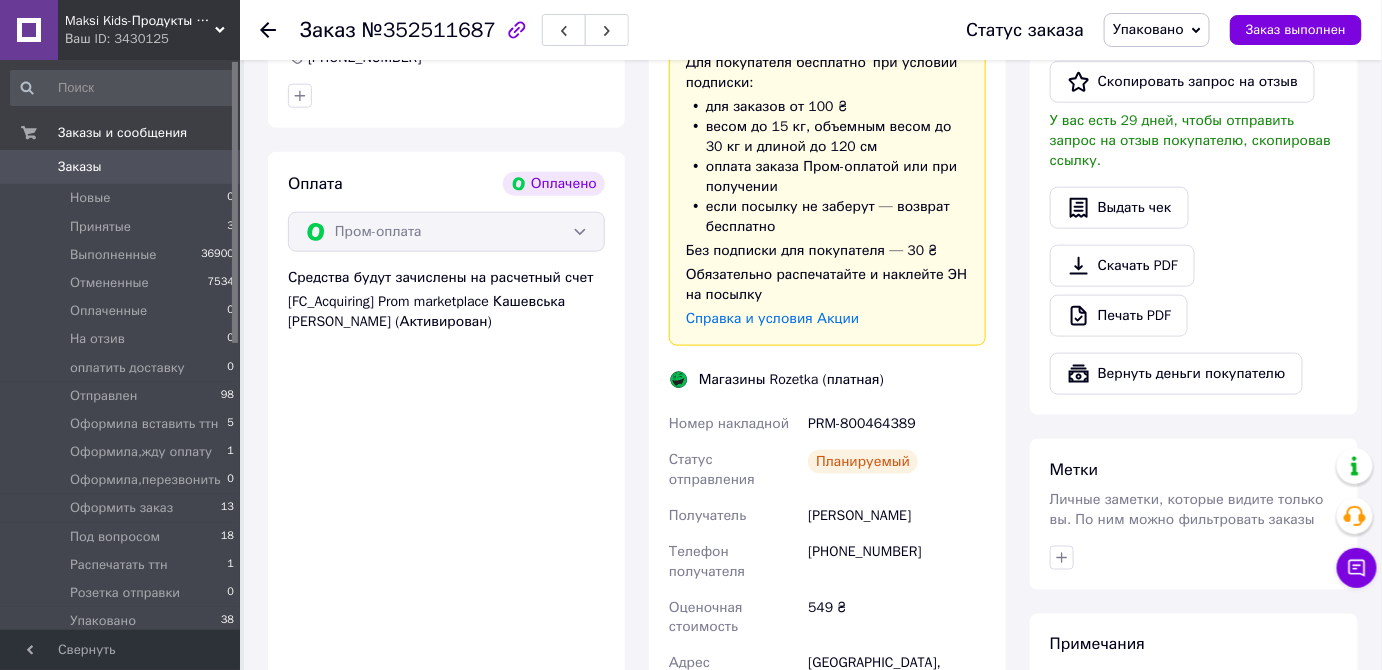 drag, startPoint x: 796, startPoint y: 377, endPoint x: 938, endPoint y: 469, distance: 169.1981 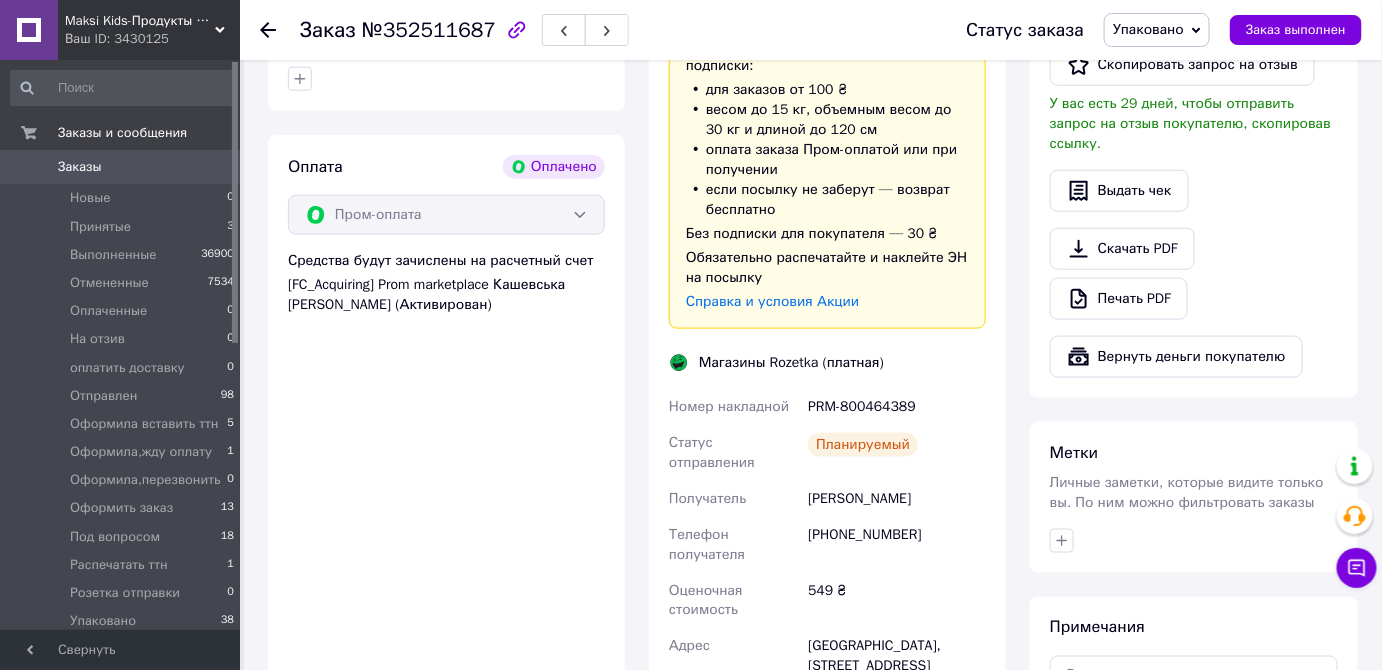scroll, scrollTop: 1000, scrollLeft: 0, axis: vertical 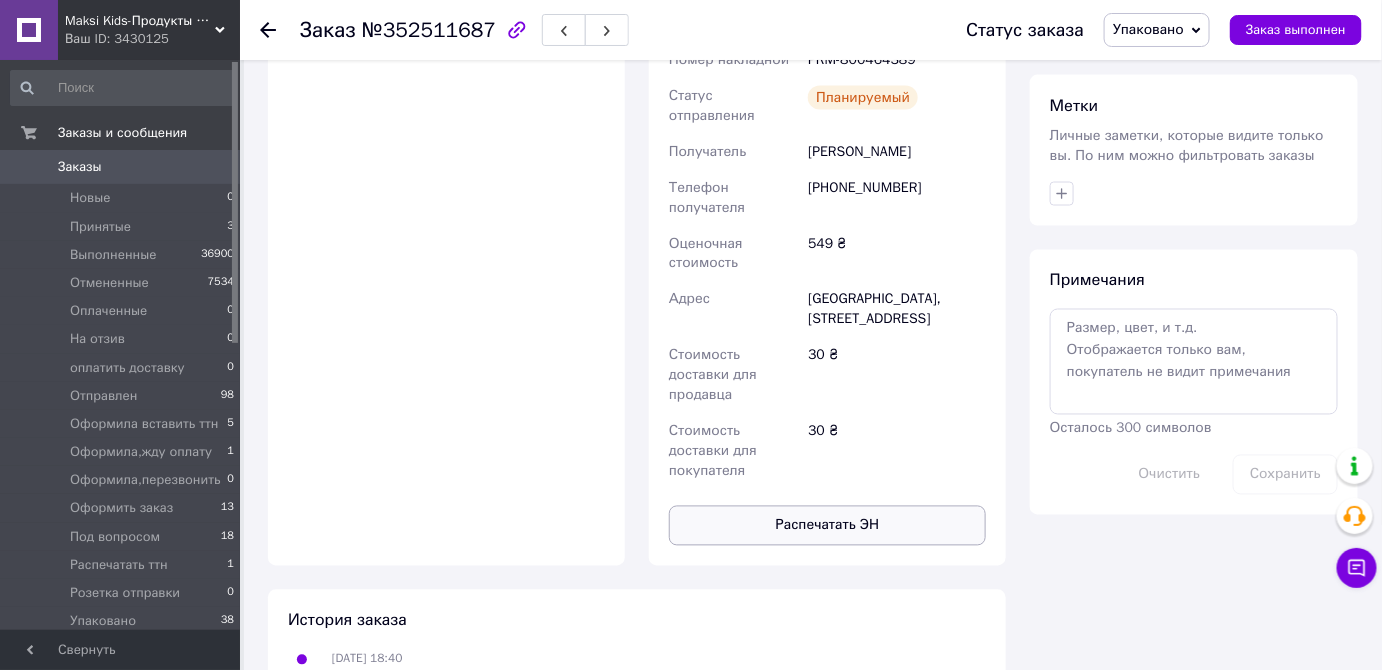 click on "Распечатать ЭН" at bounding box center [827, 526] 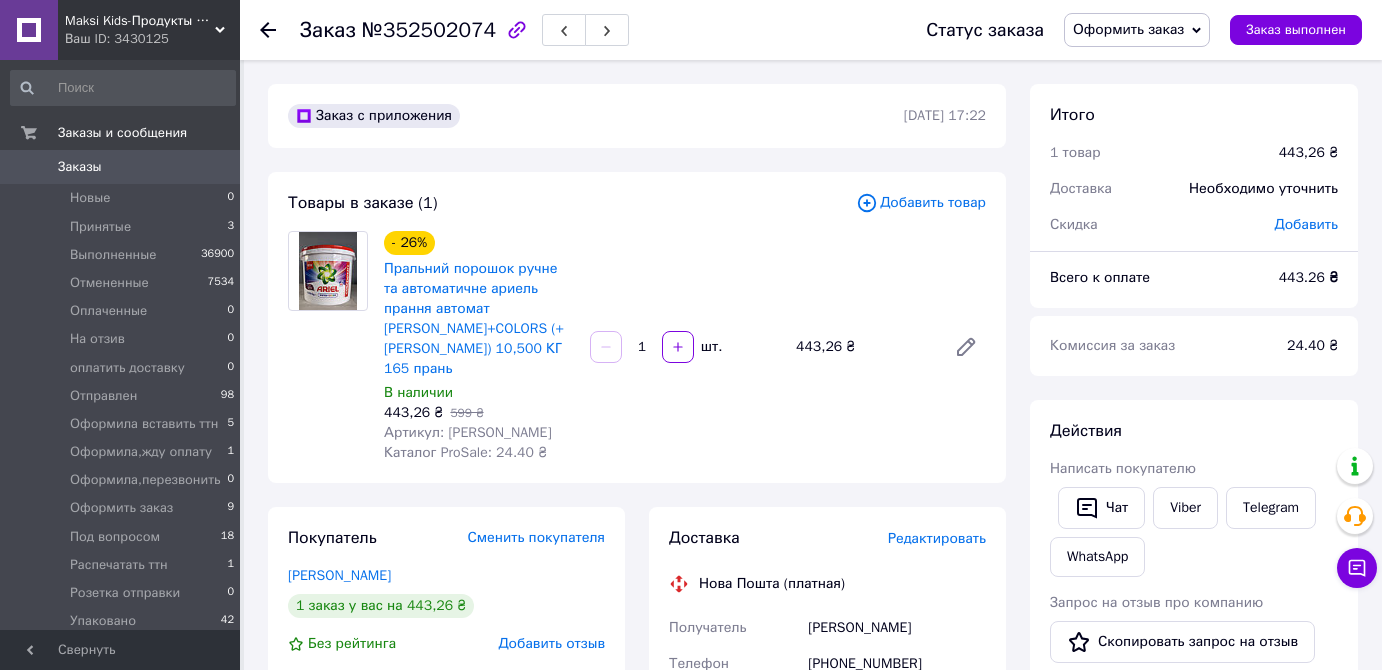scroll, scrollTop: 0, scrollLeft: 0, axis: both 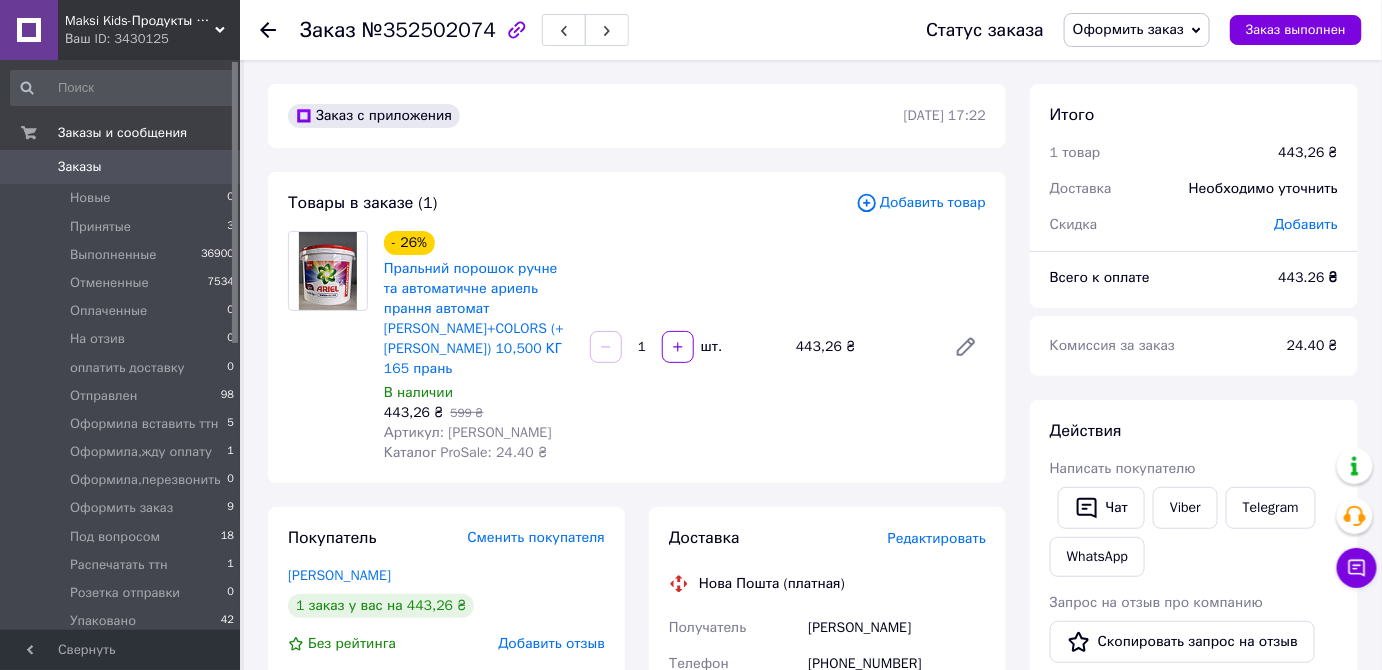 click on "Оформить заказ" at bounding box center [1128, 29] 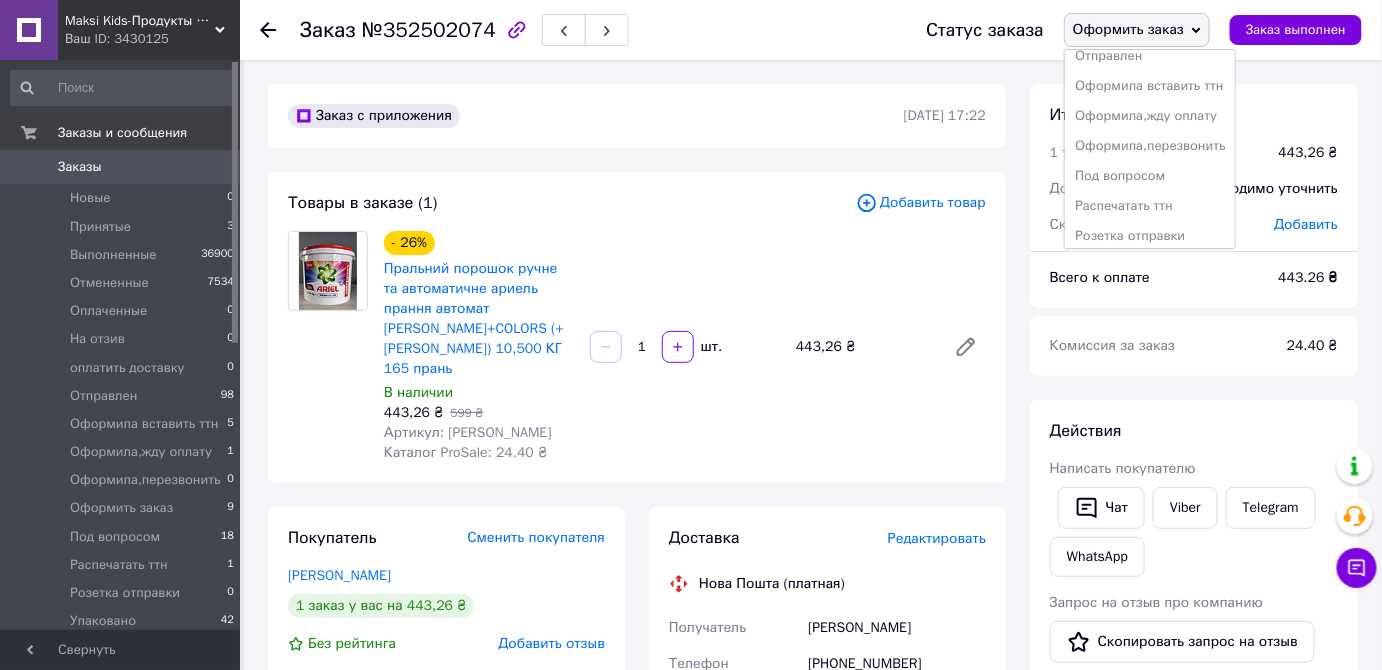 scroll, scrollTop: 231, scrollLeft: 0, axis: vertical 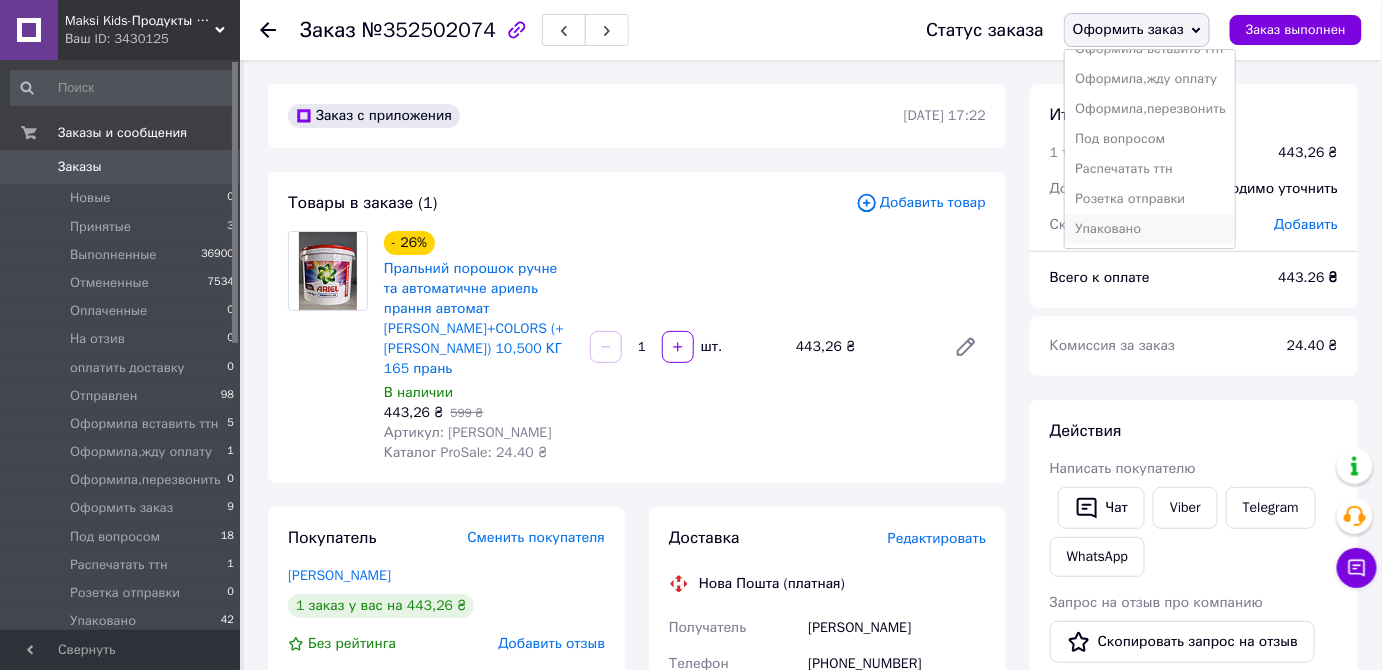 click on "Упаковано" at bounding box center [1150, 229] 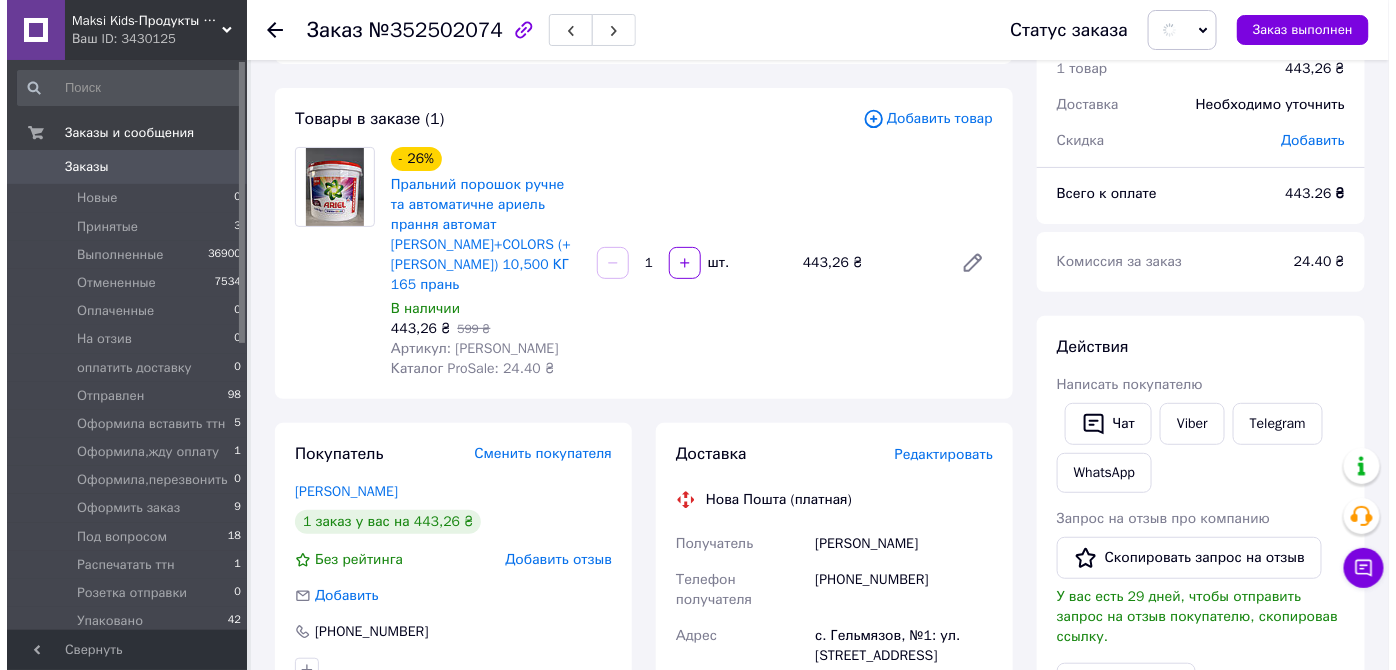 scroll, scrollTop: 272, scrollLeft: 0, axis: vertical 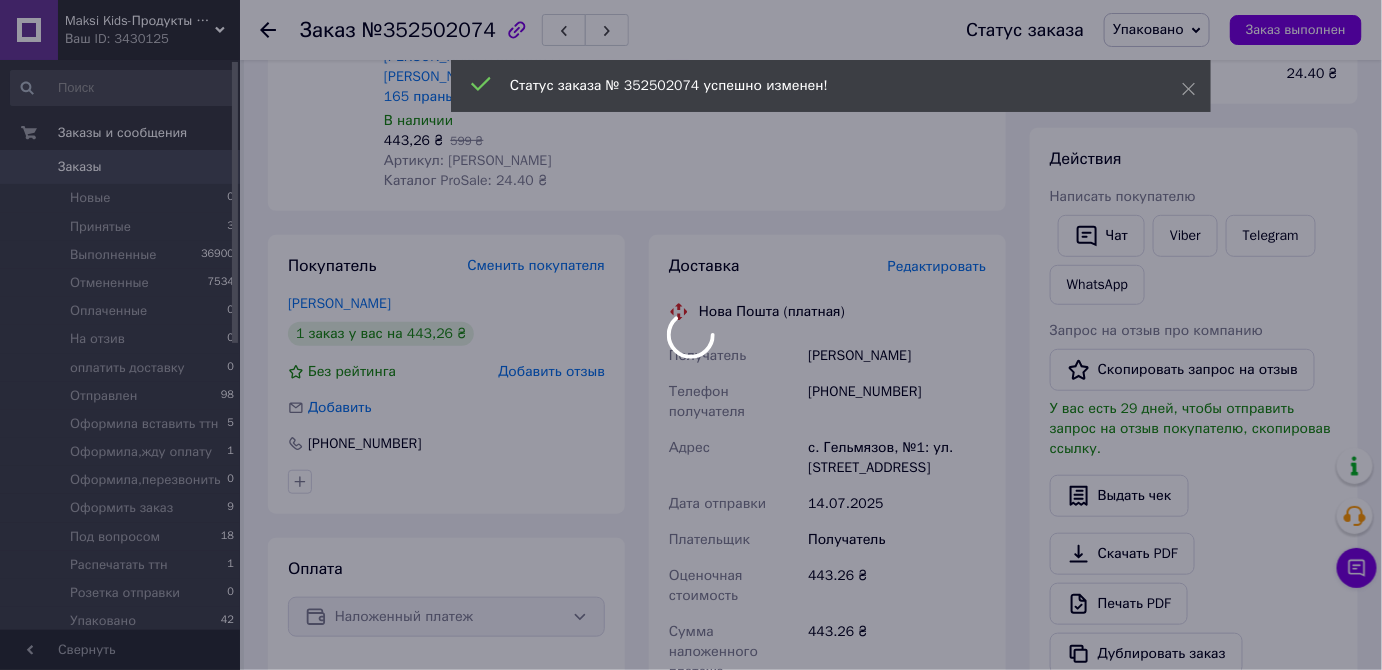 click at bounding box center [691, 335] 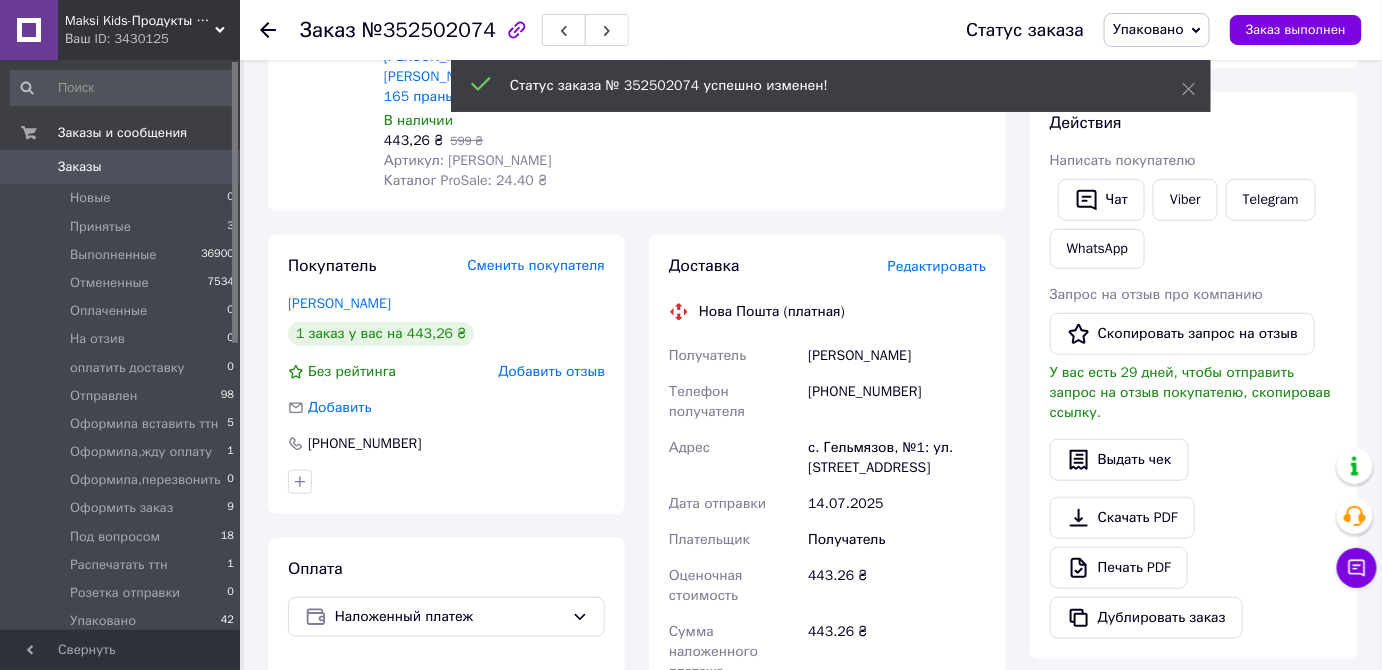 click on "Редактировать" at bounding box center (937, 266) 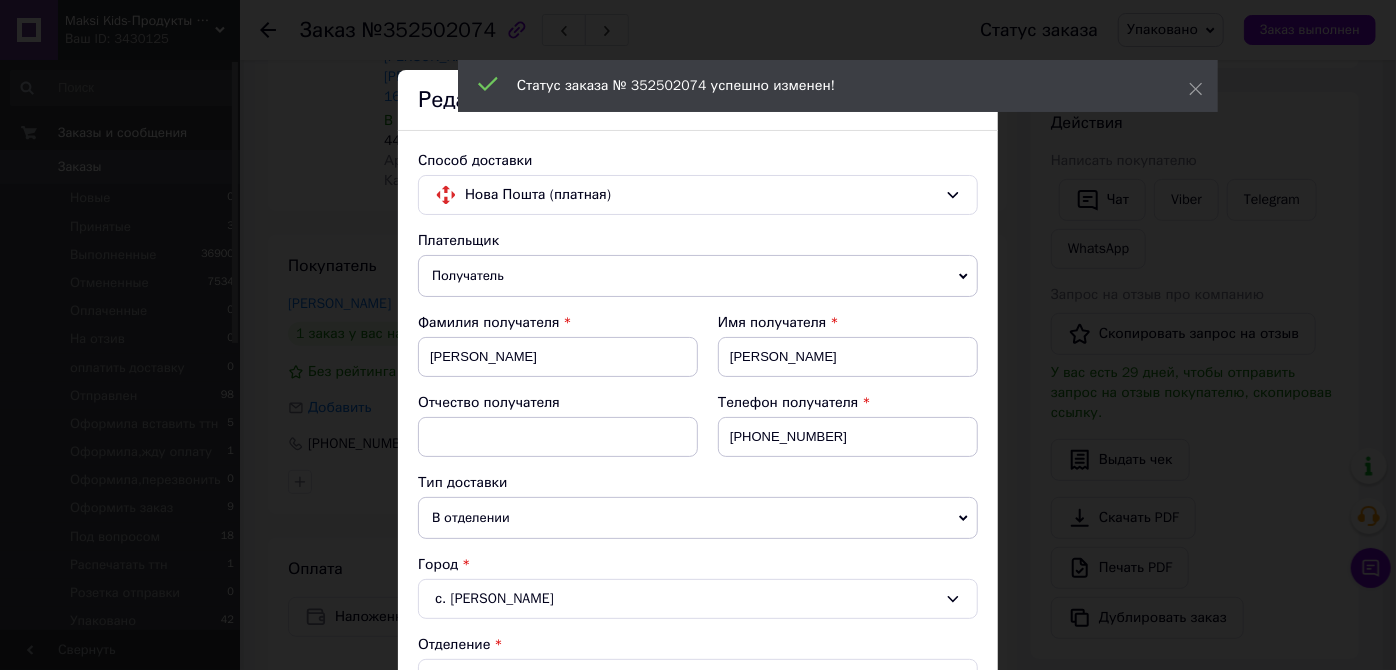 scroll, scrollTop: 454, scrollLeft: 0, axis: vertical 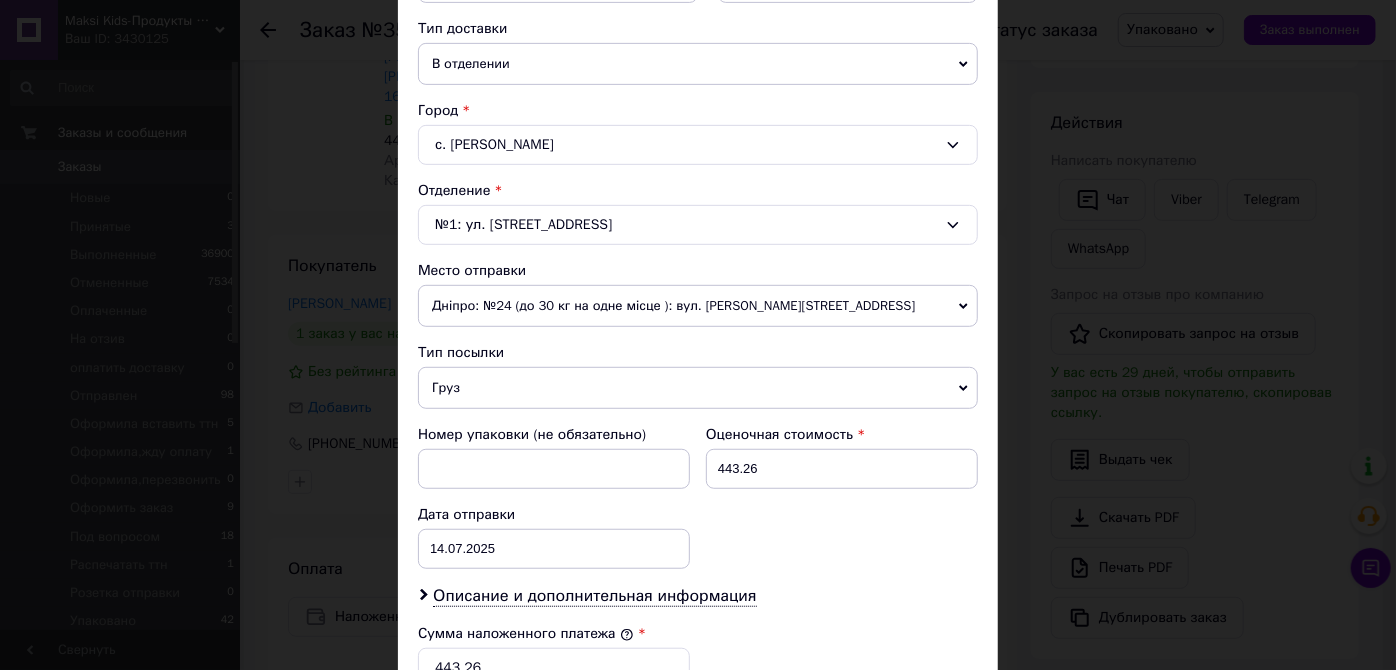 click on "Дніпро: №24 (до 30 кг на одне місце ): вул. [PERSON_NAME][STREET_ADDRESS]" at bounding box center [698, 306] 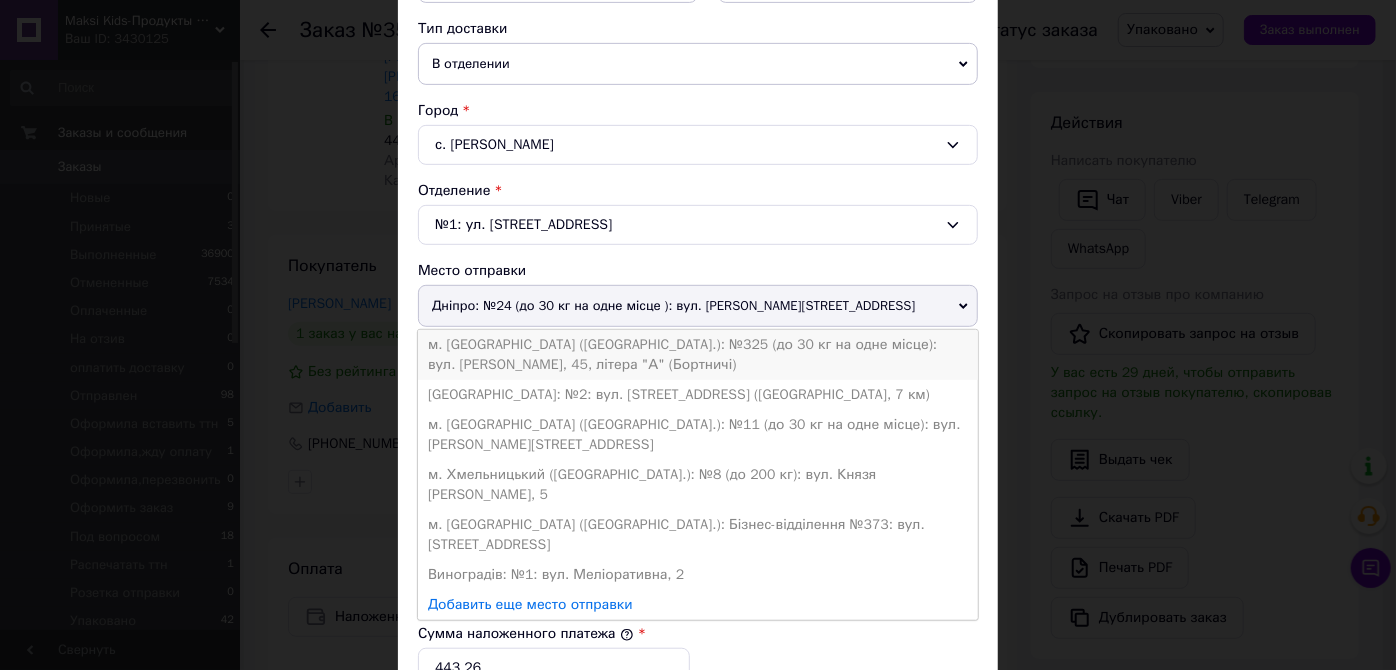 click on "м. [GEOGRAPHIC_DATA] ([GEOGRAPHIC_DATA].): №325 (до 30 кг на одне місце): вул. [PERSON_NAME], 45, літера "А" (Бортничі)" at bounding box center [698, 355] 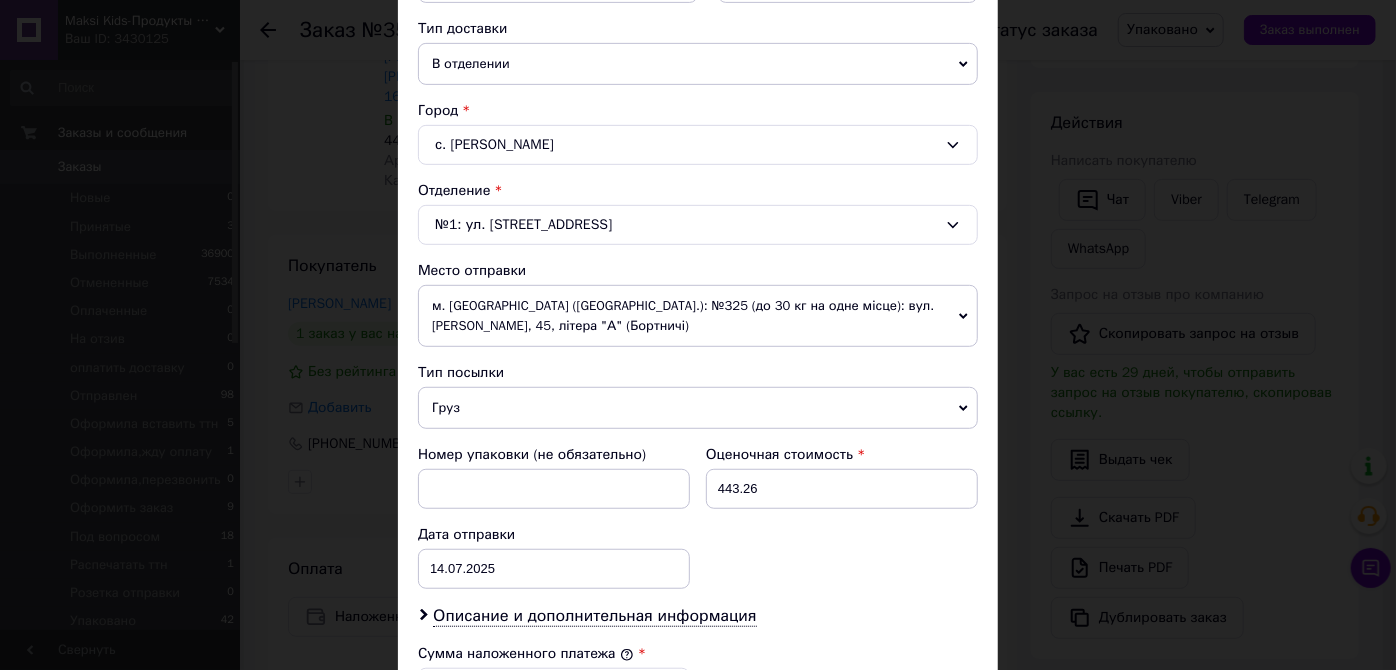 scroll, scrollTop: 866, scrollLeft: 0, axis: vertical 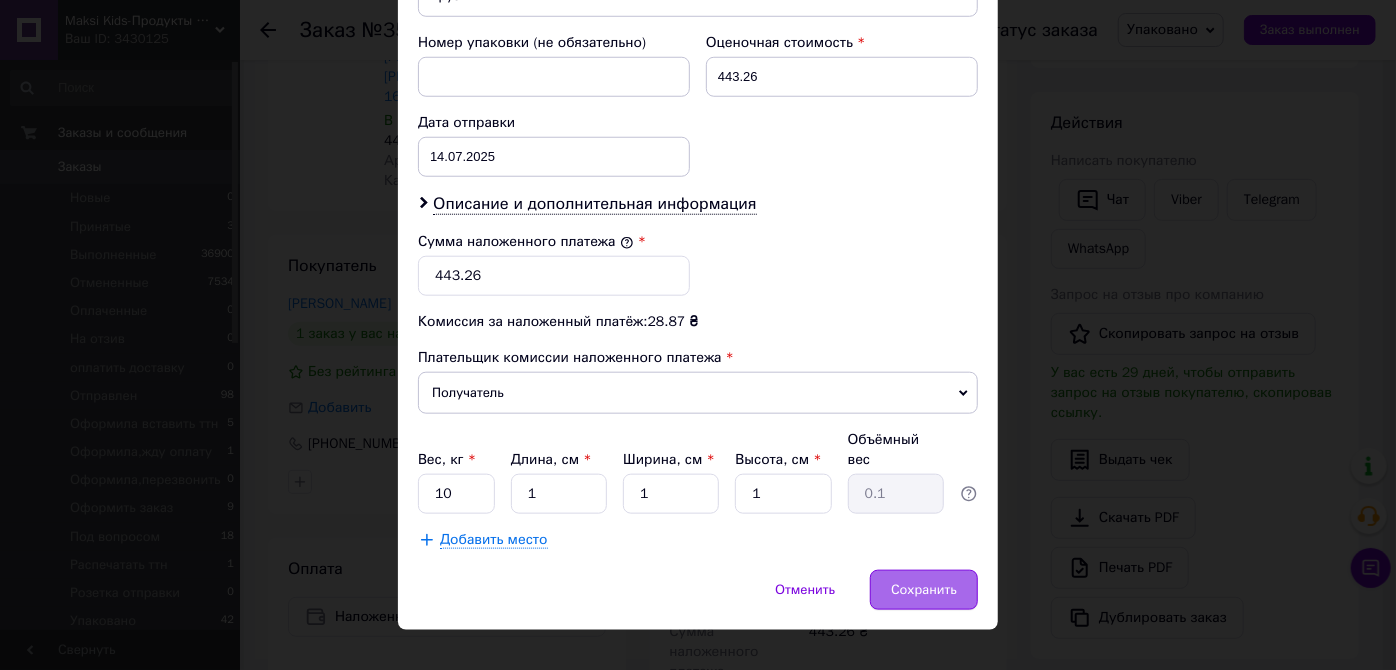 click on "Сохранить" at bounding box center (924, 590) 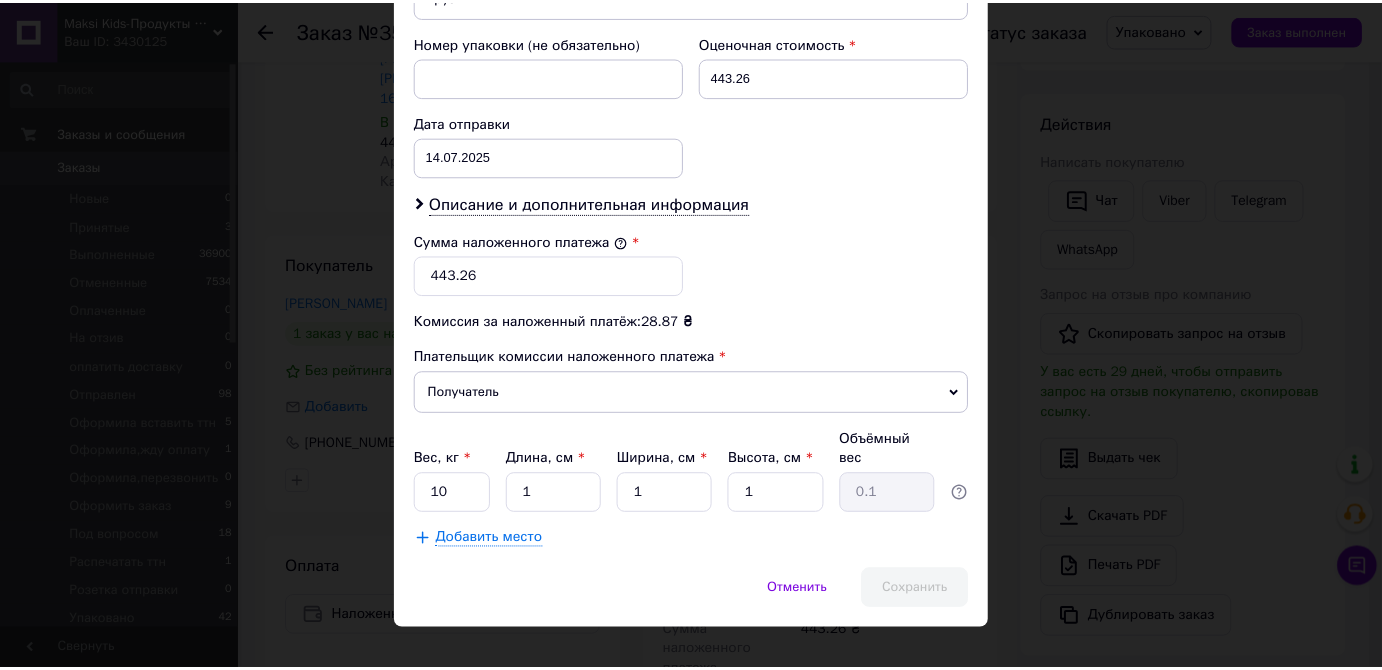 scroll, scrollTop: 571, scrollLeft: 0, axis: vertical 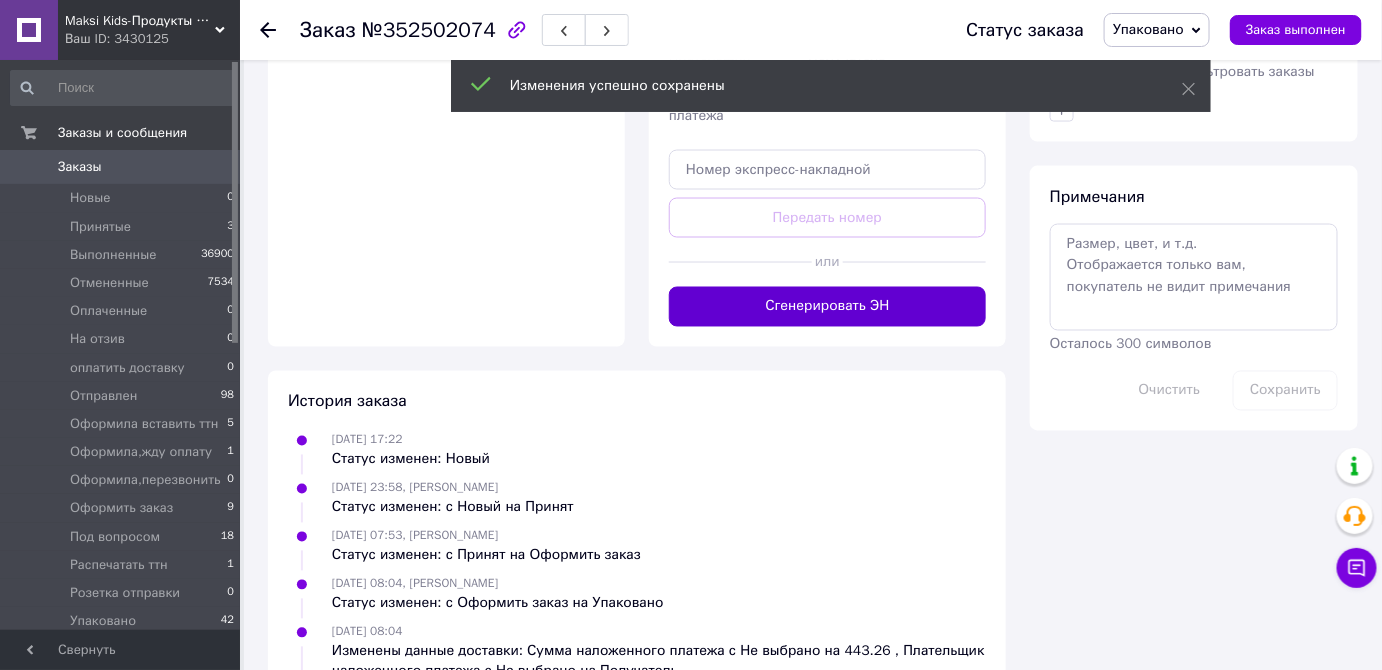 click on "Сгенерировать ЭН" at bounding box center [827, 307] 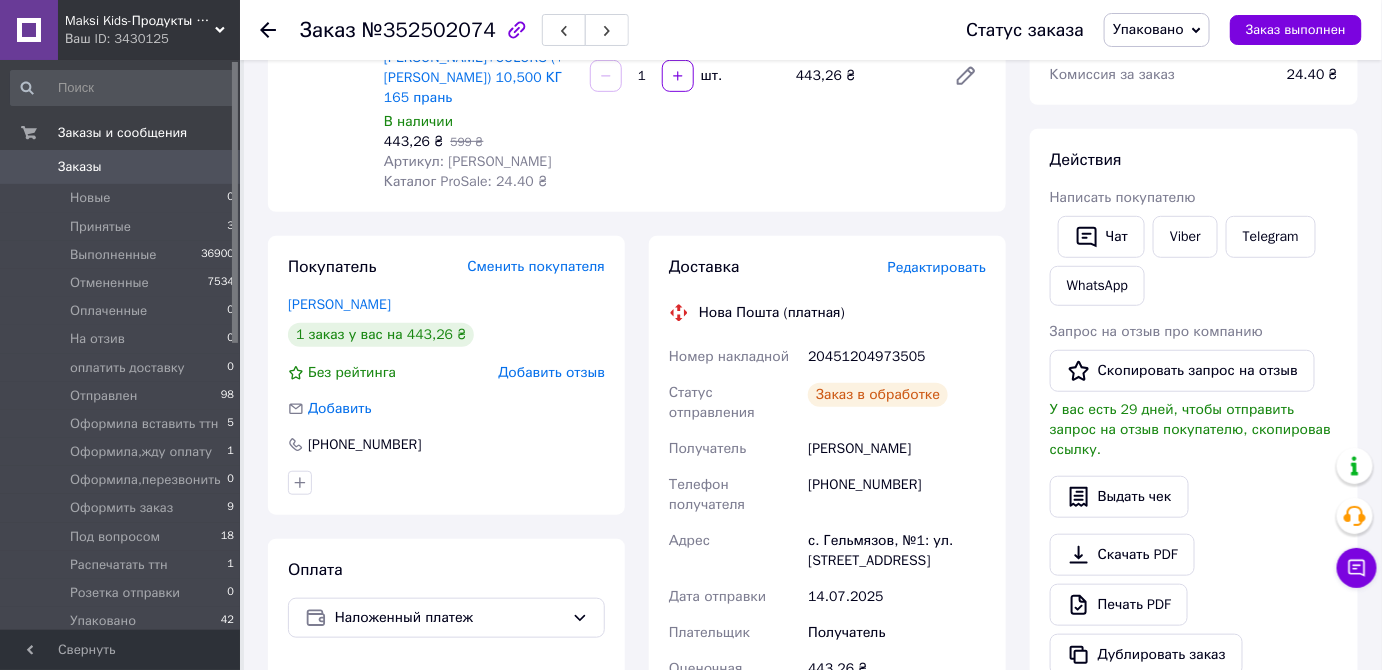 scroll, scrollTop: 181, scrollLeft: 0, axis: vertical 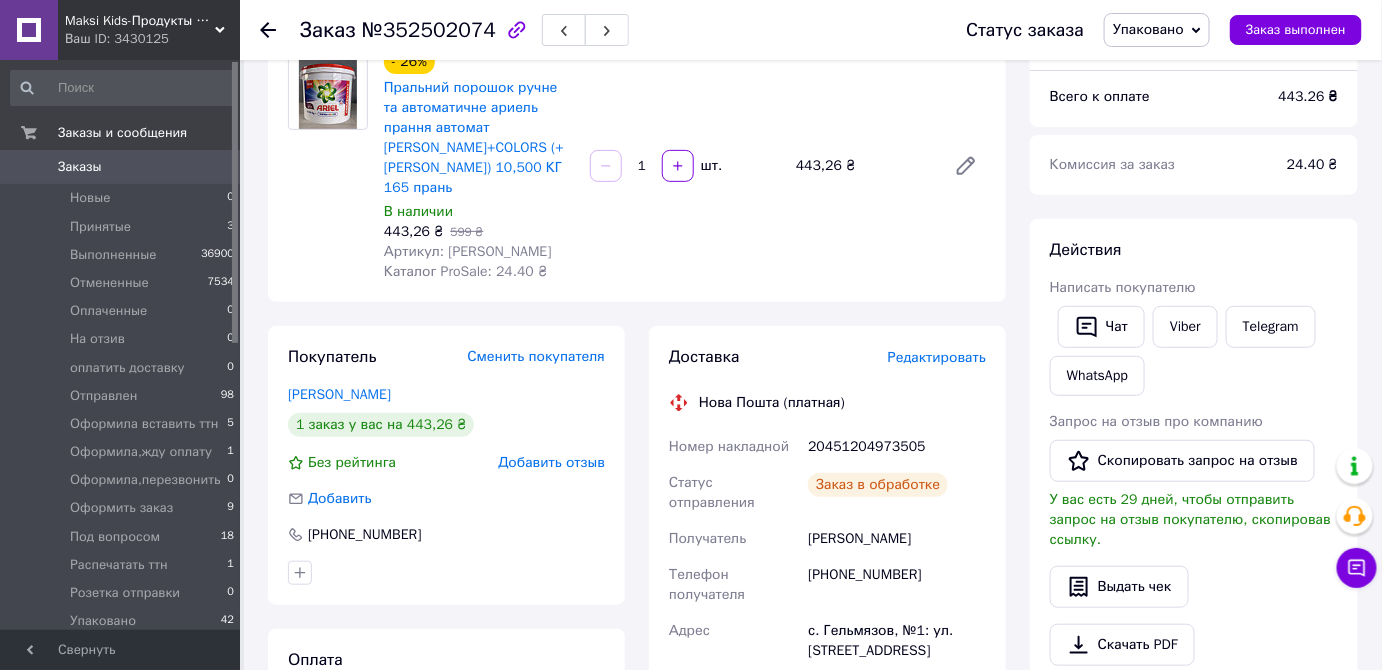 drag, startPoint x: 805, startPoint y: 424, endPoint x: 981, endPoint y: 497, distance: 190.53871 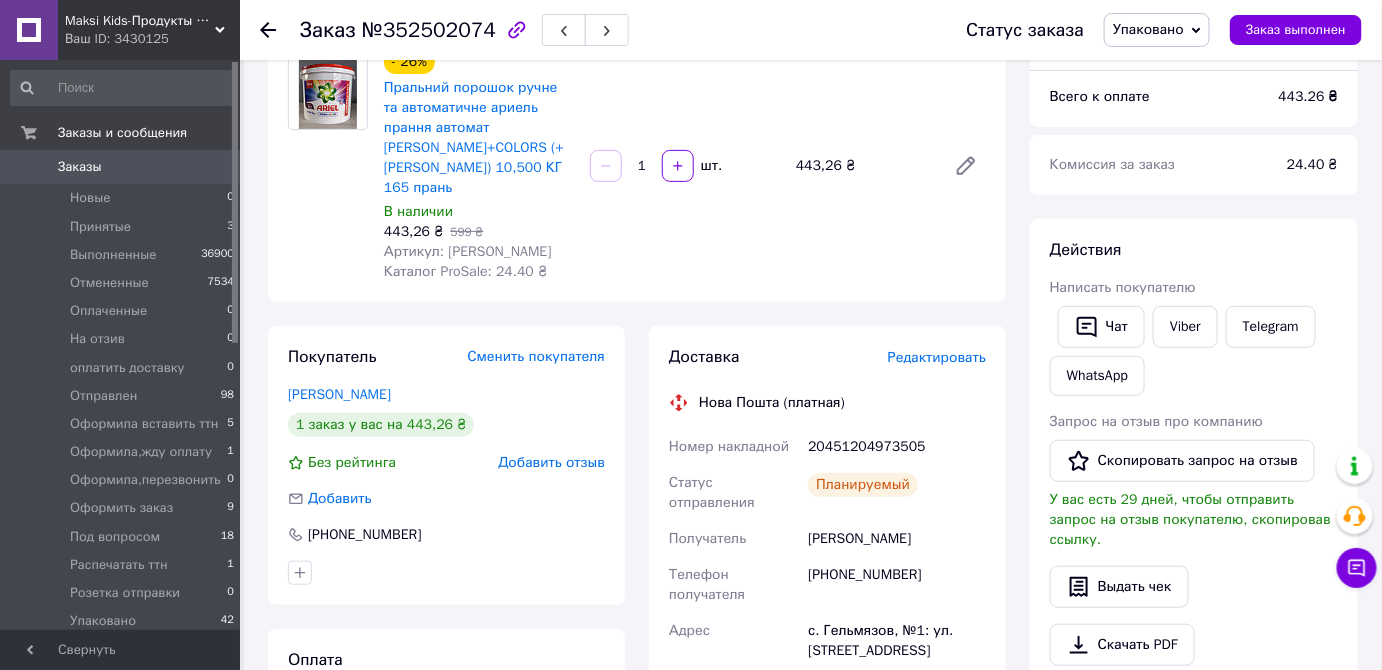 click at bounding box center (328, 166) 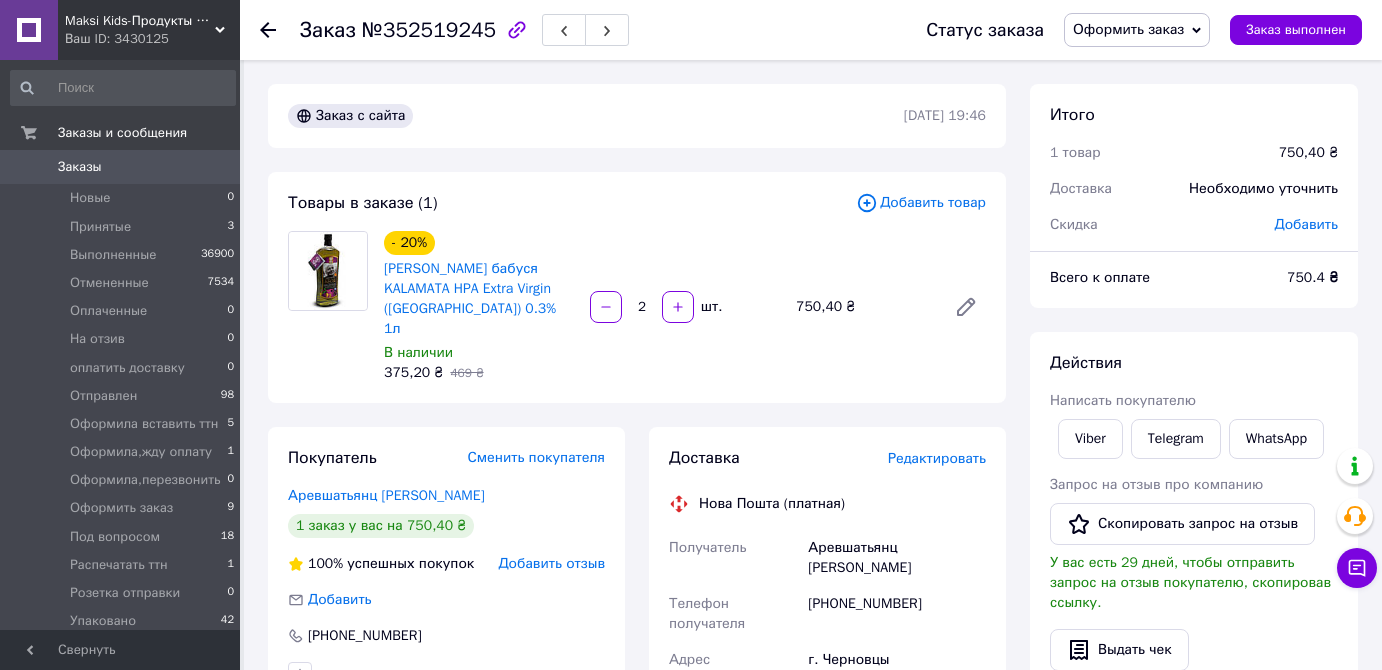 scroll, scrollTop: 0, scrollLeft: 0, axis: both 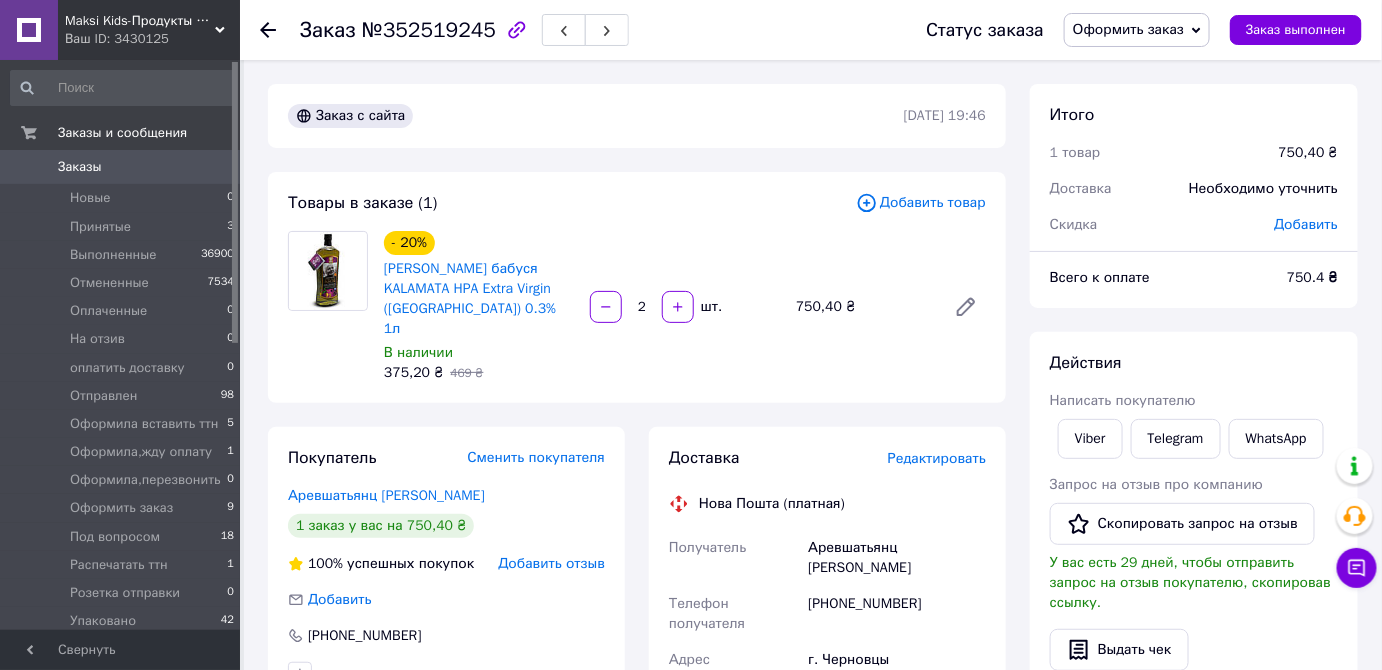 click on "Оформить заказ" at bounding box center [1128, 29] 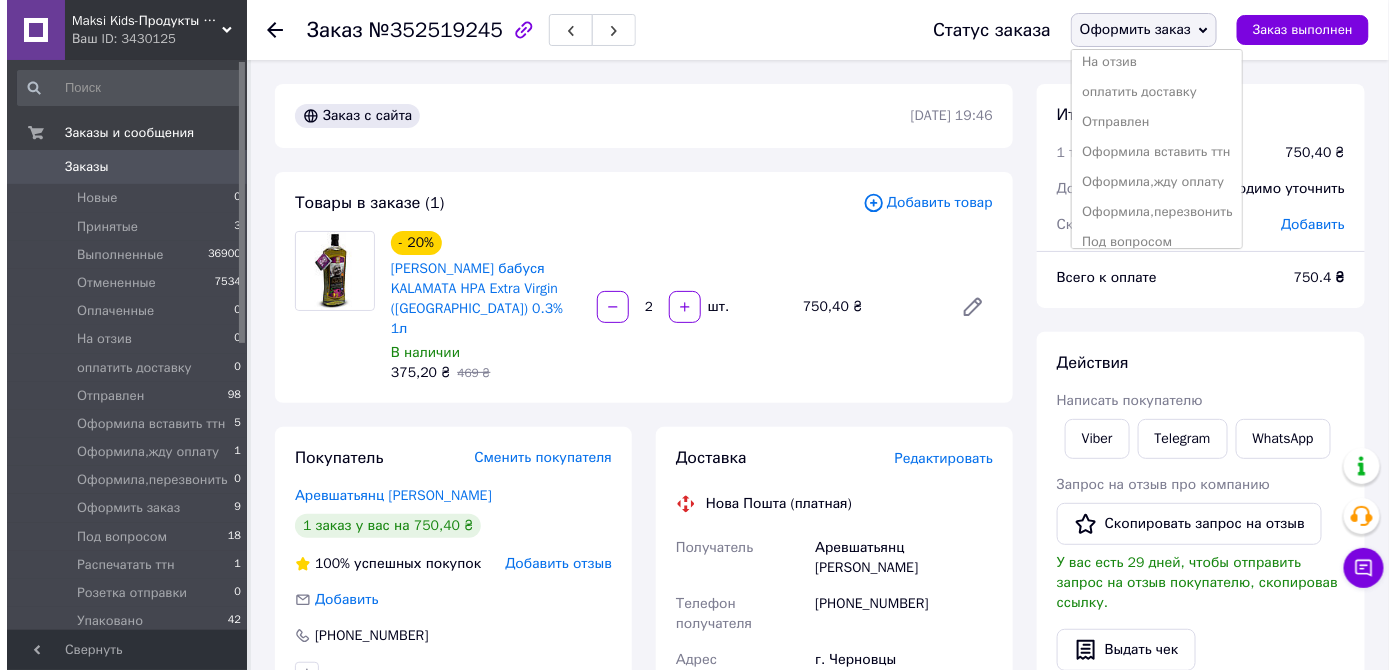 scroll, scrollTop: 231, scrollLeft: 0, axis: vertical 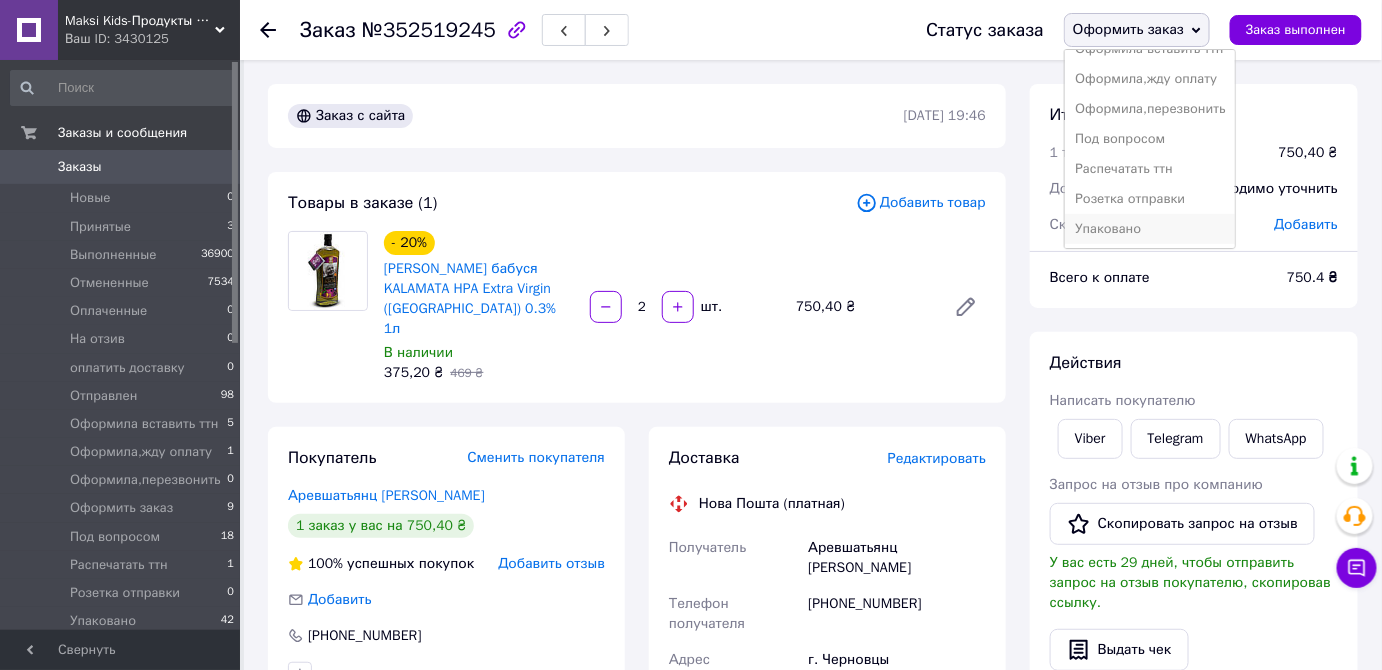 click on "Упаковано" at bounding box center (1150, 229) 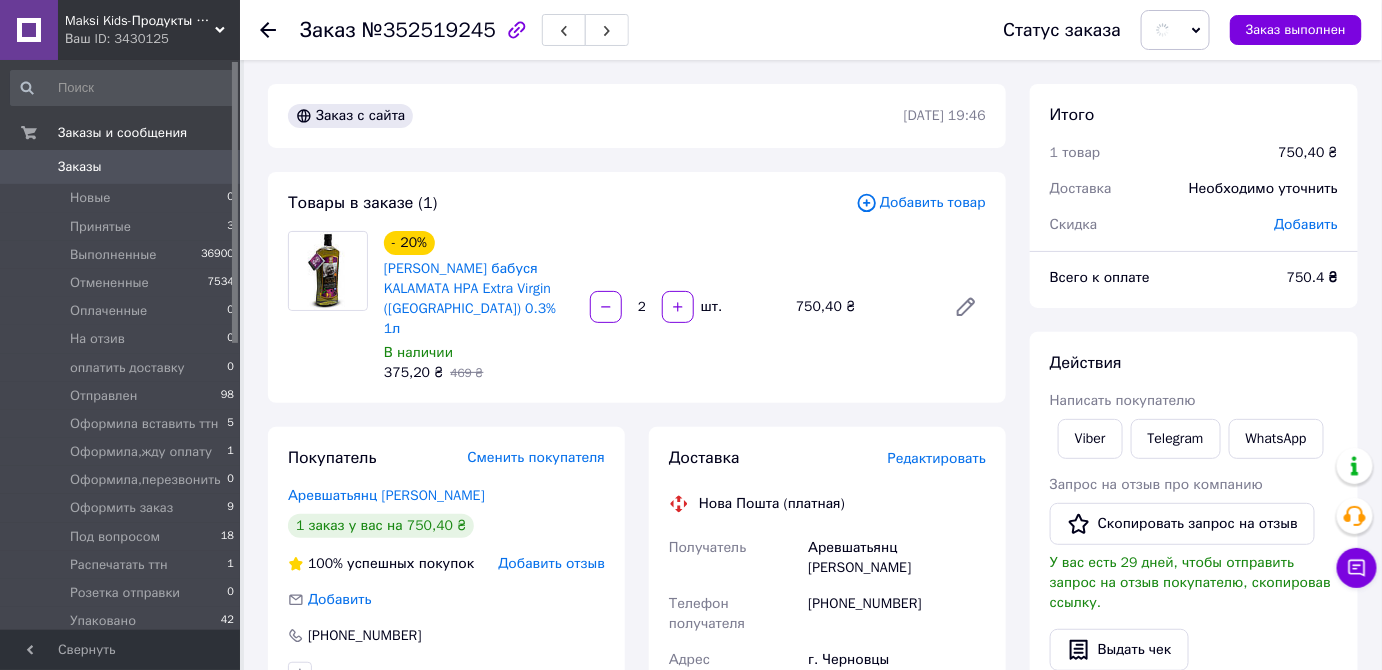 click on "Редактировать" at bounding box center [937, 458] 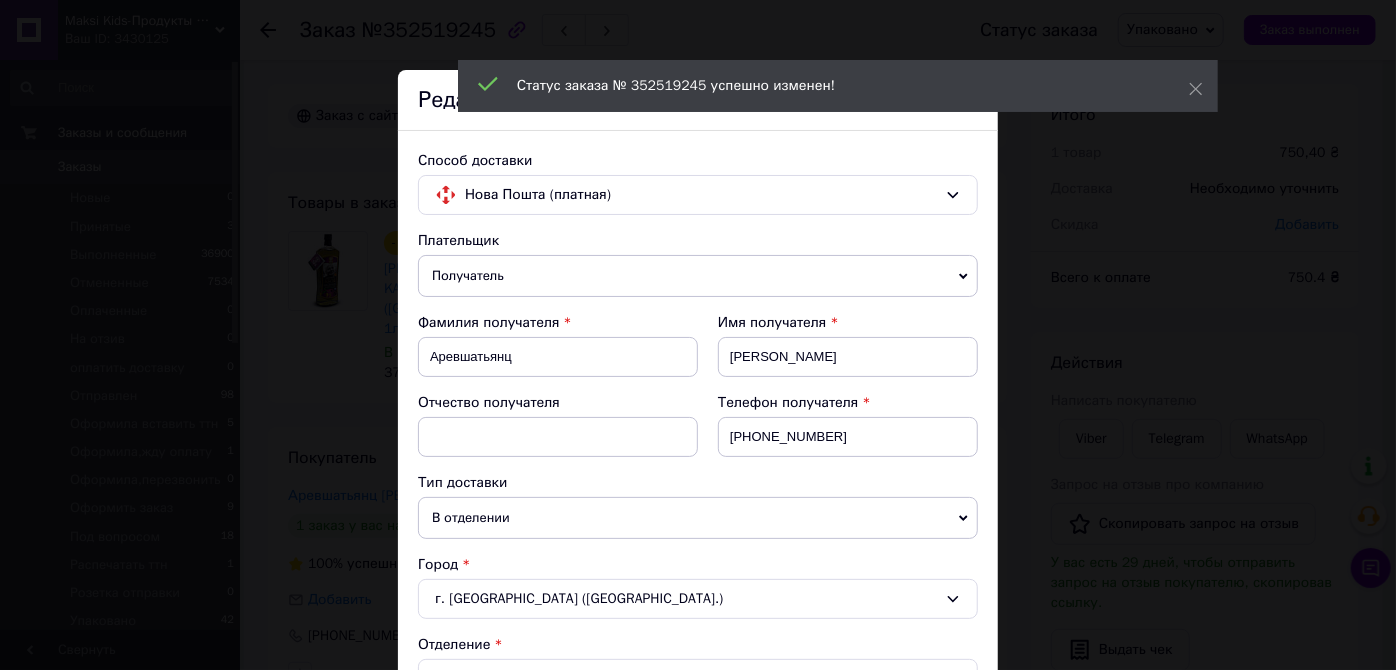 scroll, scrollTop: 363, scrollLeft: 0, axis: vertical 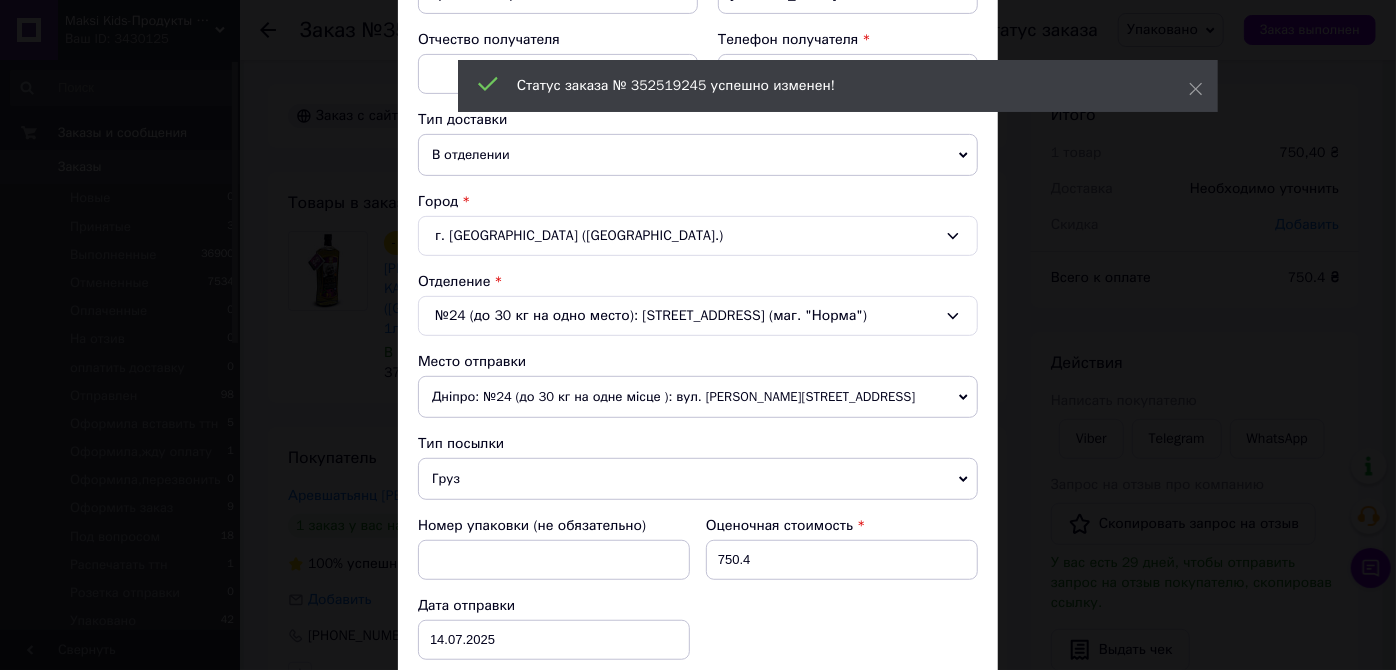 click on "Дніпро: №24 (до 30 кг на одне місце ): вул. [PERSON_NAME][STREET_ADDRESS]" at bounding box center (698, 397) 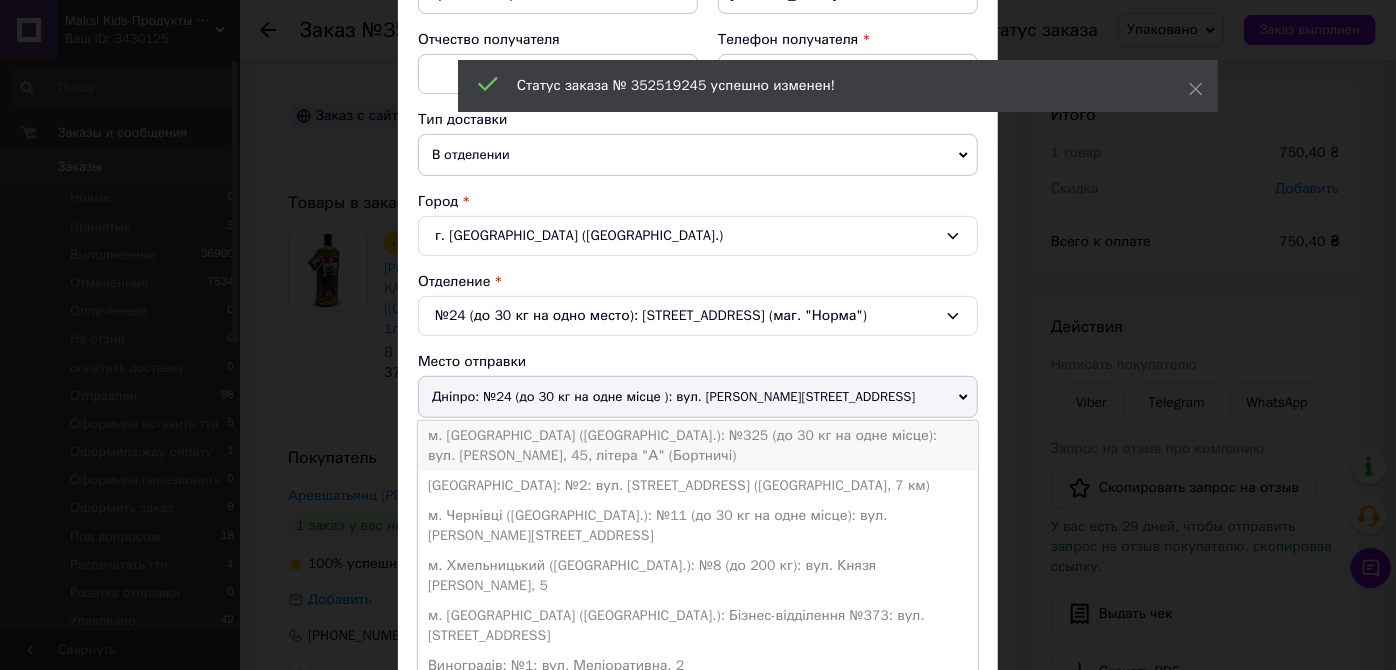 click on "м. [GEOGRAPHIC_DATA] ([GEOGRAPHIC_DATA].): №325 (до 30 кг на одне місце): вул. [PERSON_NAME], 45, літера "А" (Бортничі)" at bounding box center (698, 446) 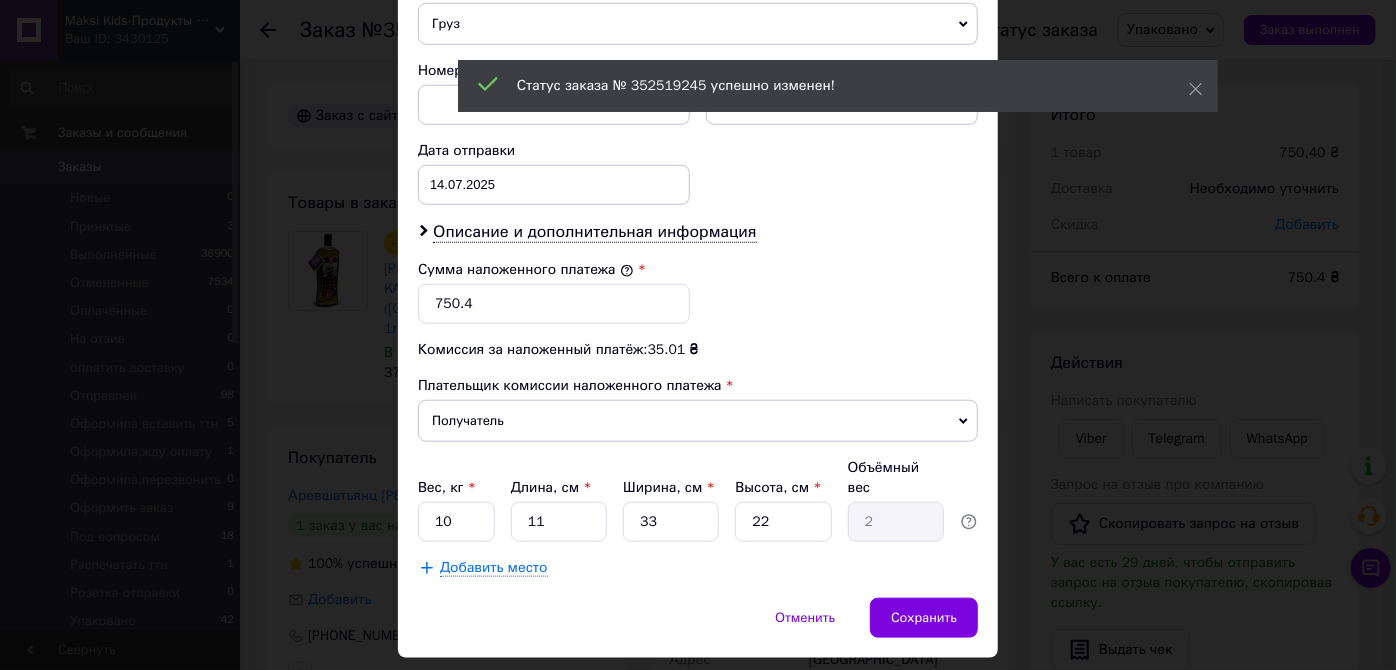 scroll, scrollTop: 847, scrollLeft: 0, axis: vertical 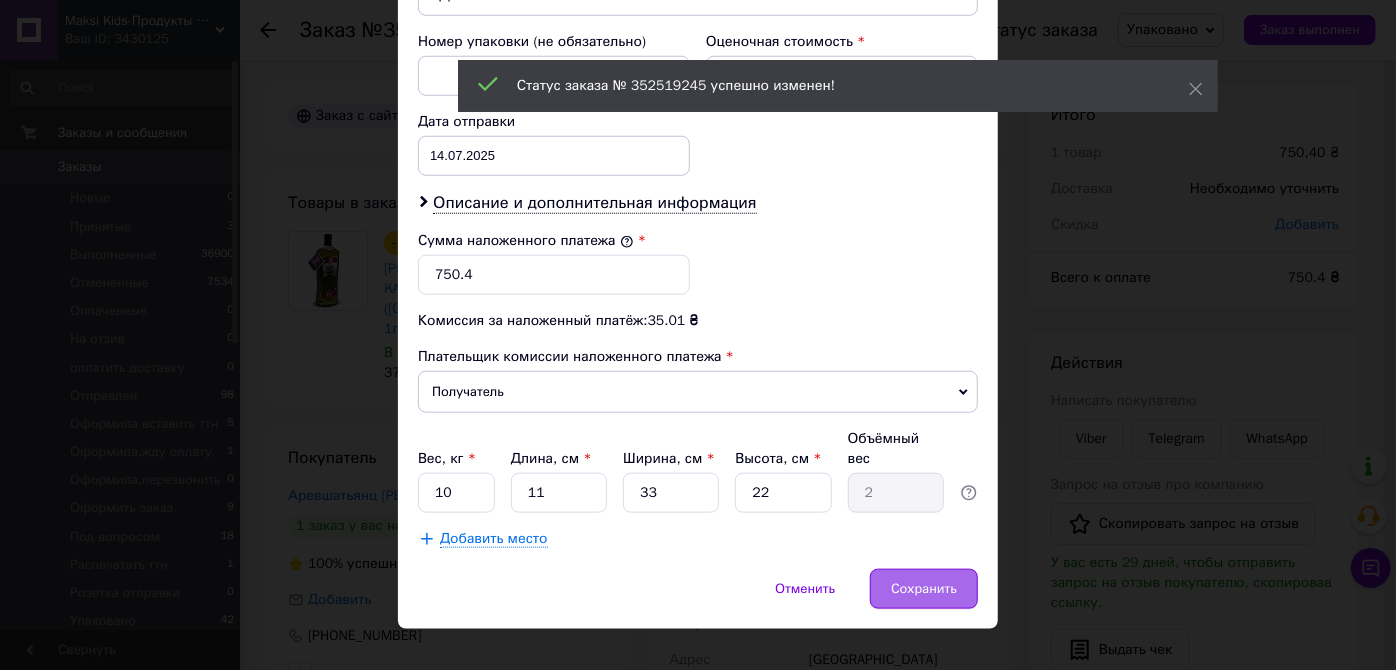 click on "Сохранить" at bounding box center [924, 589] 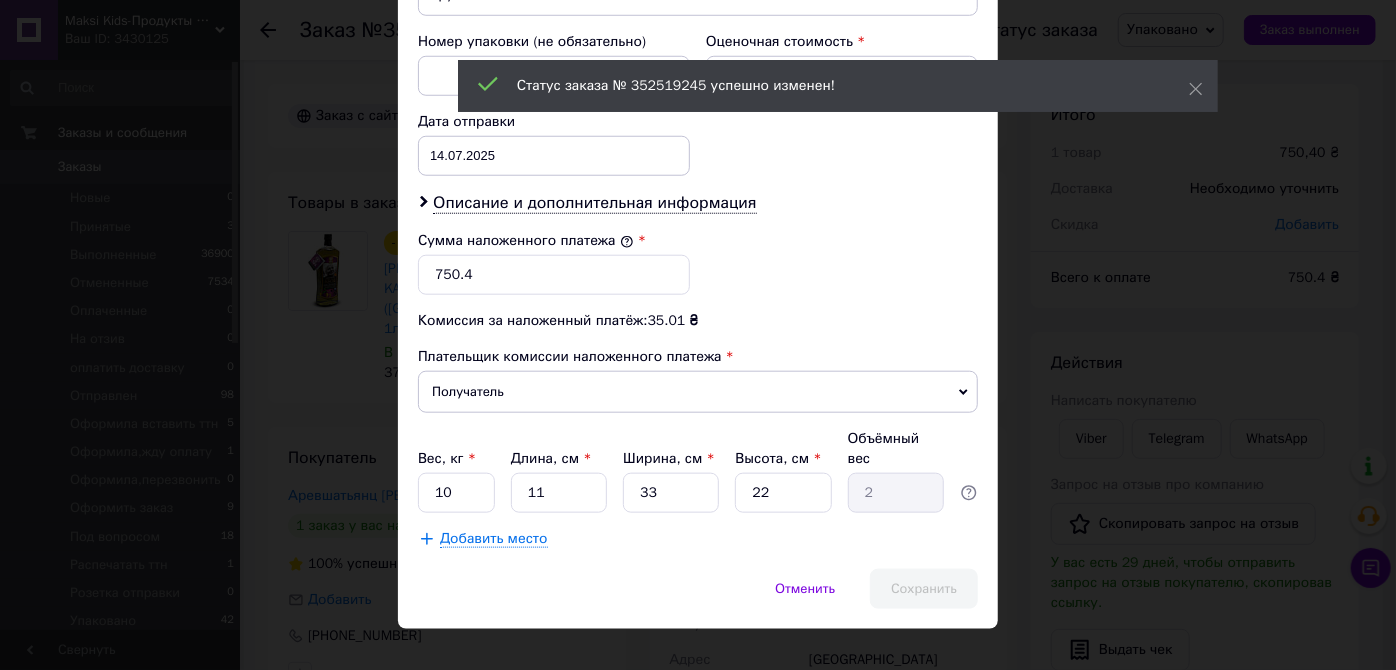 scroll, scrollTop: 0, scrollLeft: 0, axis: both 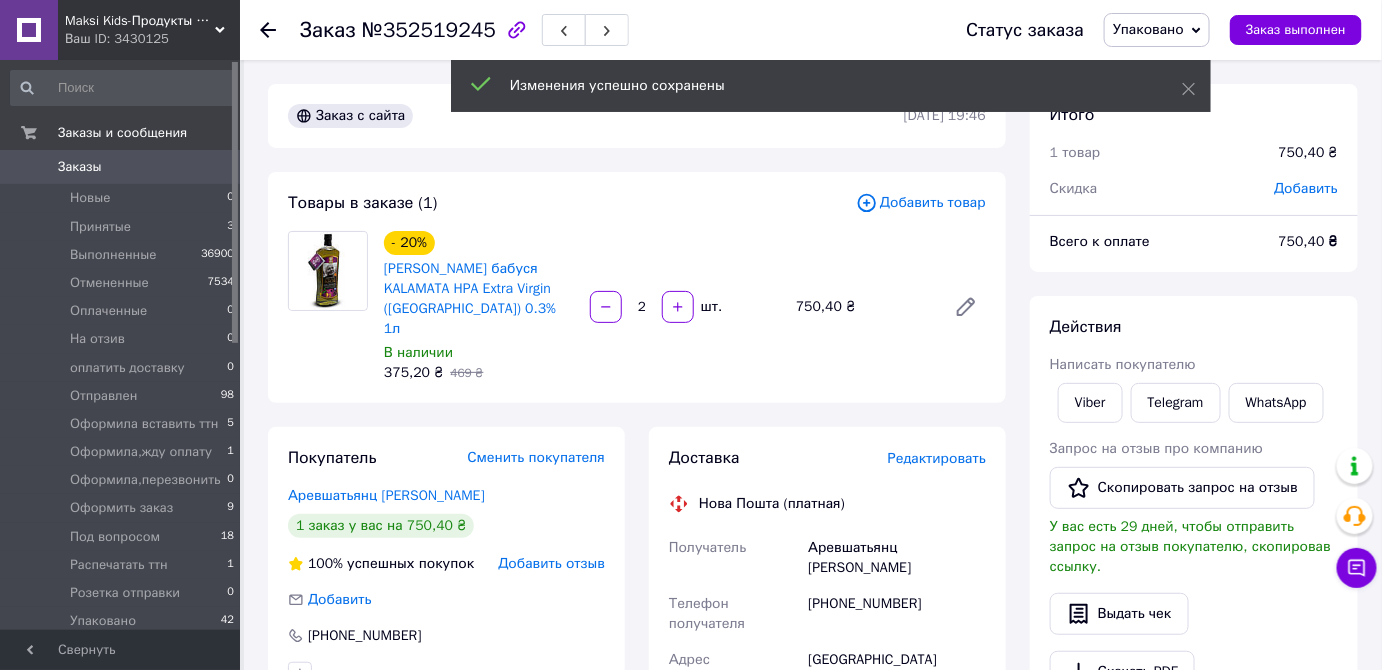 click on "Редактировать" at bounding box center (937, 458) 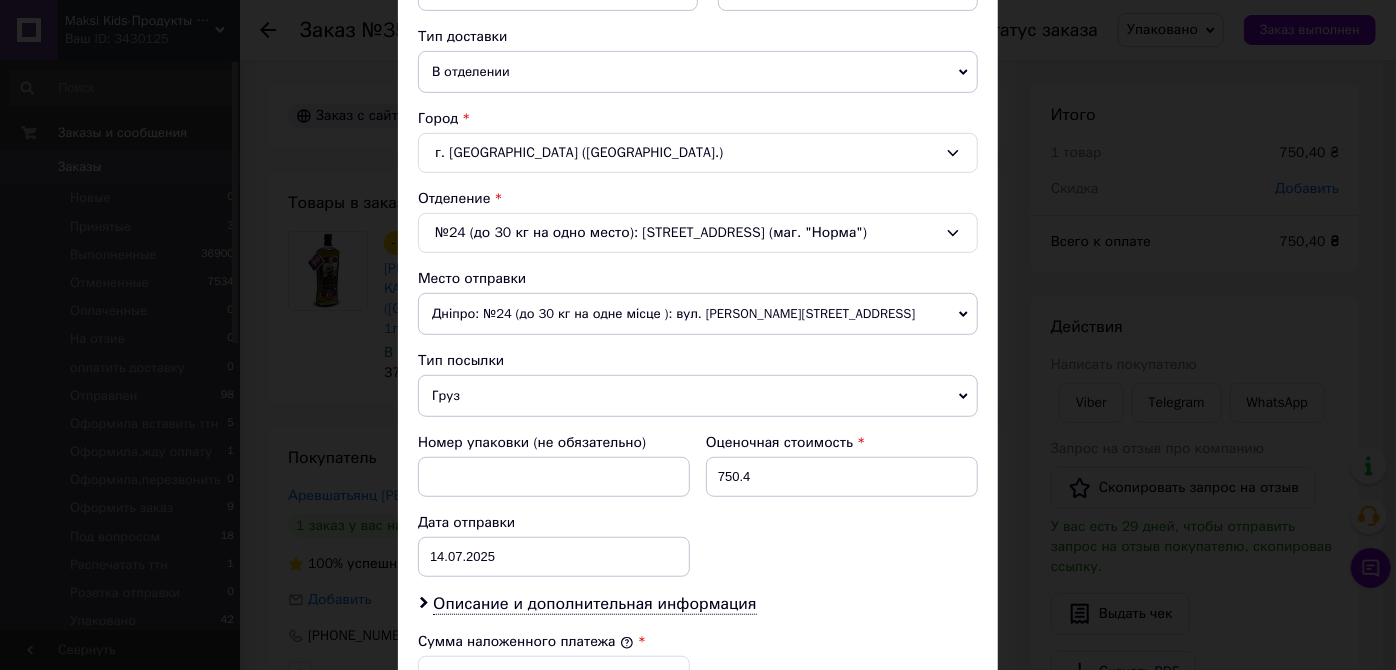 scroll, scrollTop: 454, scrollLeft: 0, axis: vertical 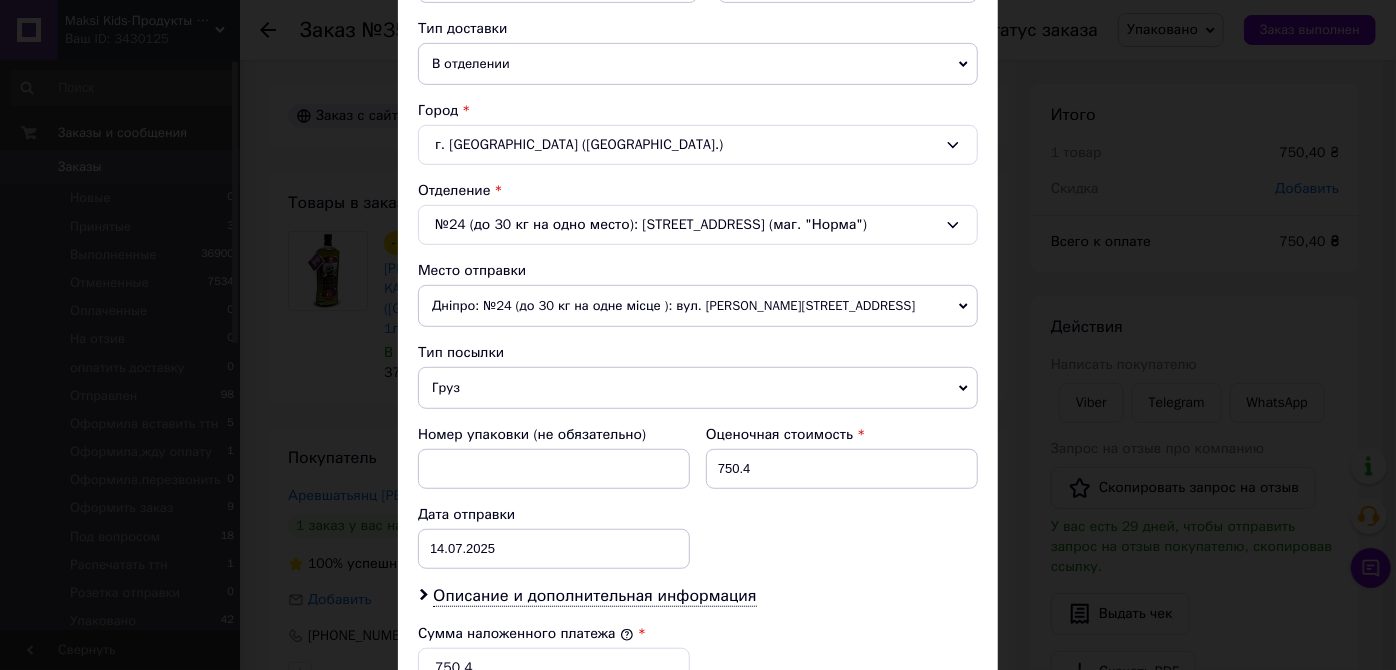 drag, startPoint x: 499, startPoint y: 302, endPoint x: 502, endPoint y: 337, distance: 35.128338 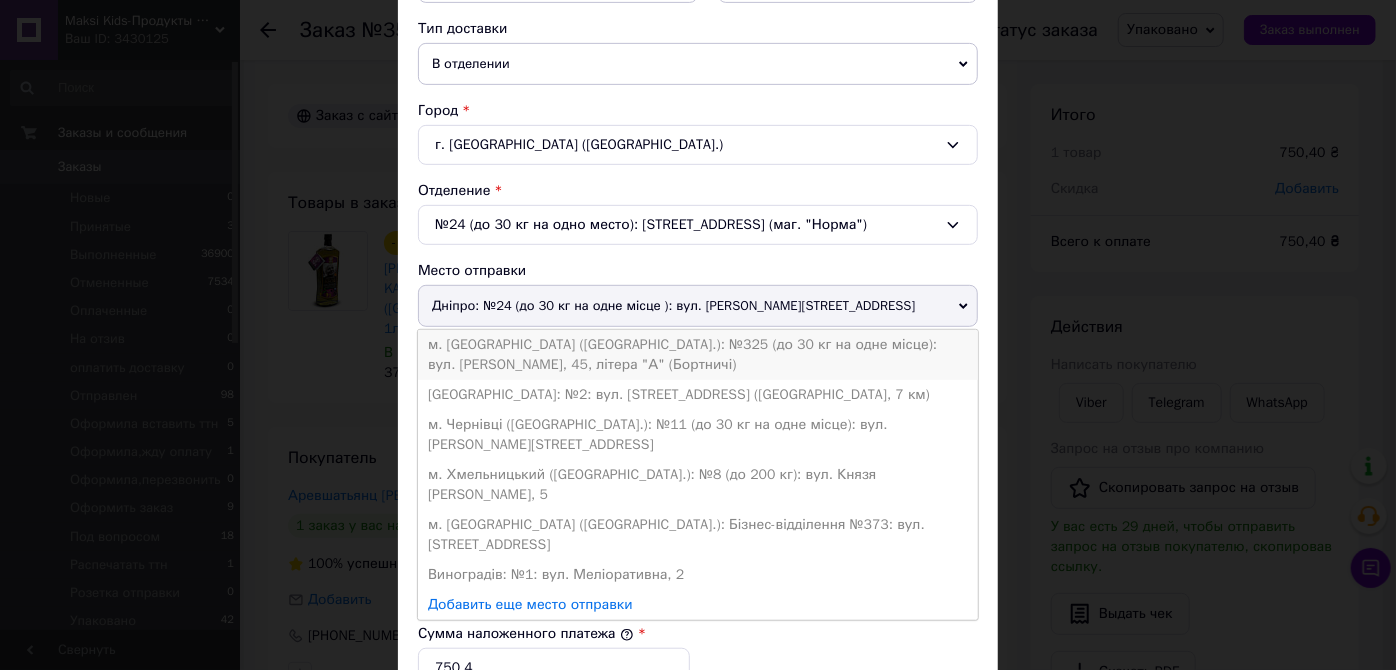 click on "м. [GEOGRAPHIC_DATA] ([GEOGRAPHIC_DATA].): №325 (до 30 кг на одне місце): вул. [PERSON_NAME], 45, літера "А" (Бортничі)" at bounding box center (698, 355) 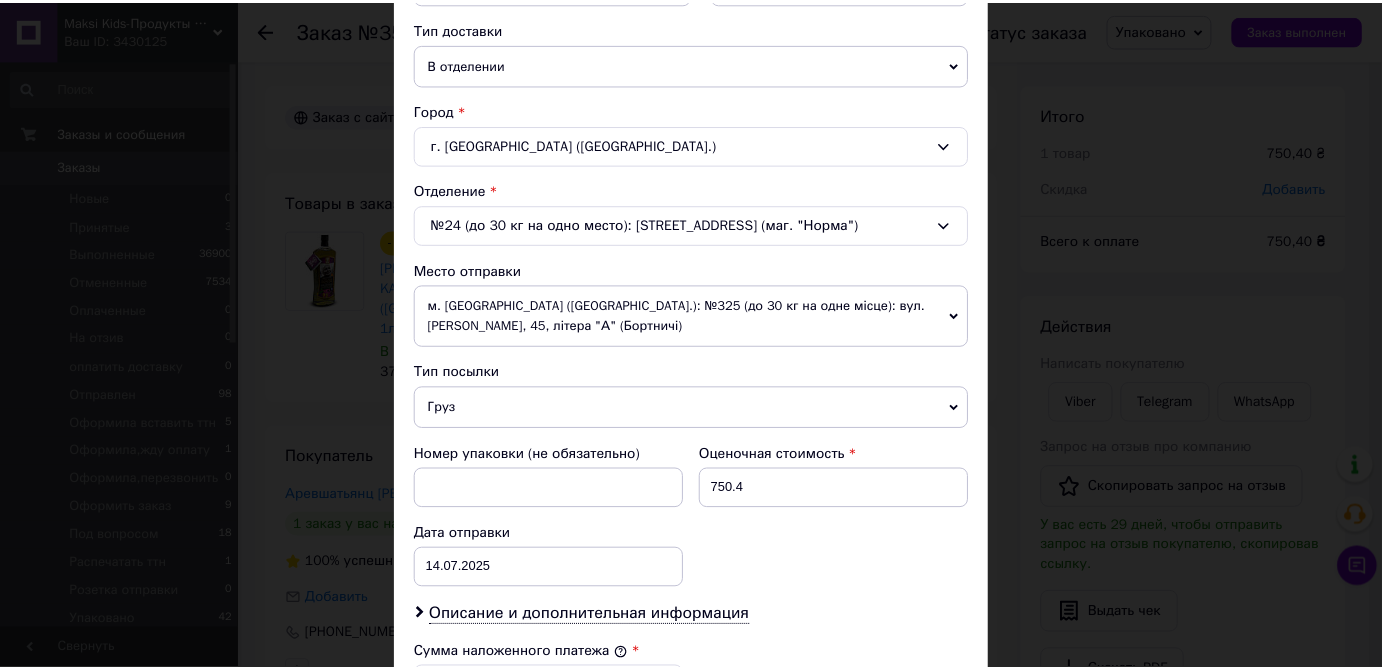 scroll, scrollTop: 866, scrollLeft: 0, axis: vertical 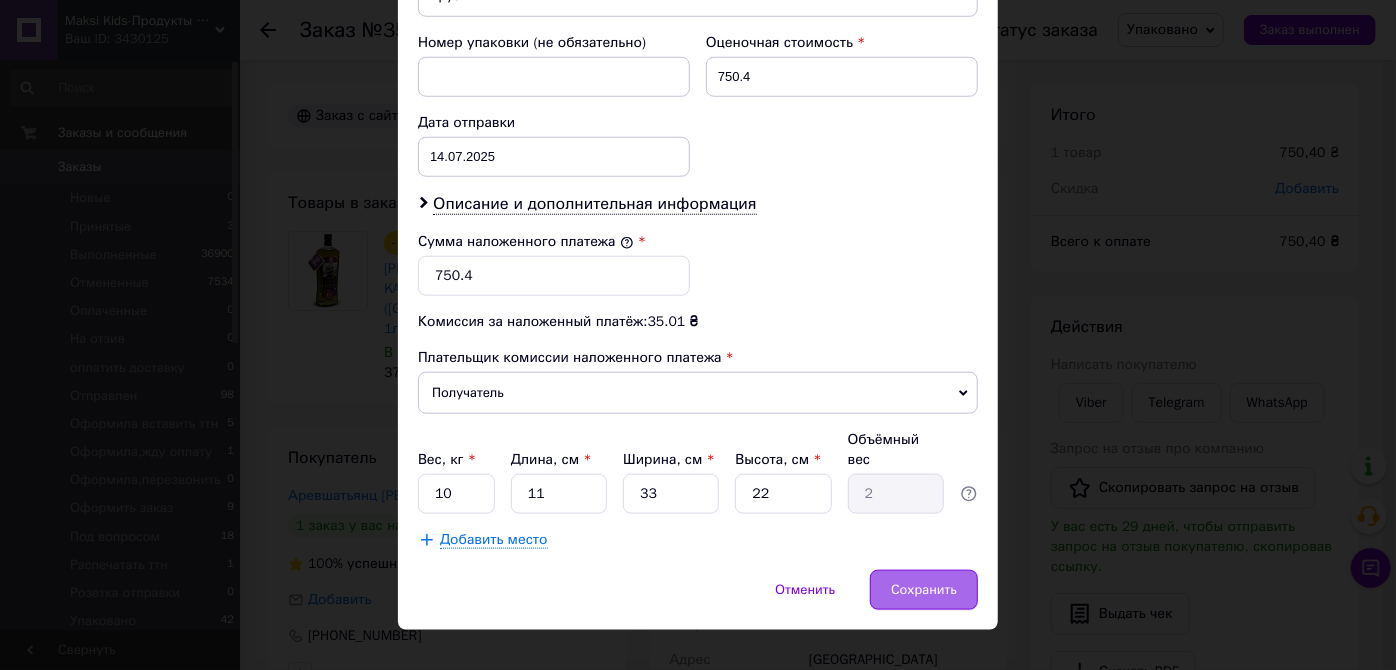 click on "Сохранить" at bounding box center (924, 590) 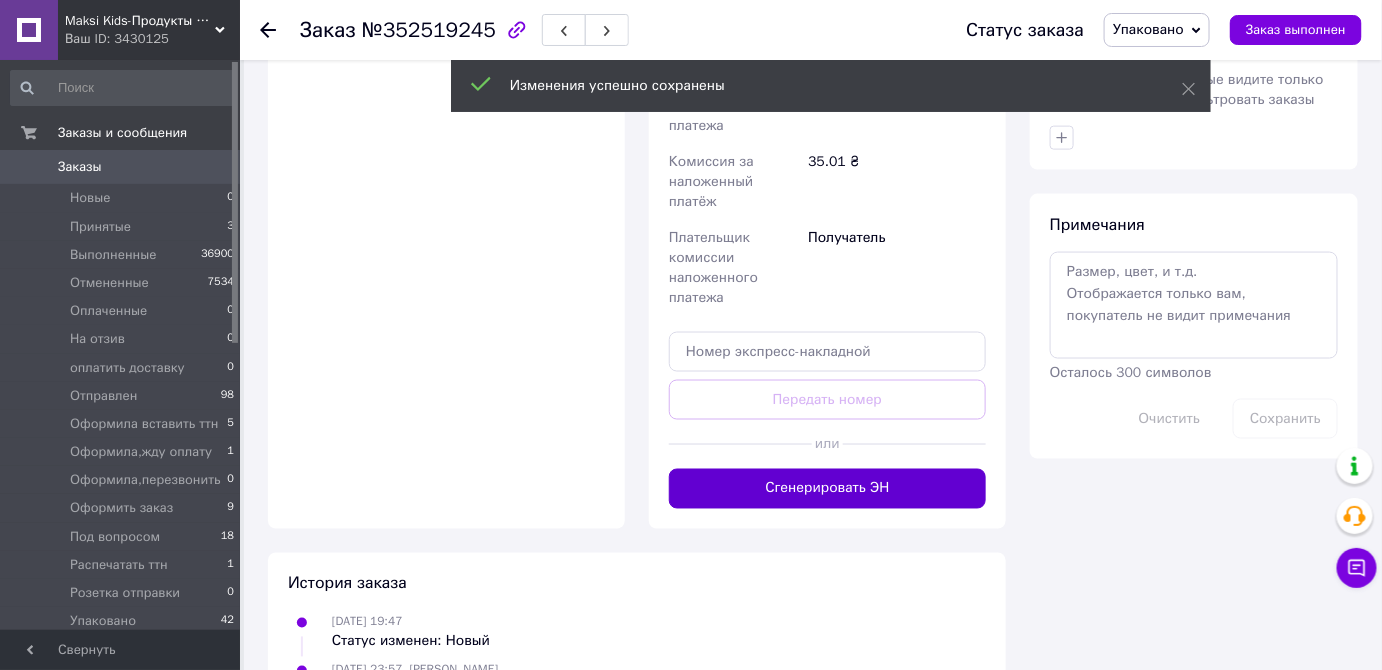 click on "Сгенерировать ЭН" at bounding box center [827, 489] 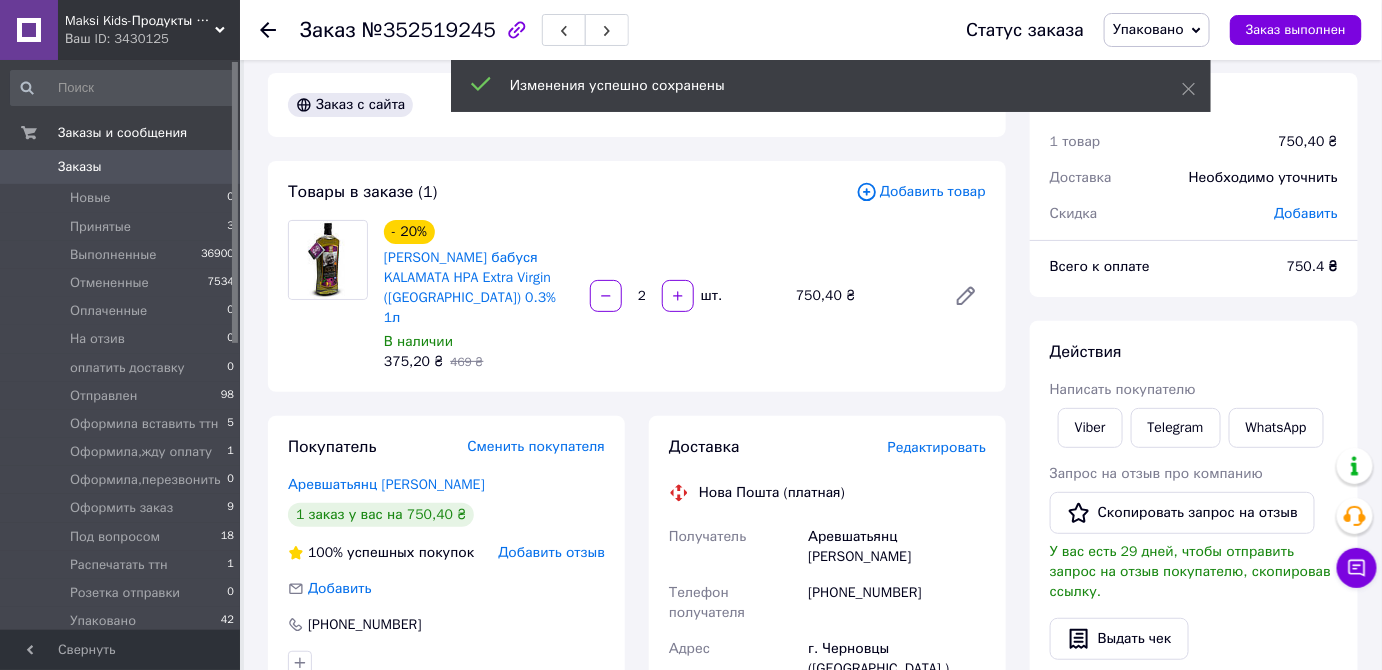 scroll, scrollTop: 0, scrollLeft: 0, axis: both 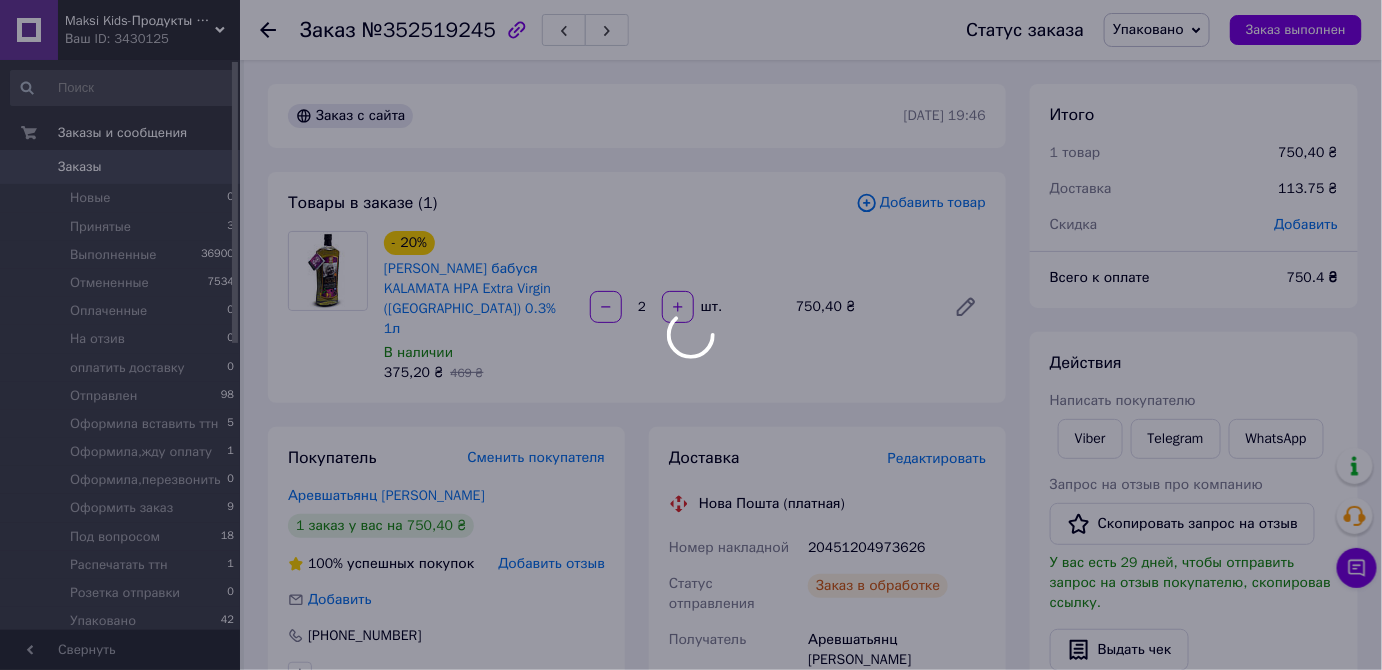 click at bounding box center [691, 335] 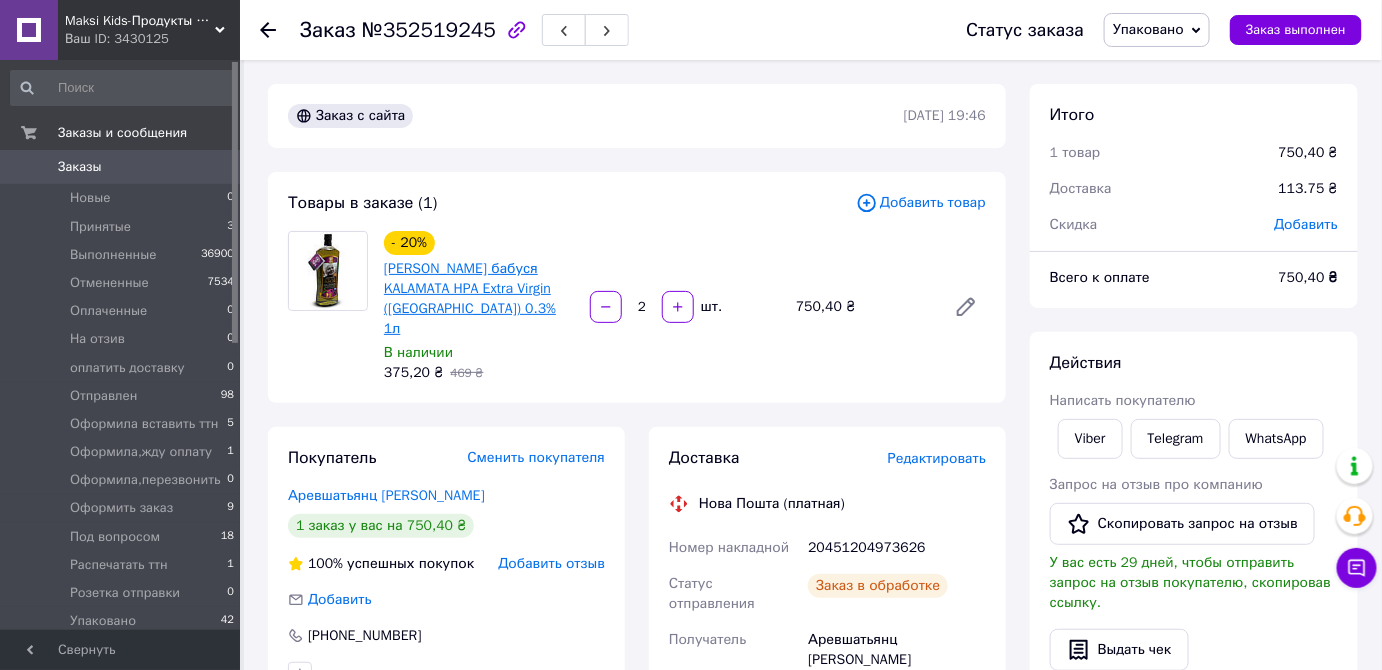click on "Олія Оливкова бабуся KALAMATA HPA Extra Virgin (Peloponnese) 0.3% 1л" at bounding box center (470, 298) 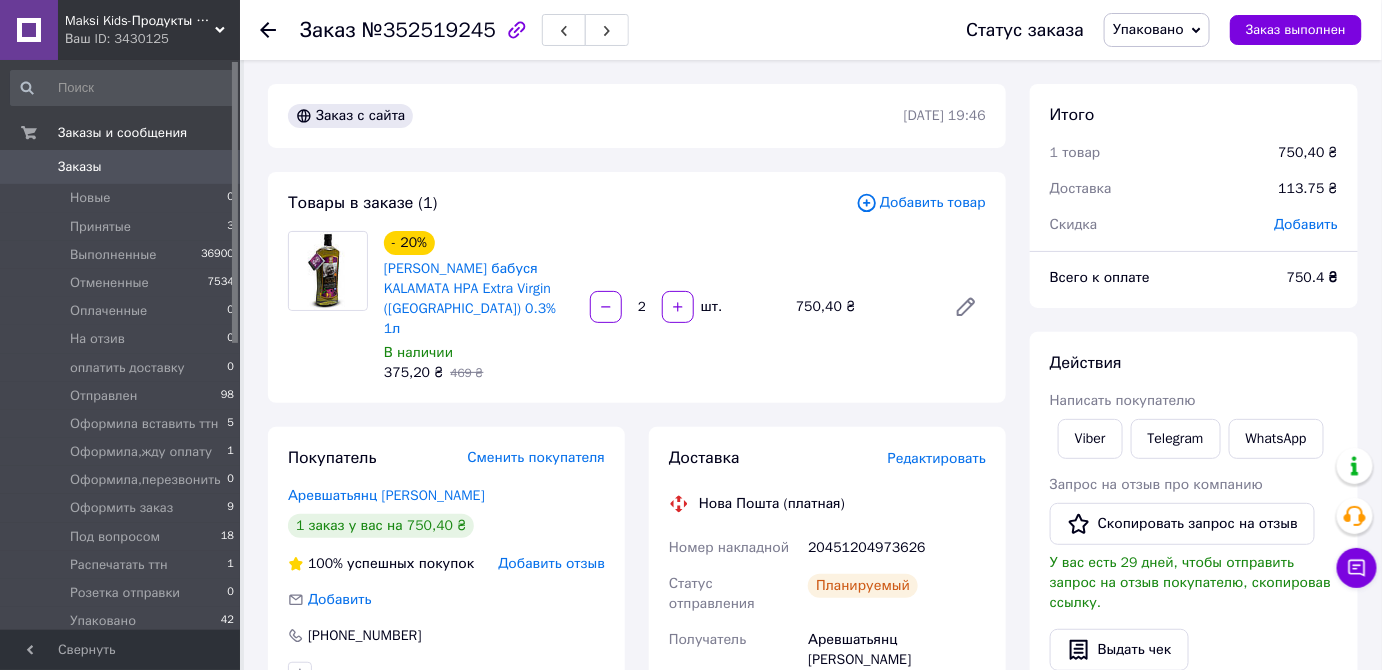scroll, scrollTop: 181, scrollLeft: 0, axis: vertical 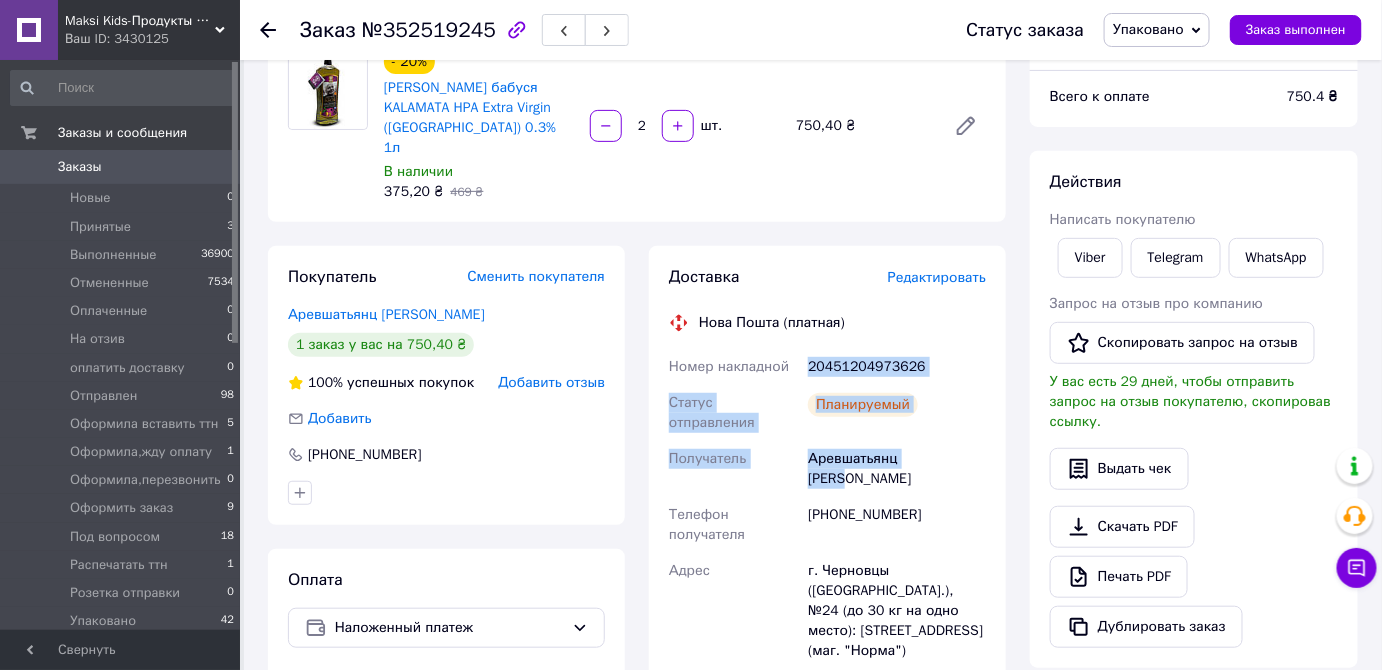 drag, startPoint x: 804, startPoint y: 341, endPoint x: 939, endPoint y: 430, distance: 161.69725 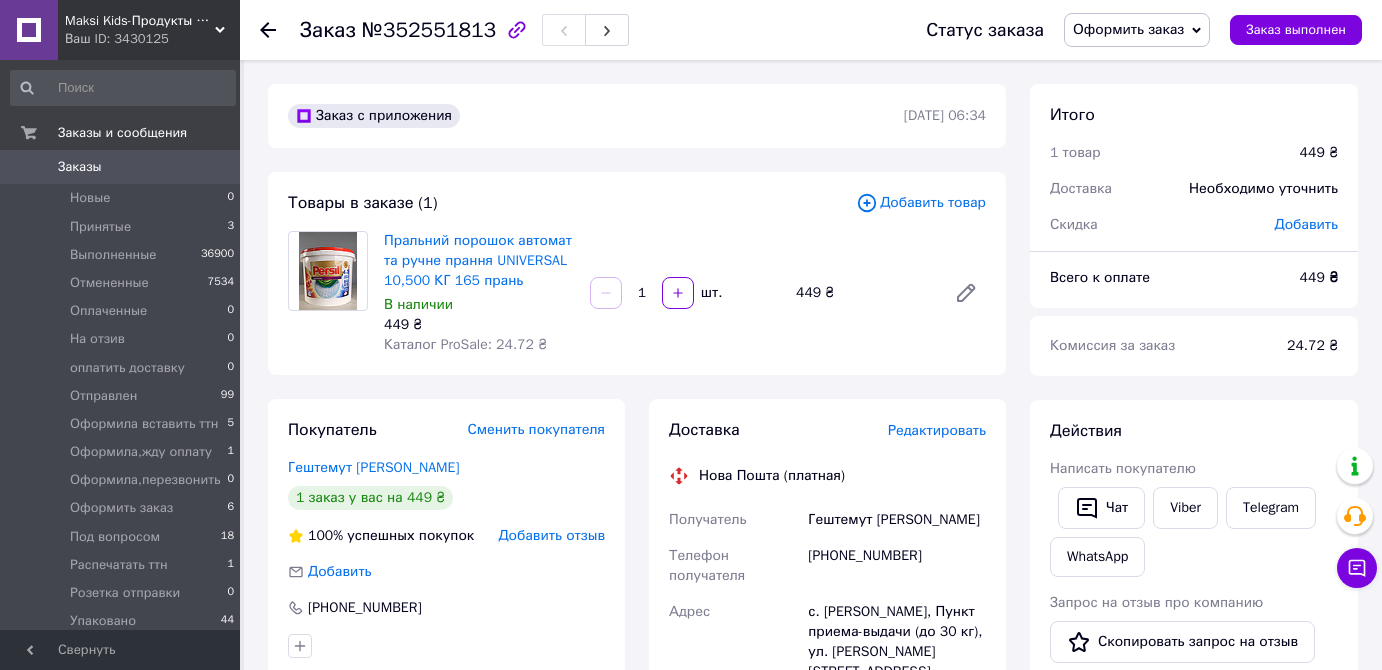 scroll, scrollTop: 0, scrollLeft: 0, axis: both 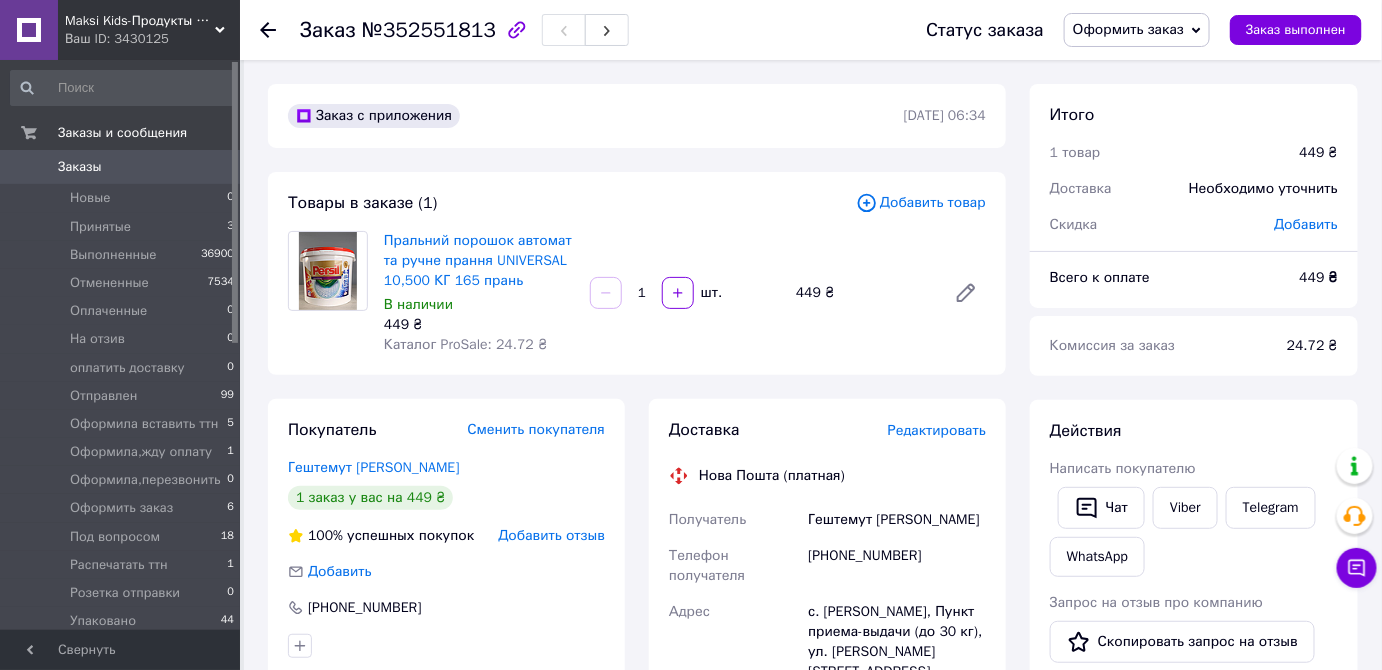 click on "Оформить заказ" at bounding box center [1128, 29] 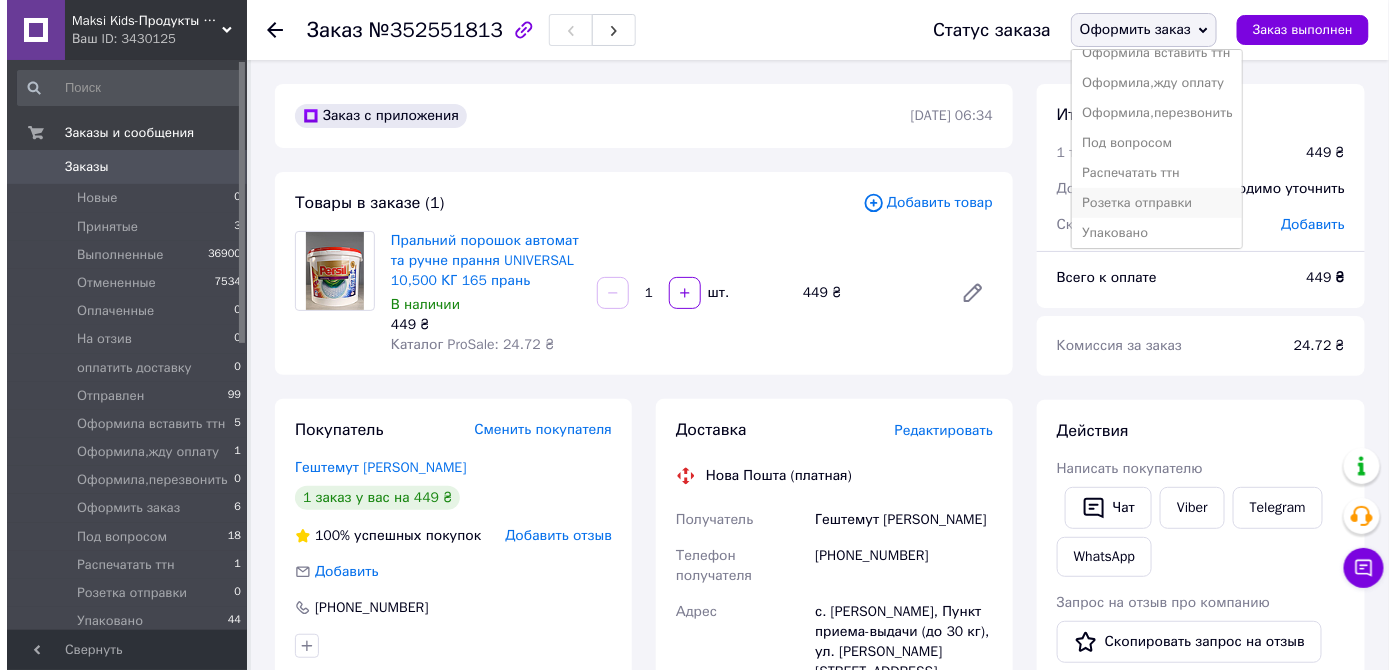 scroll, scrollTop: 231, scrollLeft: 0, axis: vertical 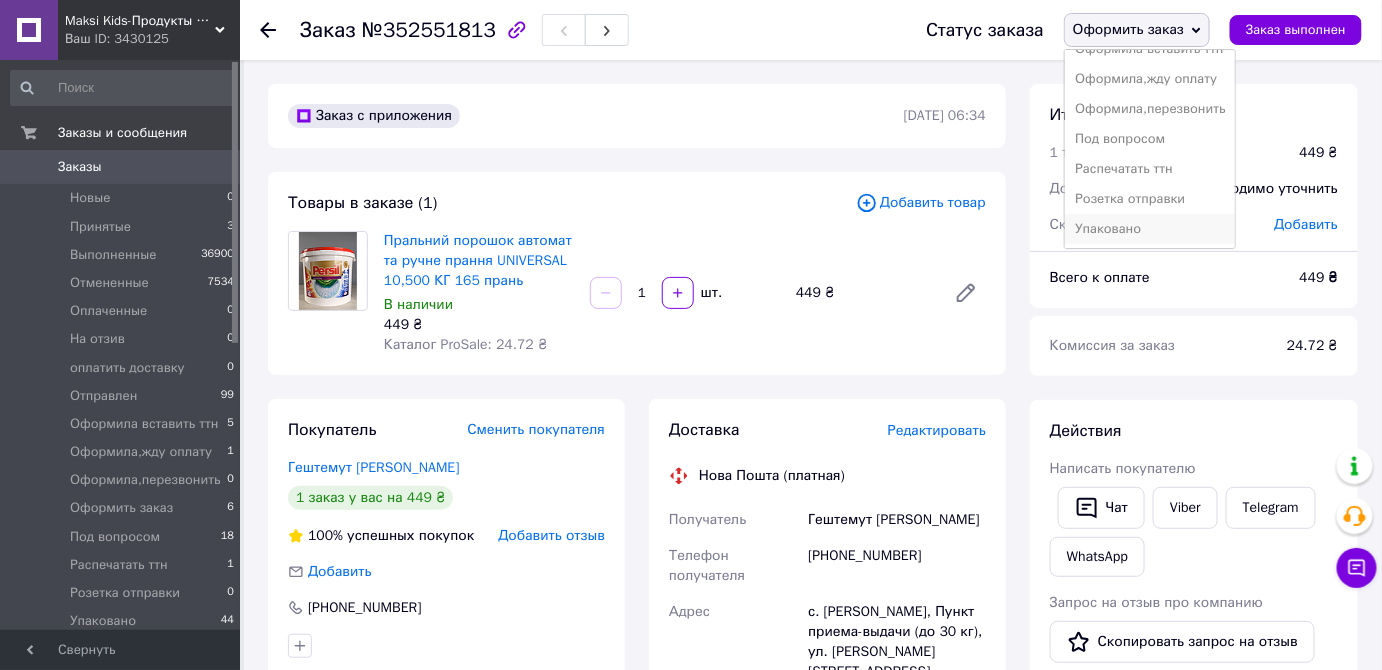 click on "Упаковано" at bounding box center [1150, 229] 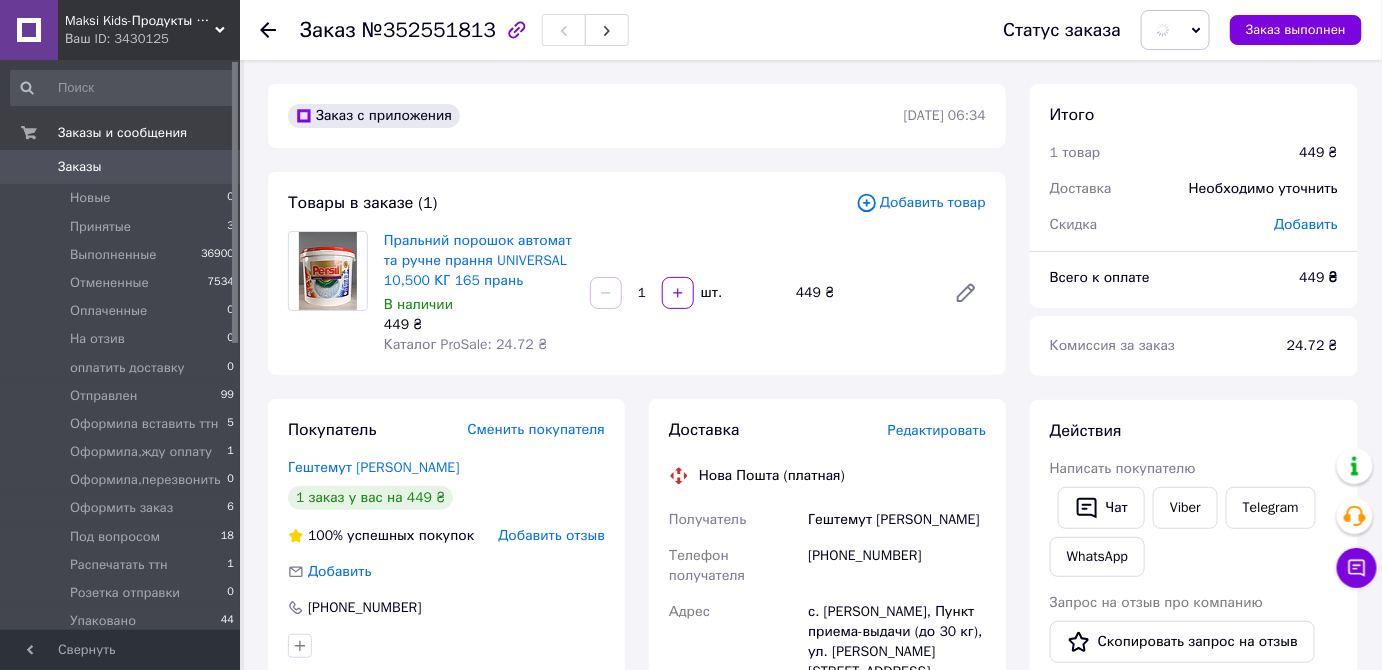 click on "Редактировать" at bounding box center (937, 430) 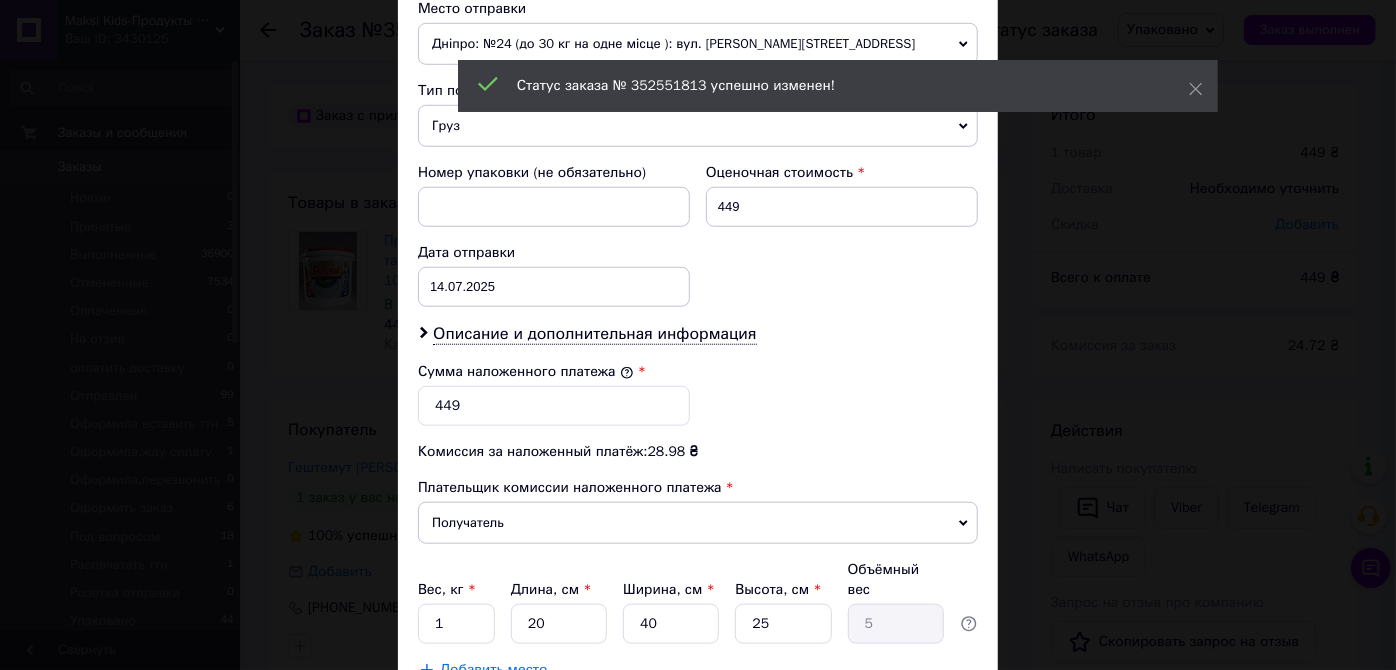 scroll, scrollTop: 727, scrollLeft: 0, axis: vertical 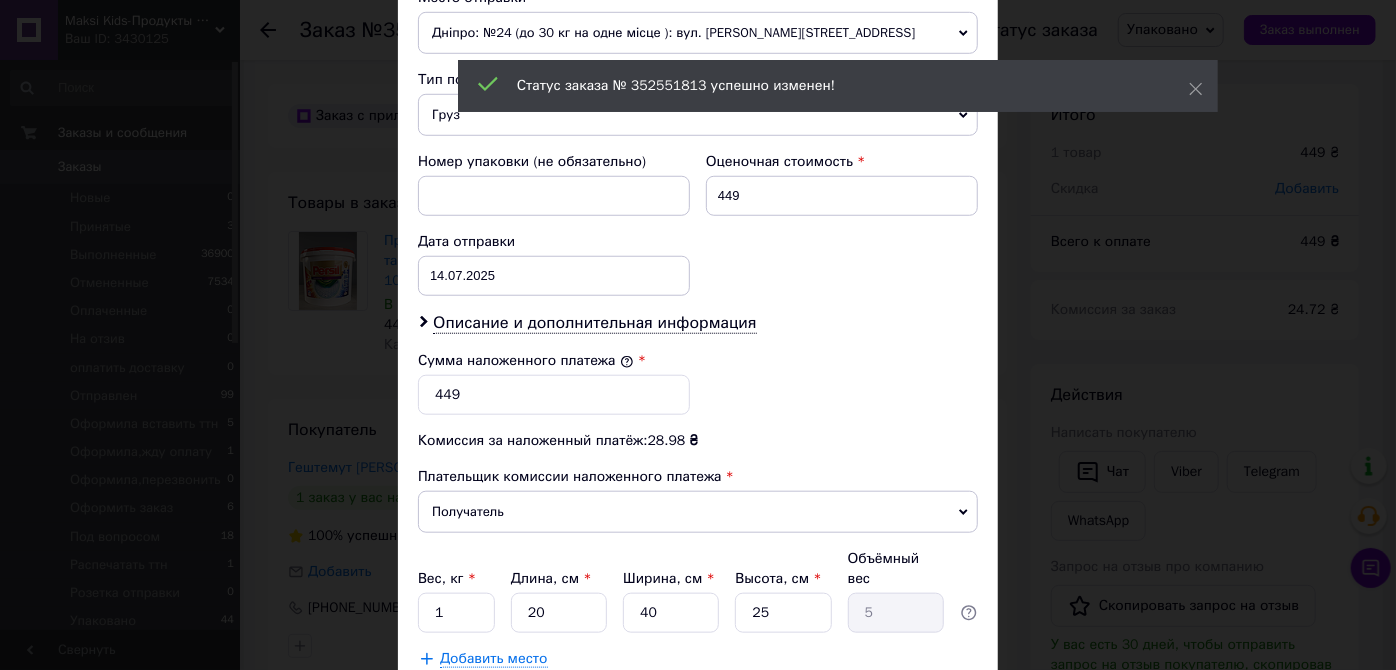 click on "Дніпро: №24 (до 30 кг на одне місце ): вул. [PERSON_NAME][STREET_ADDRESS]" at bounding box center (698, 33) 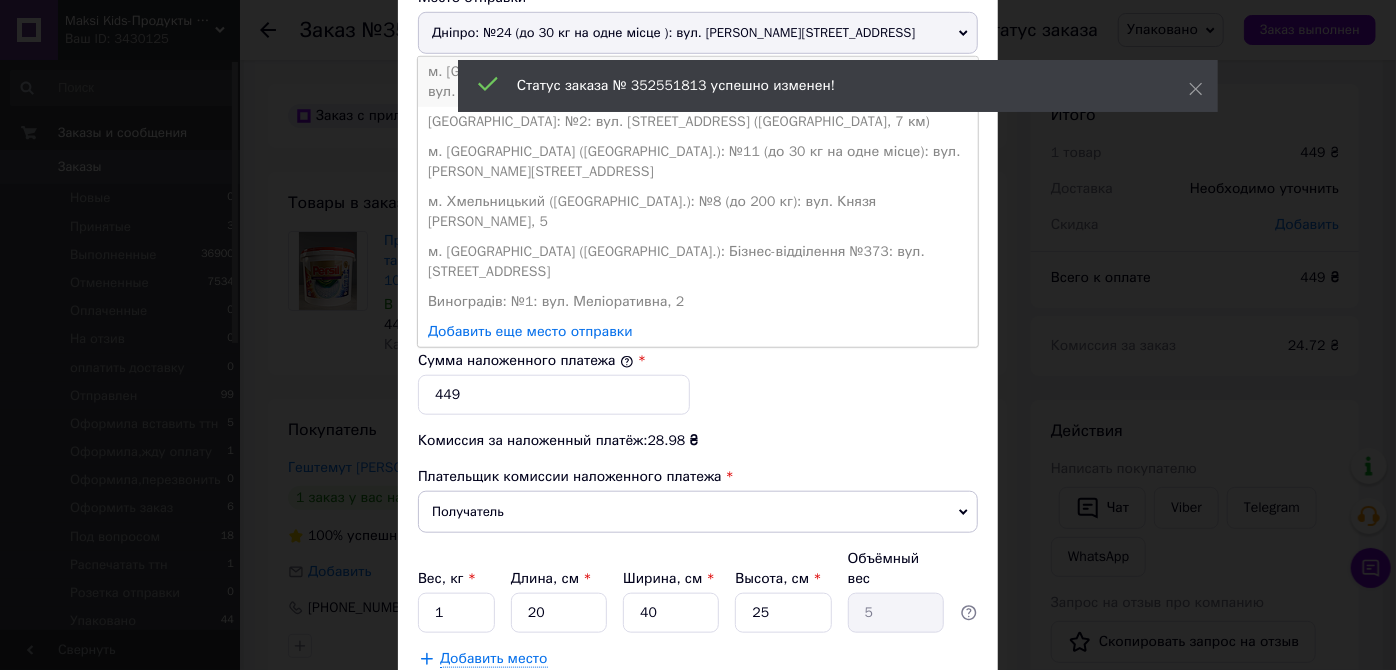 click on "м. [GEOGRAPHIC_DATA] ([GEOGRAPHIC_DATA].): №325 (до 30 кг на одне місце): вул. [PERSON_NAME], 45, літера "А" (Бортничі)" at bounding box center [698, 82] 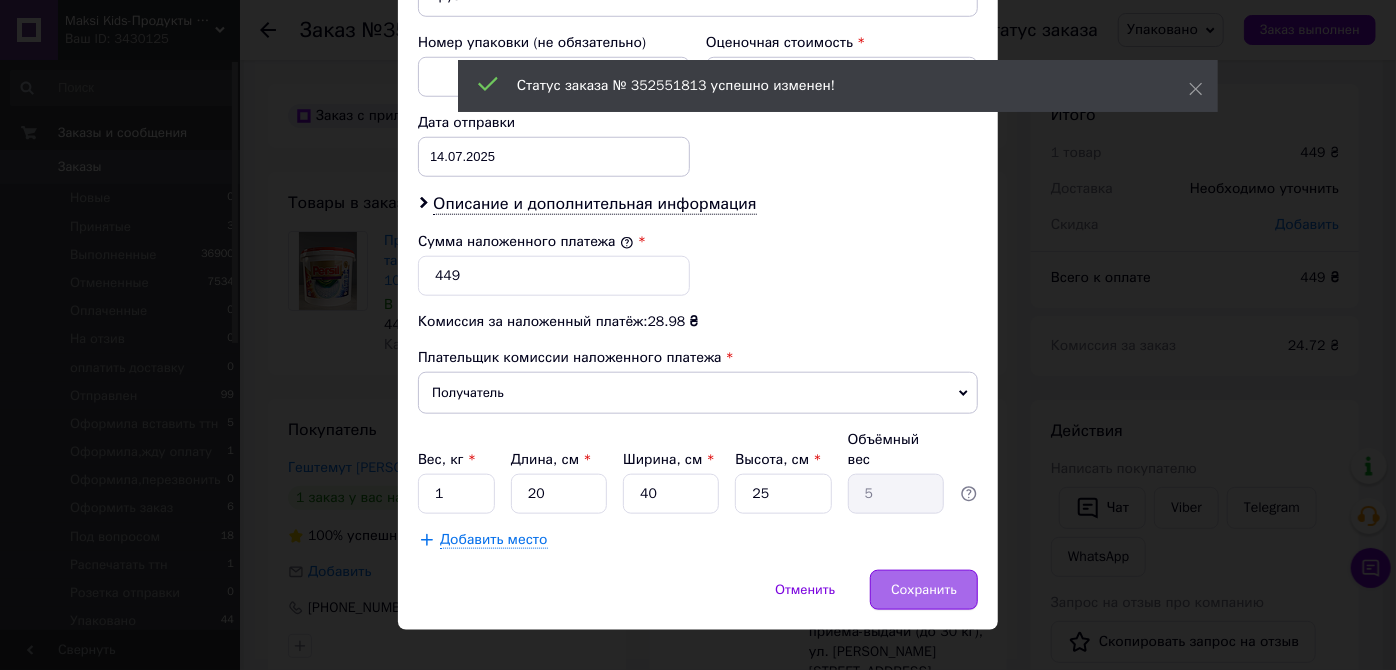 click on "Сохранить" at bounding box center [924, 590] 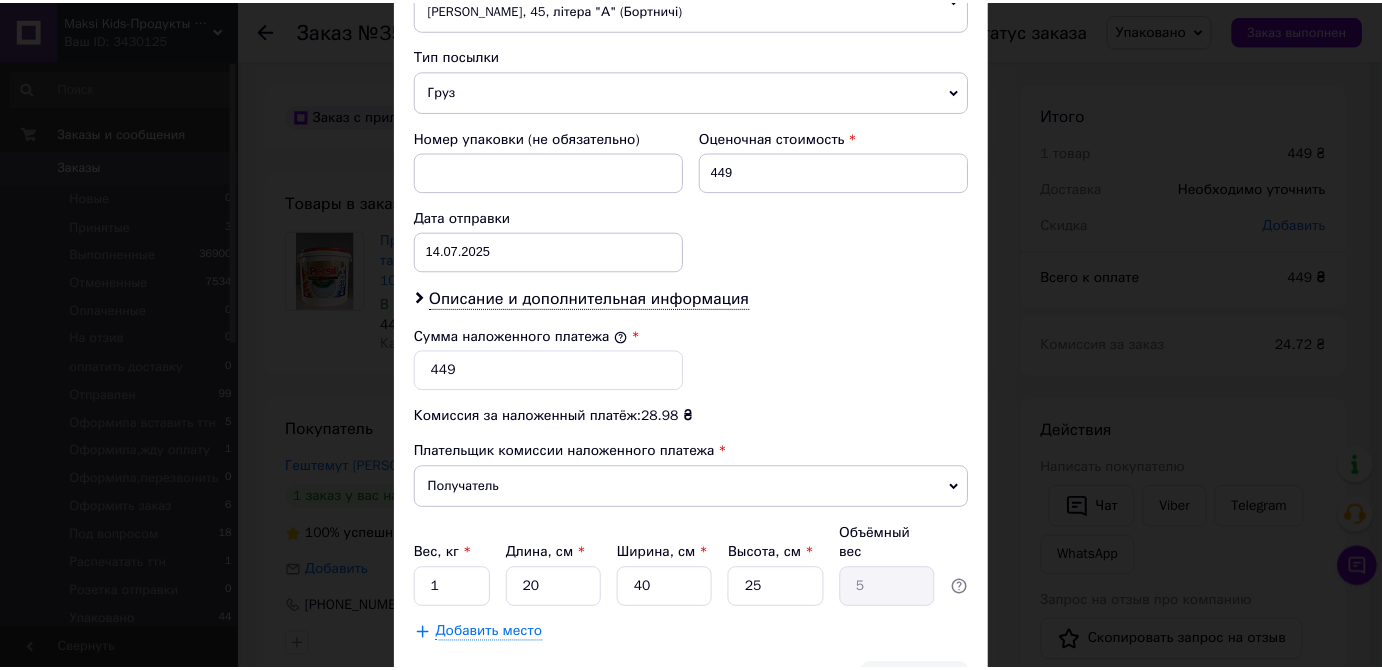 scroll, scrollTop: 503, scrollLeft: 0, axis: vertical 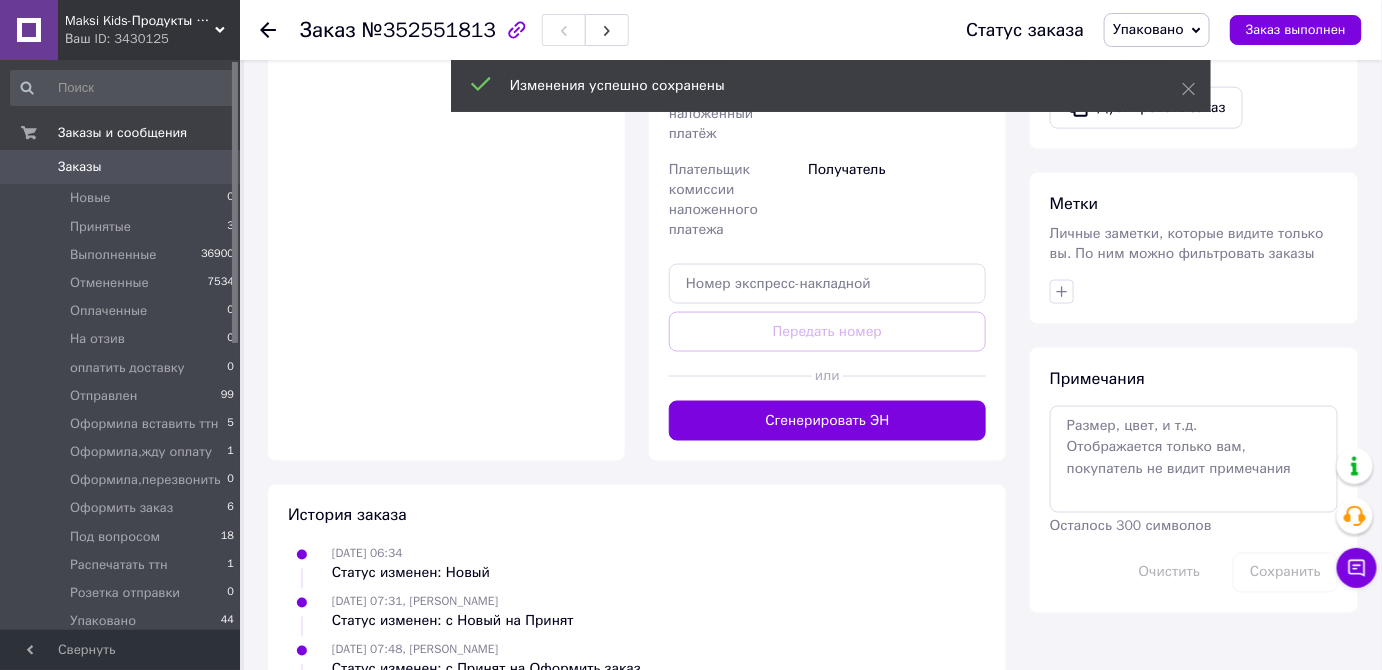 click on "Сгенерировать ЭН" at bounding box center (827, 421) 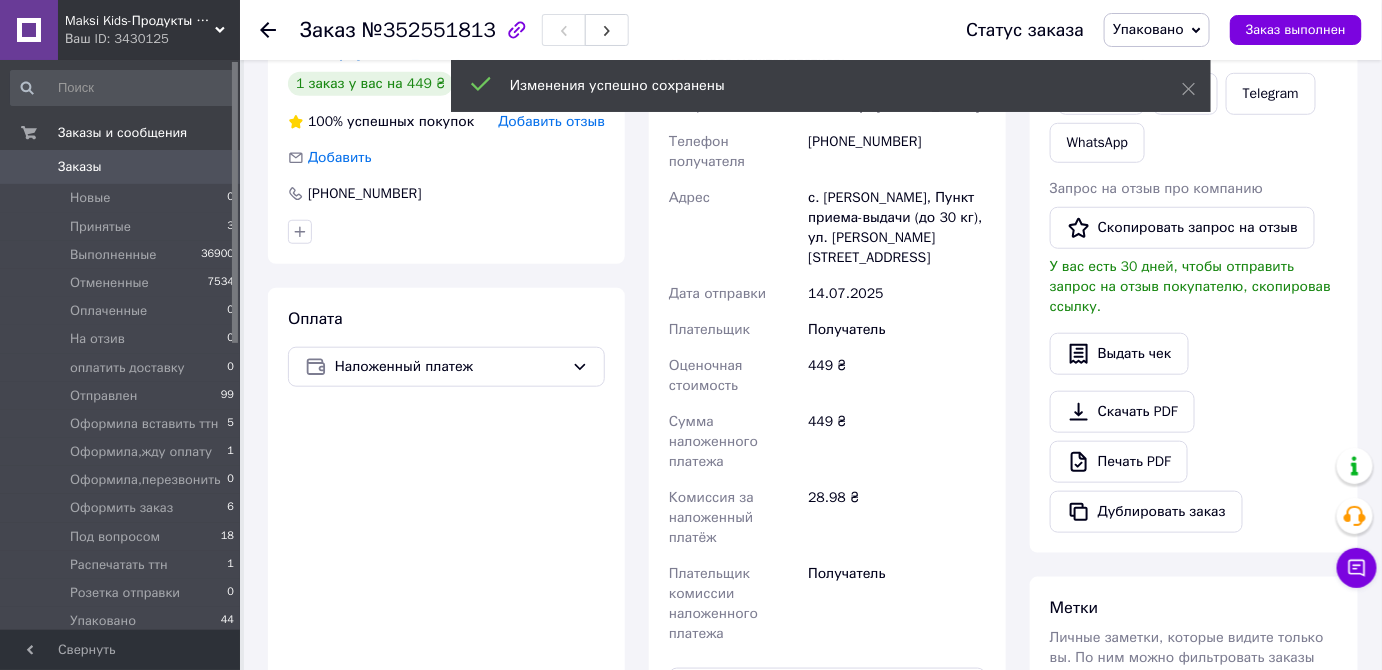 scroll, scrollTop: 272, scrollLeft: 0, axis: vertical 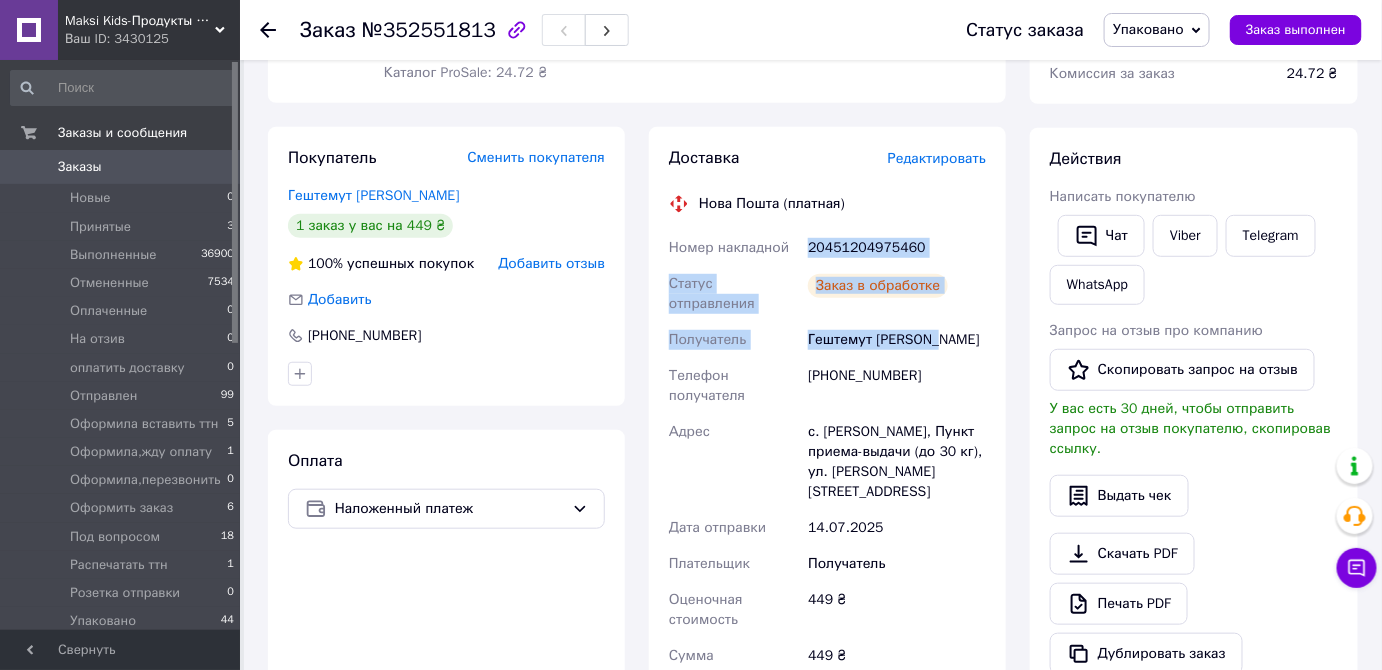 drag, startPoint x: 799, startPoint y: 238, endPoint x: 954, endPoint y: 323, distance: 176.7767 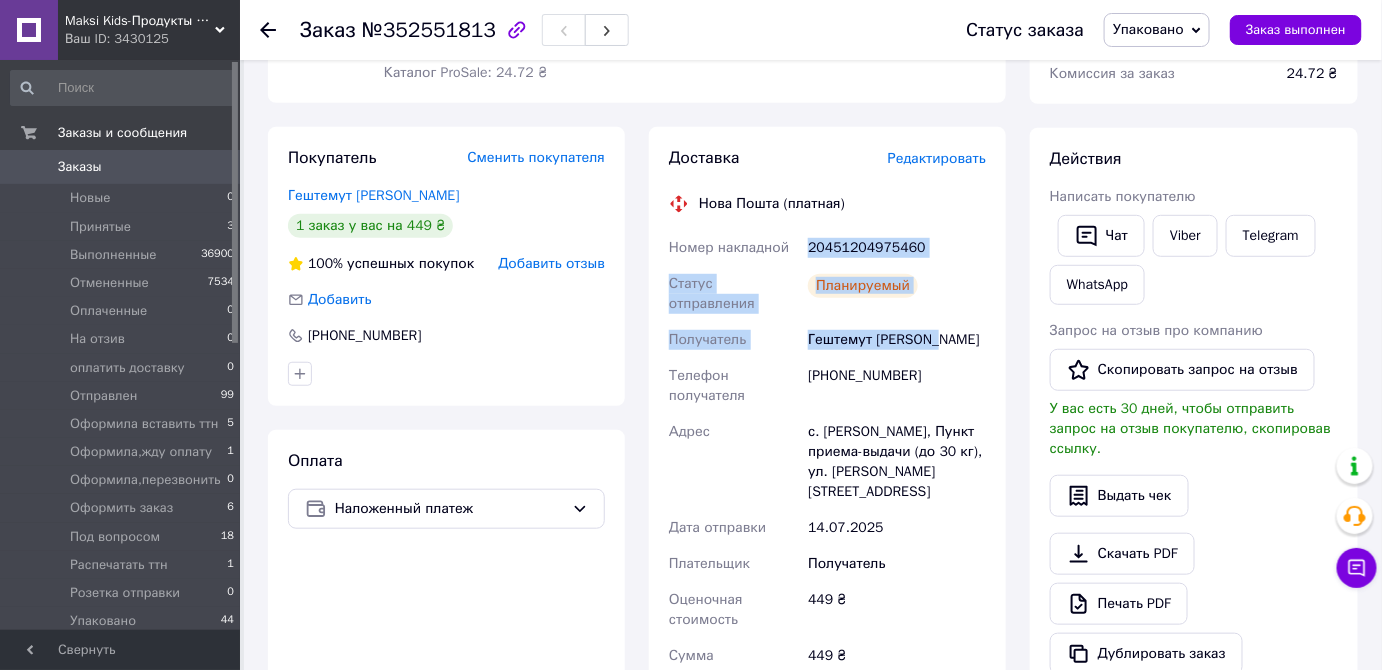 click on "Оплата Наложенный платеж" at bounding box center [446, 724] 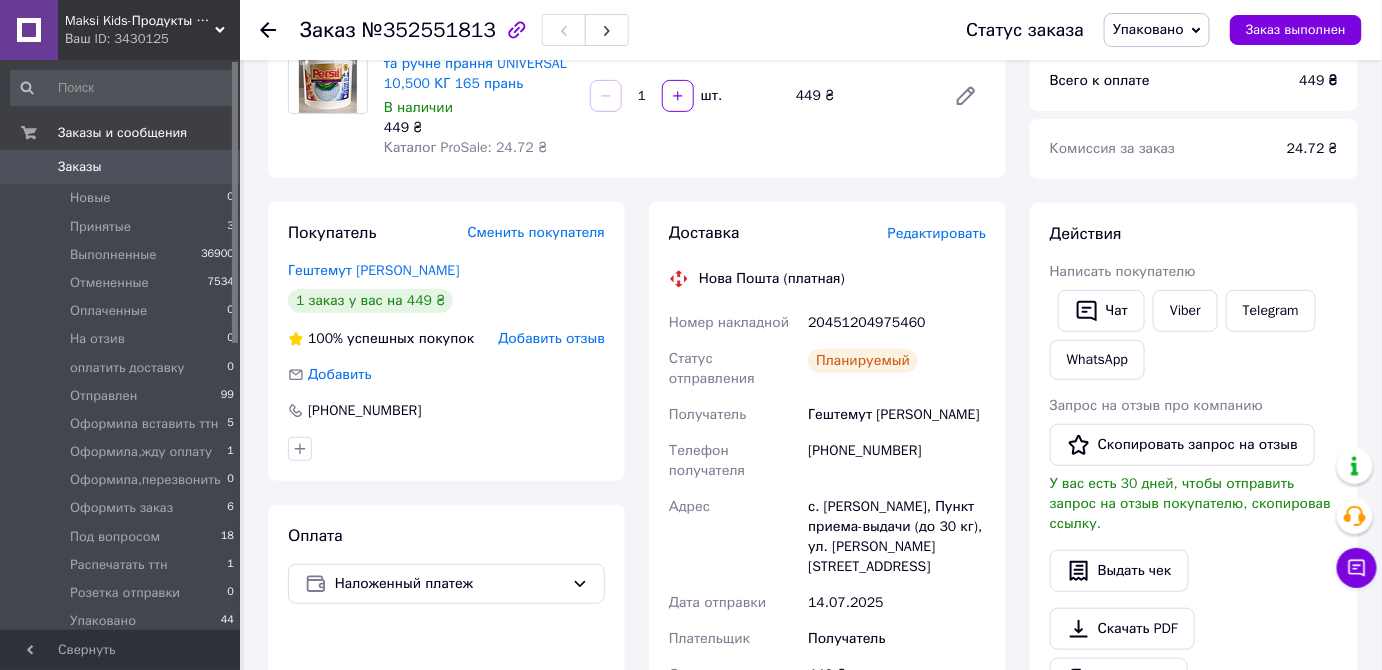 scroll, scrollTop: 0, scrollLeft: 0, axis: both 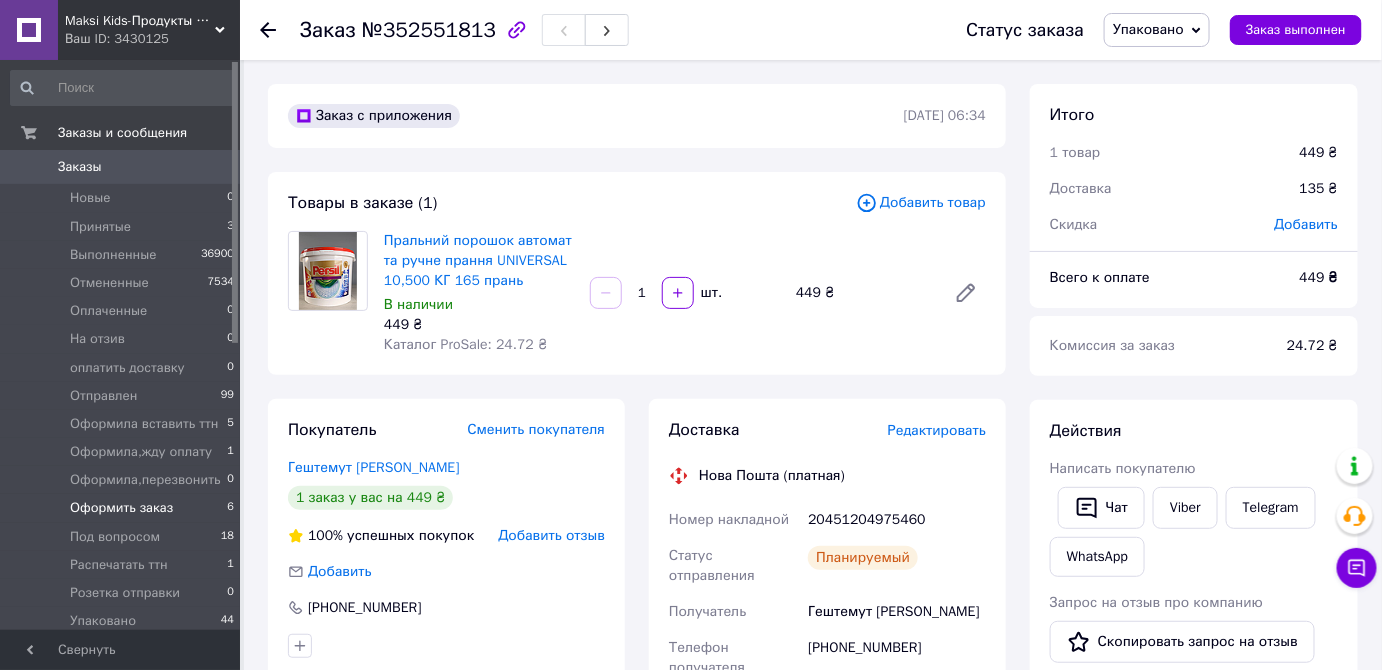 click on "Оформить заказ" at bounding box center [121, 508] 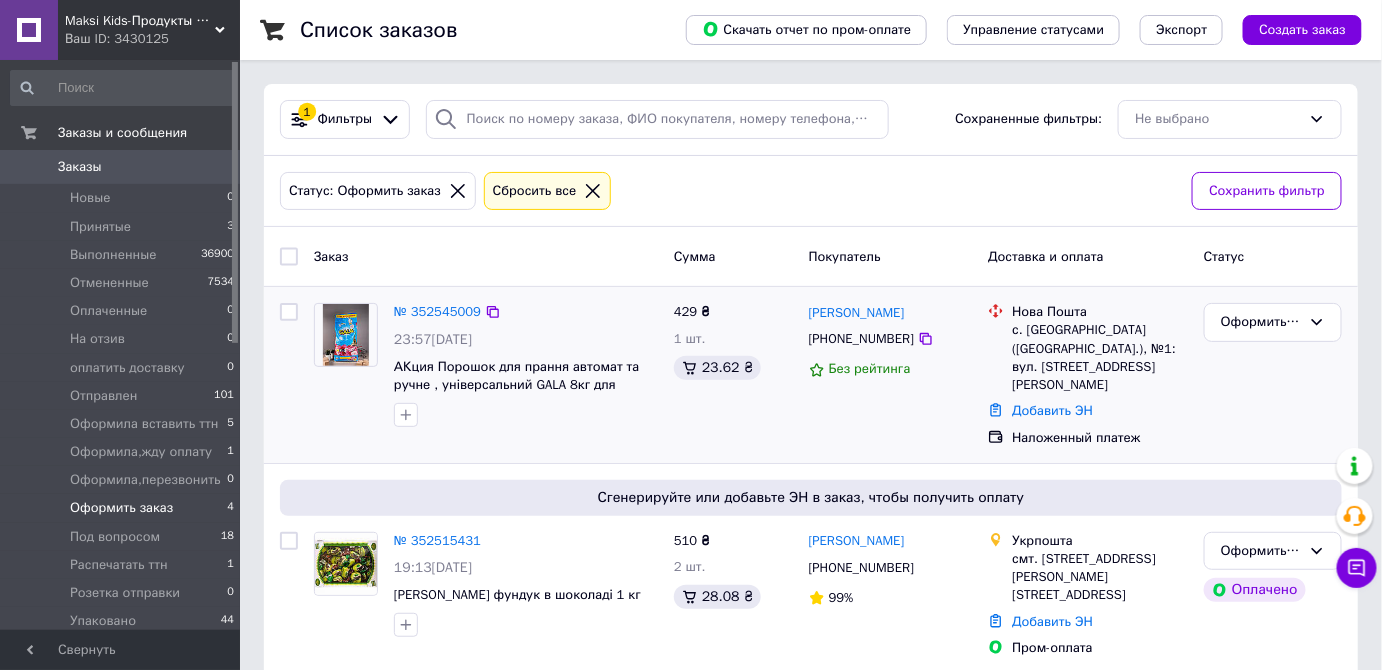 click on "№ 352545009 23:57, 13.07.2025 АКция Порошок для прання автомат та ручне  , універсальний GALA 8кг для білого та кольорового 429 ₴ 1 шт. 23.62 ₴ Анастасія Орловська +380689184087 Без рейтинга Нова Пошта с. Знам'янка (Одеська обл.), №1: вул. Генерала Плієва, 29/4 Добавить ЭН Наложенный платеж Оформить заказ" at bounding box center (811, 375) 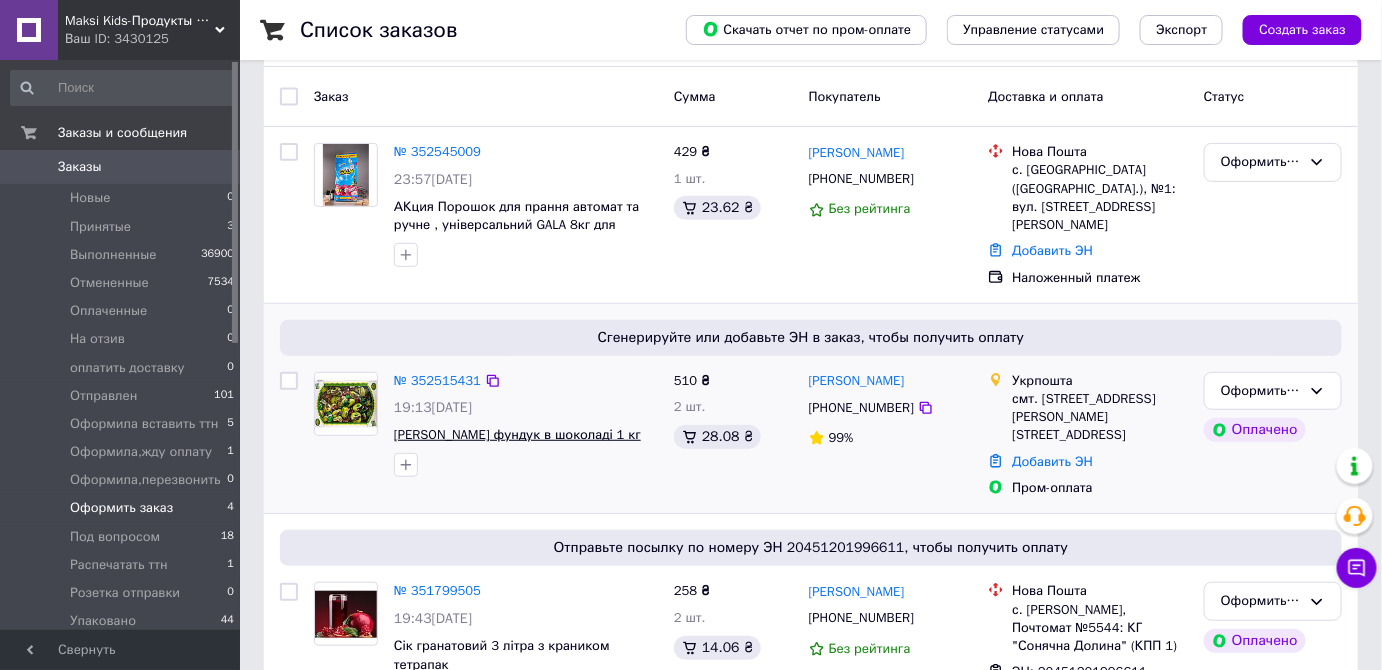 scroll, scrollTop: 181, scrollLeft: 0, axis: vertical 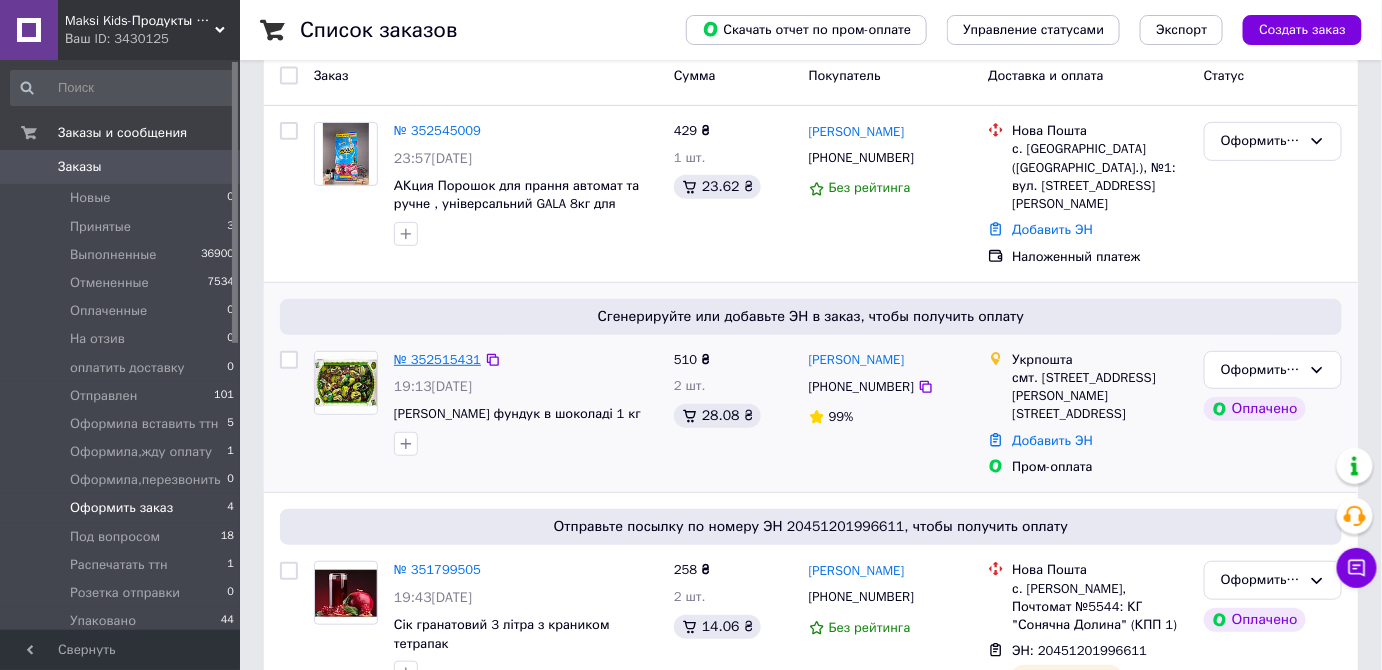 click on "№ 352515431" at bounding box center [437, 359] 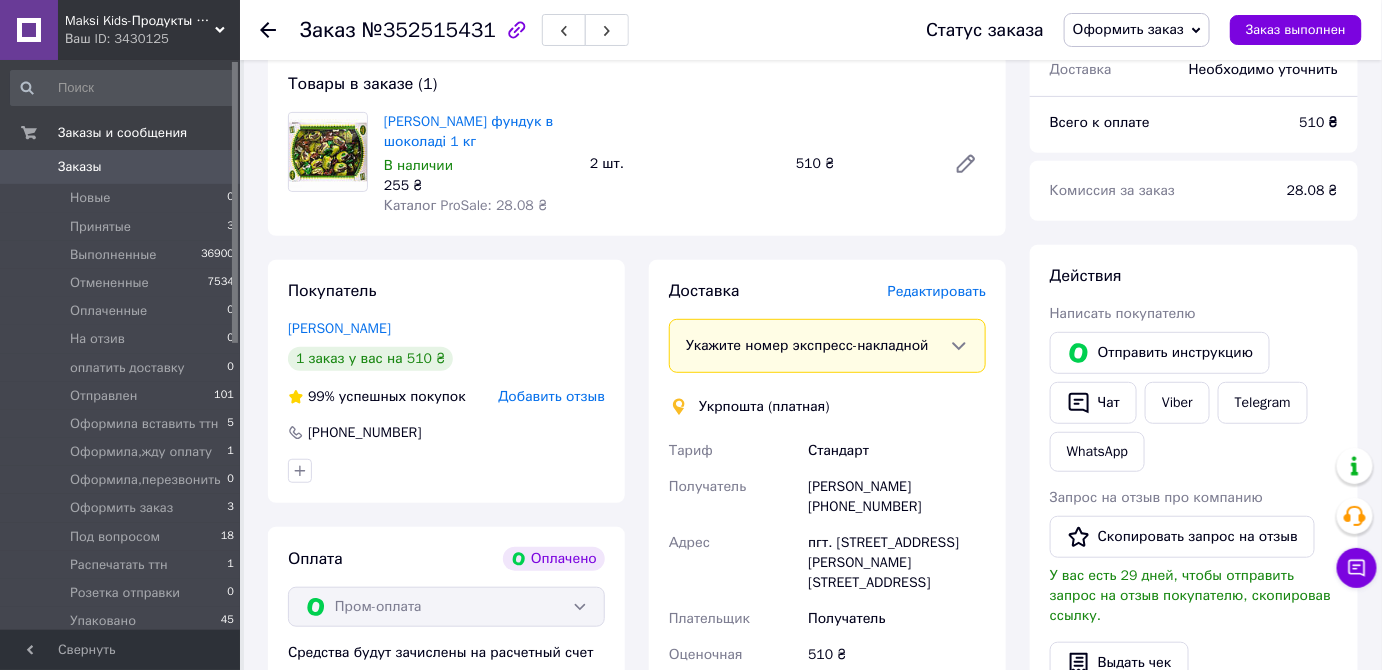 scroll, scrollTop: 636, scrollLeft: 0, axis: vertical 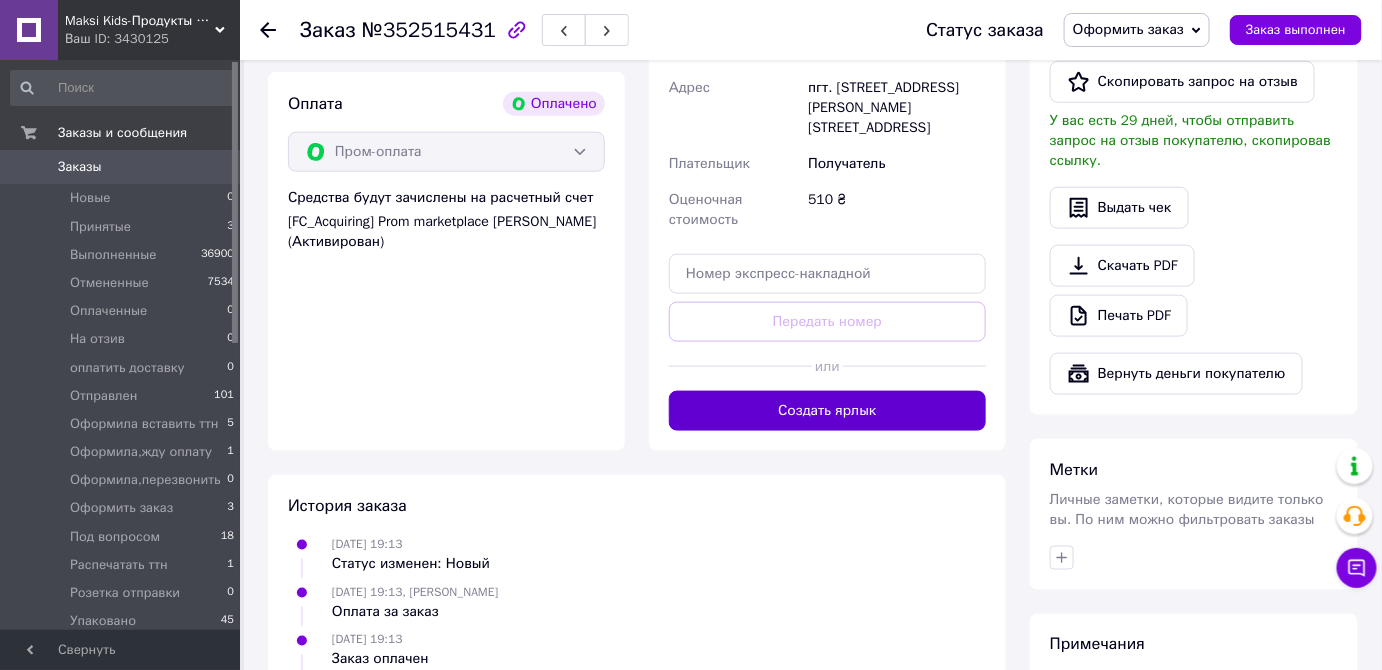 click on "Создать ярлык" at bounding box center [827, 411] 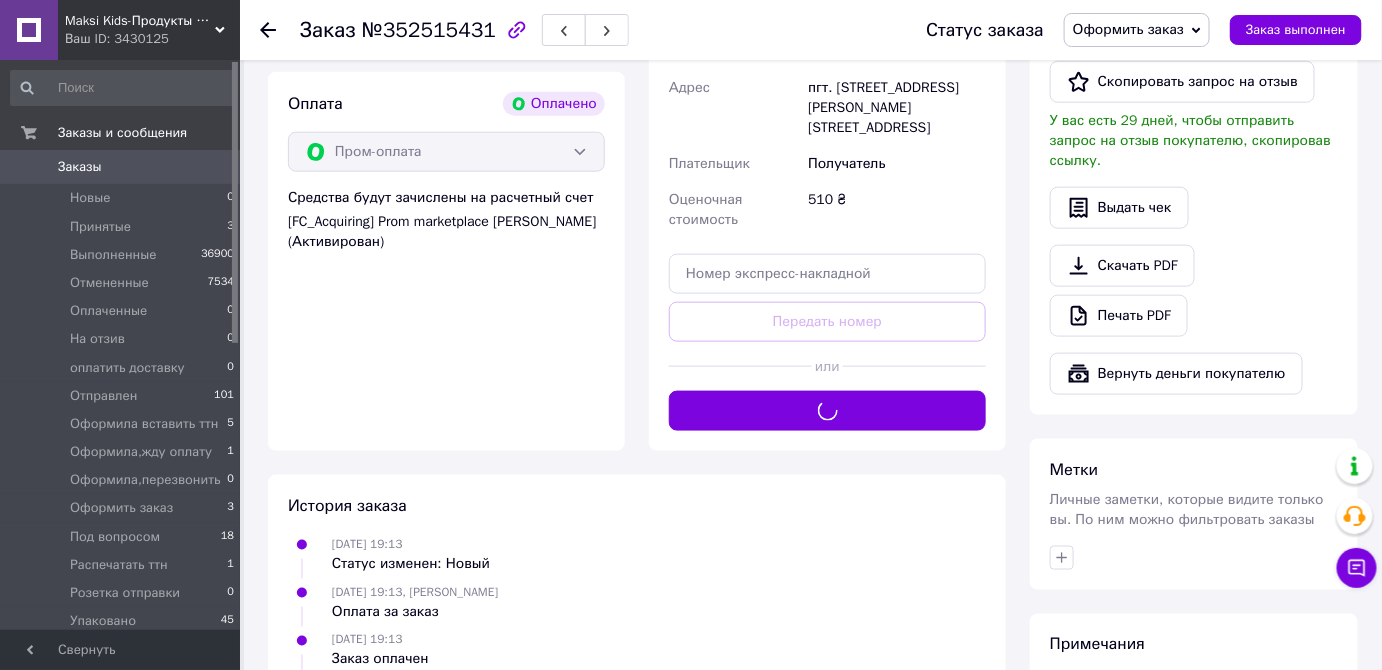 click on "Оформить заказ" at bounding box center [1128, 29] 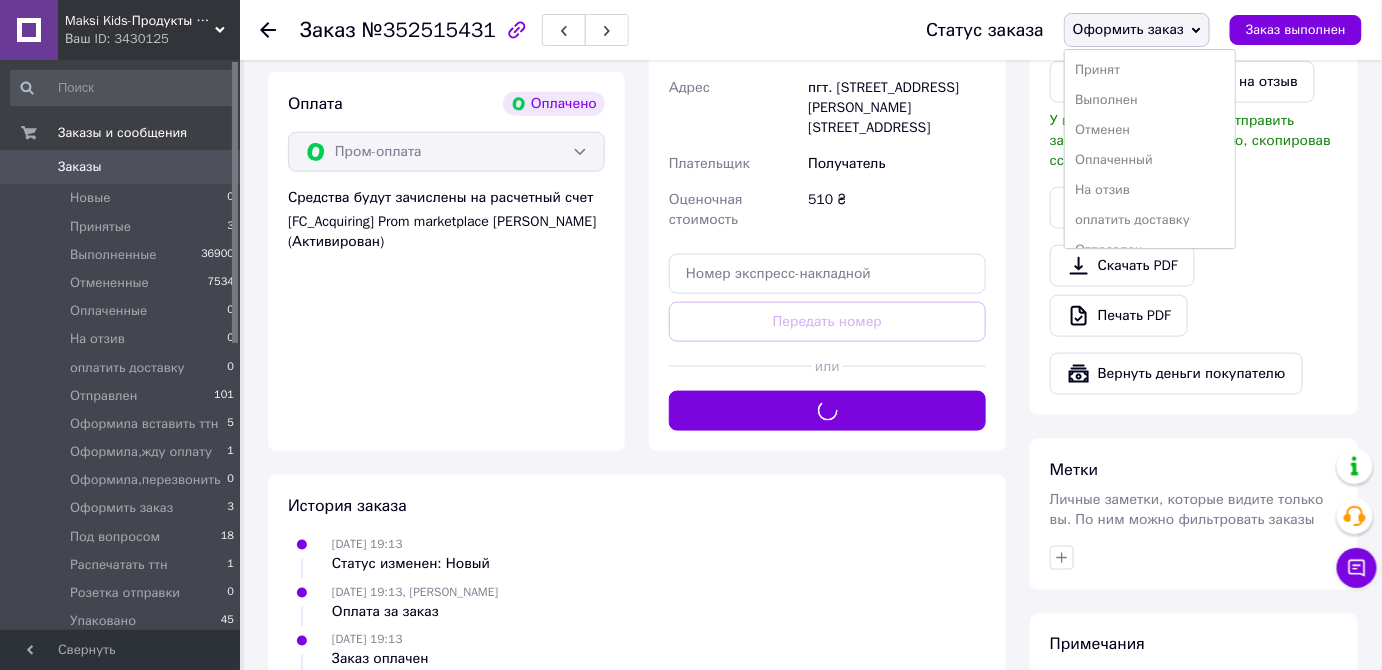 scroll, scrollTop: 231, scrollLeft: 0, axis: vertical 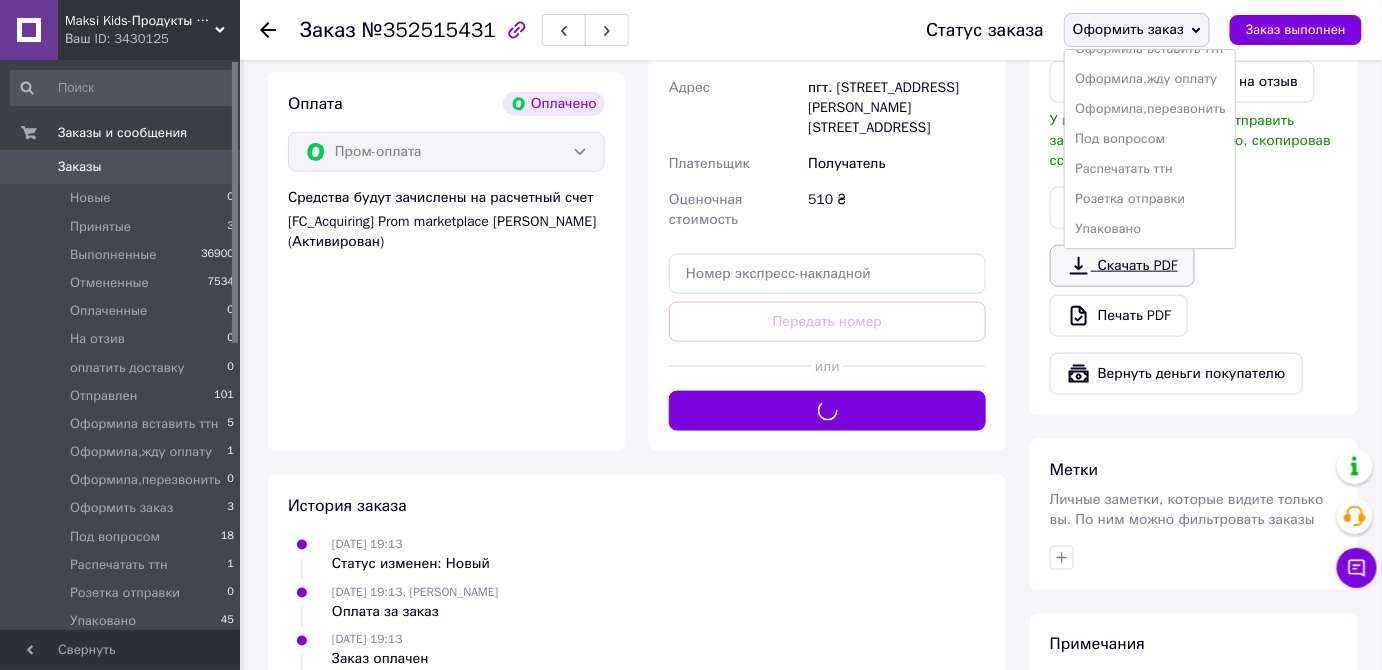 drag, startPoint x: 1129, startPoint y: 225, endPoint x: 1094, endPoint y: 242, distance: 38.910152 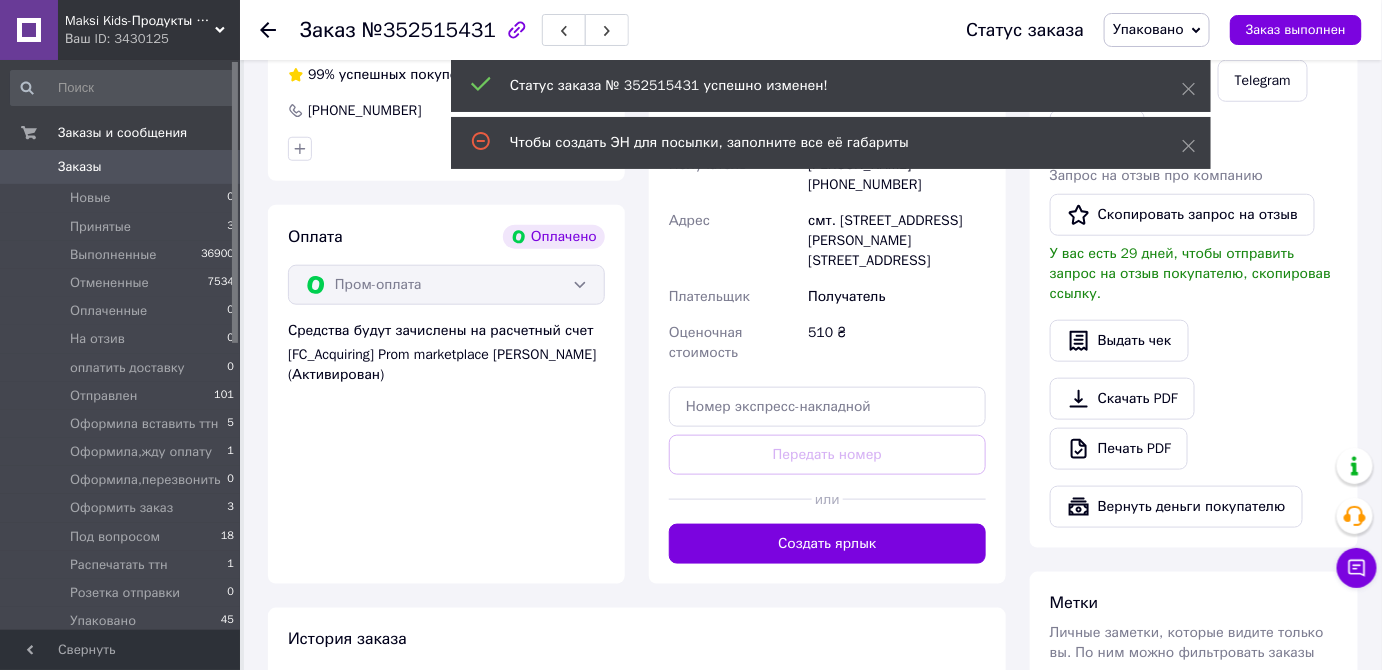 scroll, scrollTop: 545, scrollLeft: 0, axis: vertical 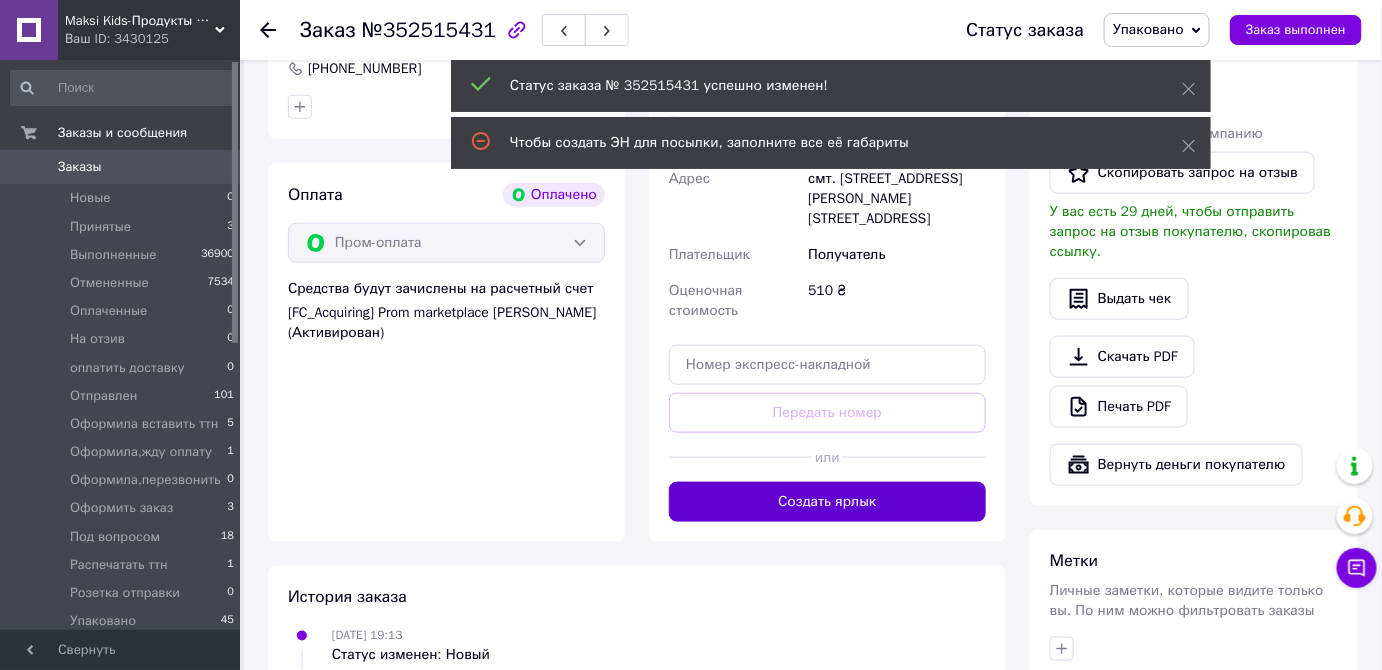 click on "Создать ярлык" at bounding box center (827, 502) 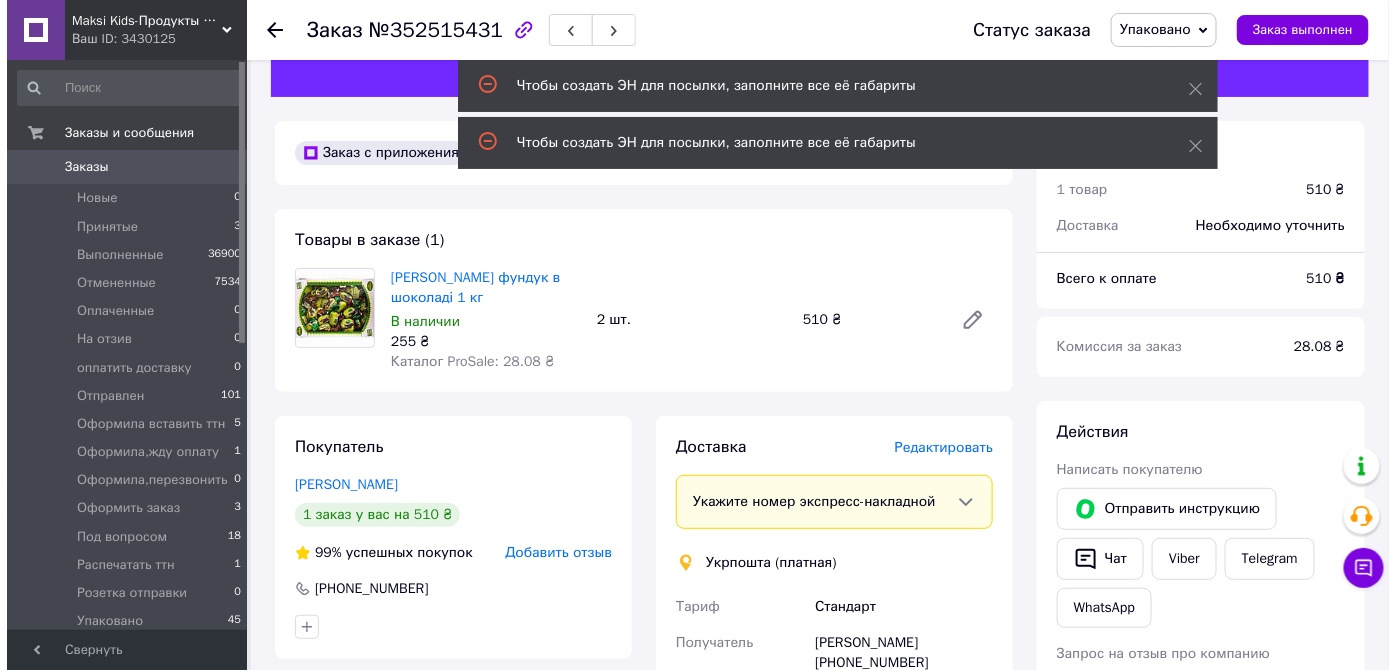 scroll, scrollTop: 0, scrollLeft: 0, axis: both 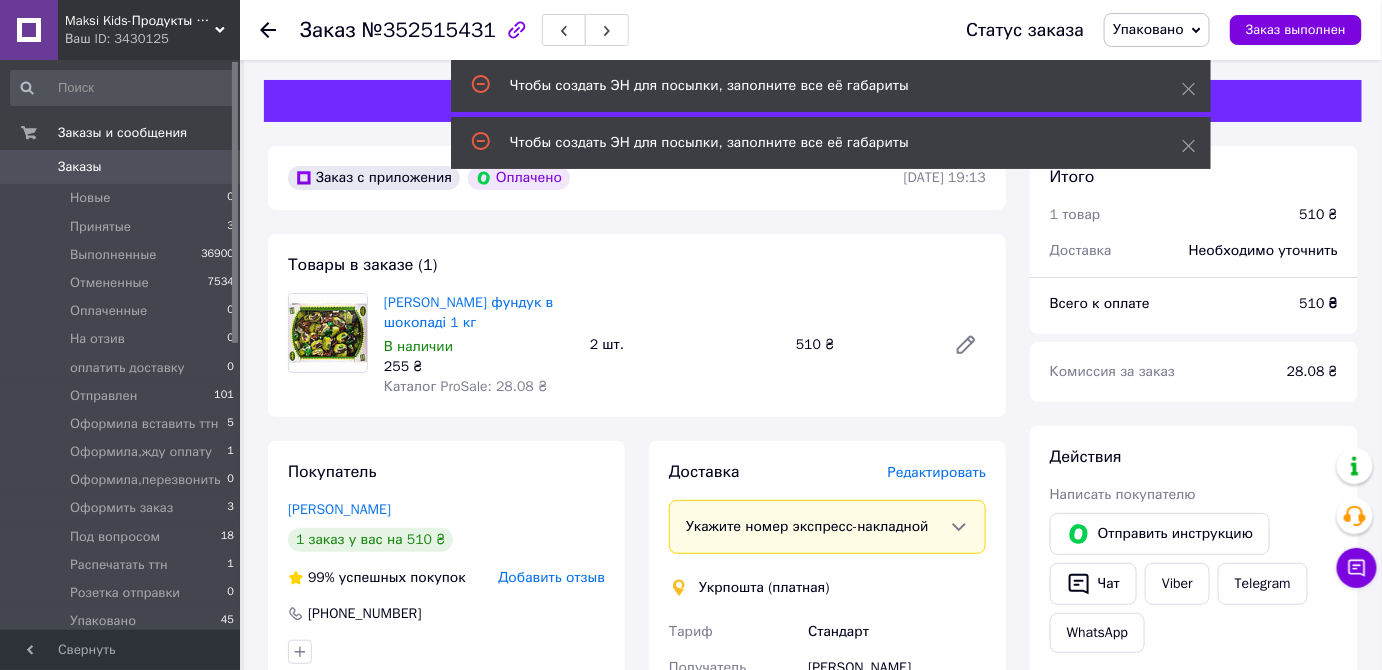 click on "Редактировать" at bounding box center (937, 472) 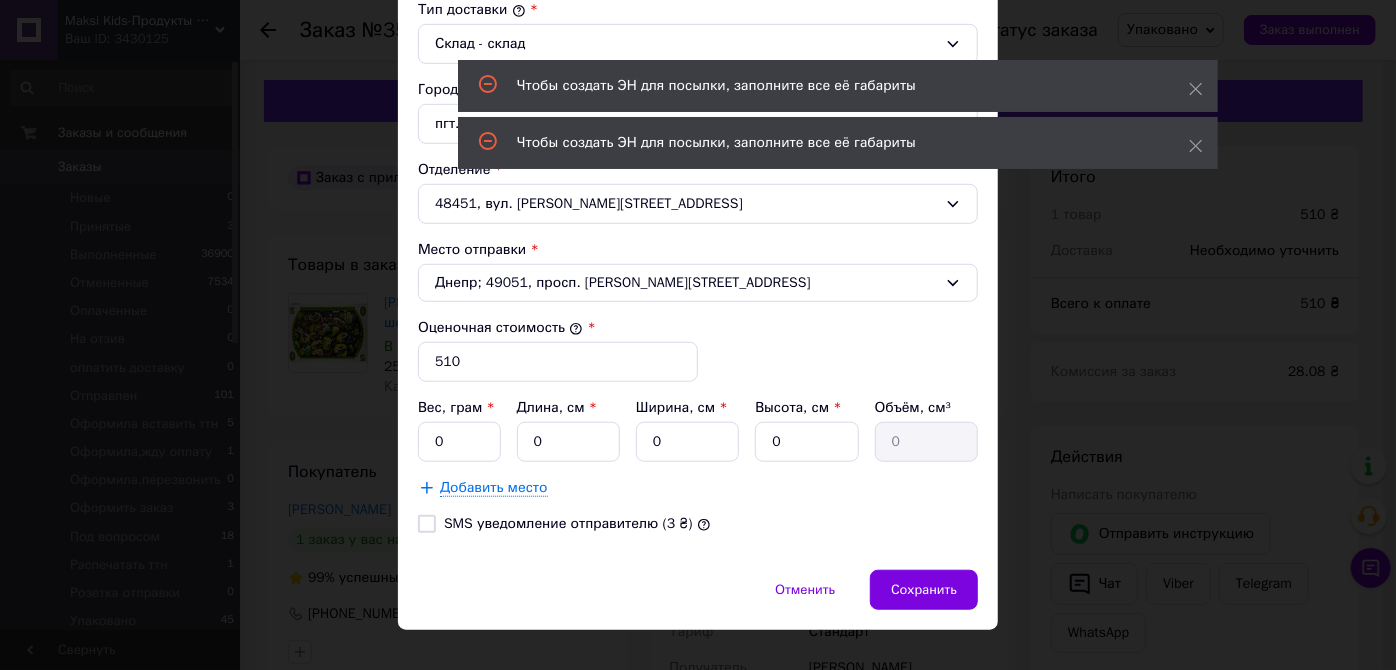 scroll, scrollTop: 573, scrollLeft: 0, axis: vertical 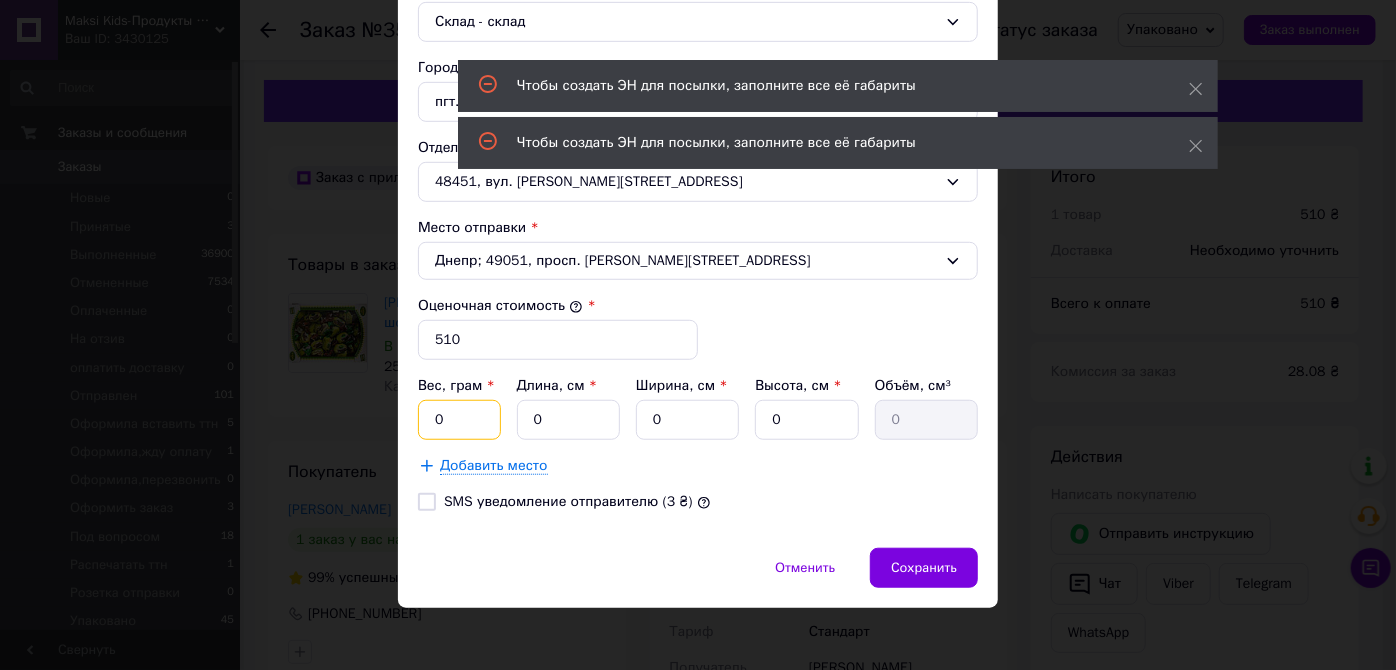 drag, startPoint x: 473, startPoint y: 408, endPoint x: 426, endPoint y: 410, distance: 47.042534 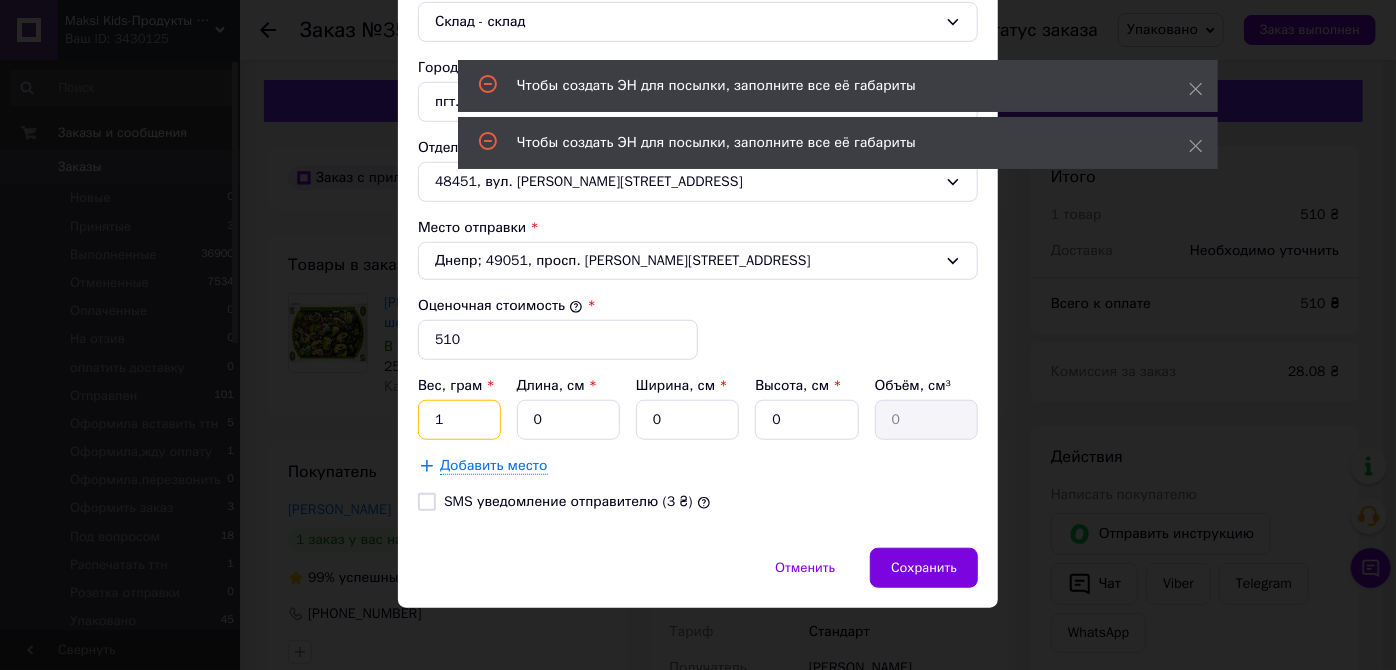 type on "1" 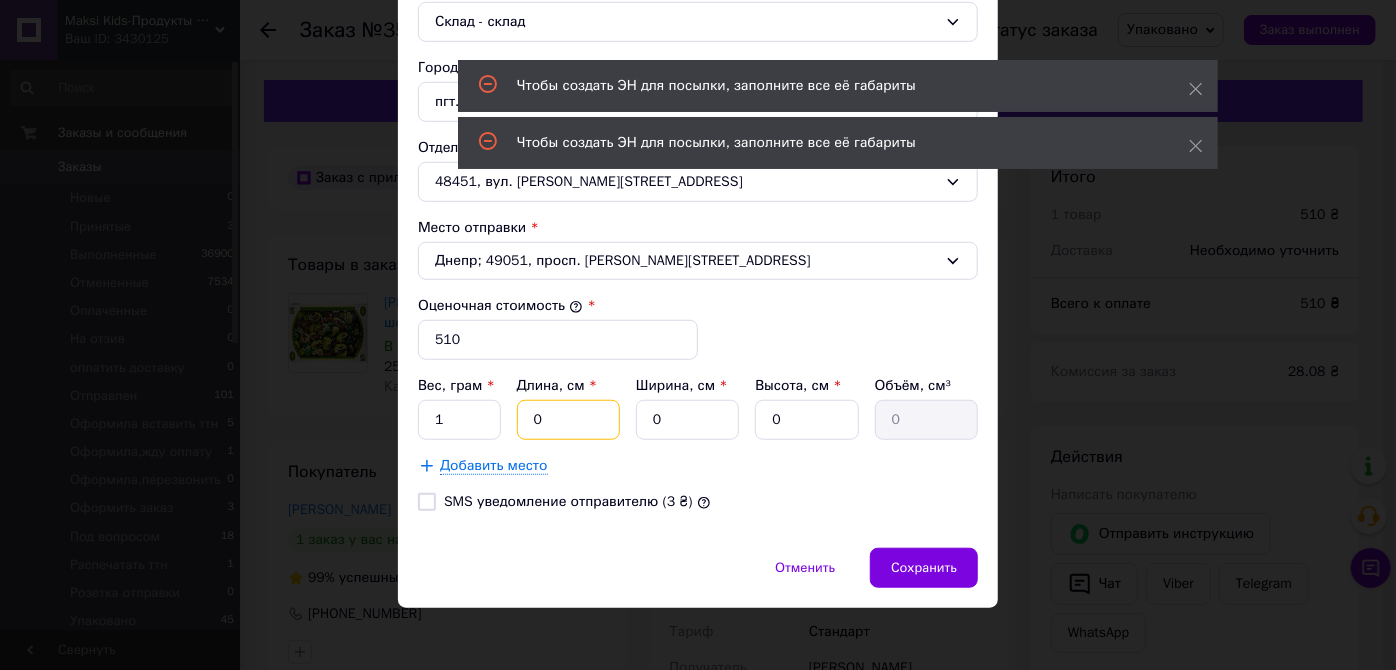 click on "0" at bounding box center [568, 420] 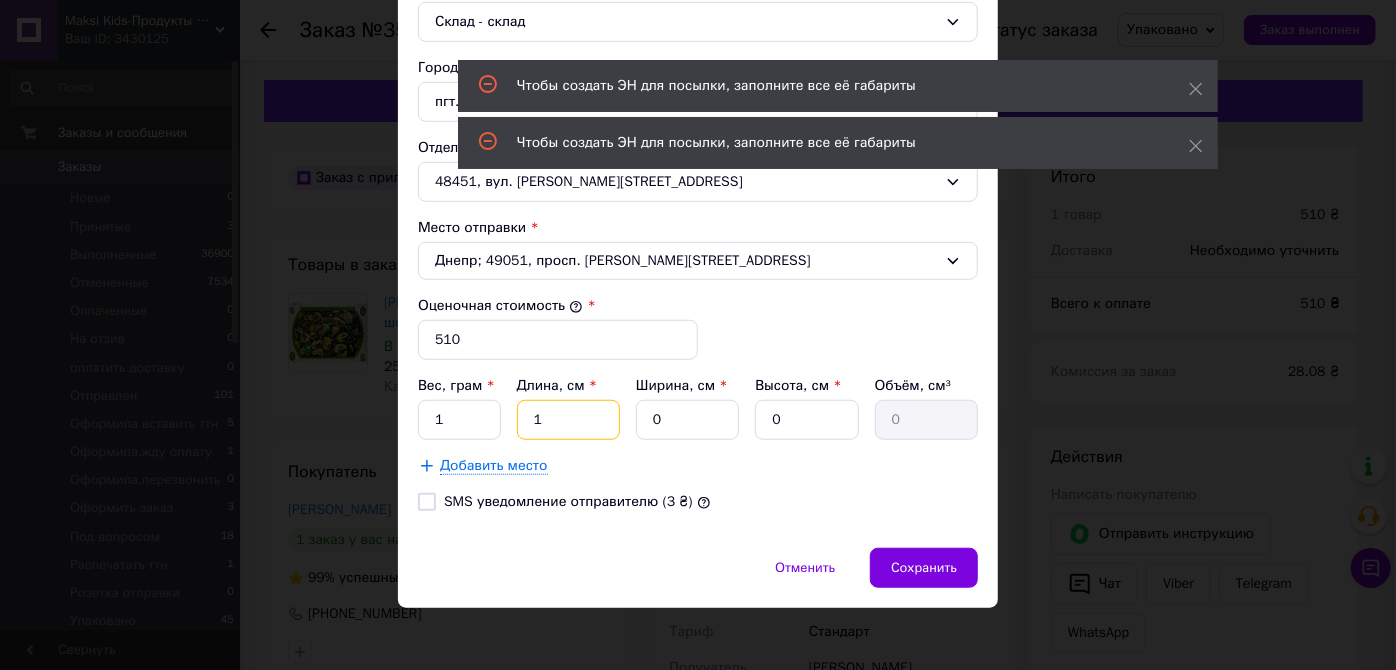 type on "1" 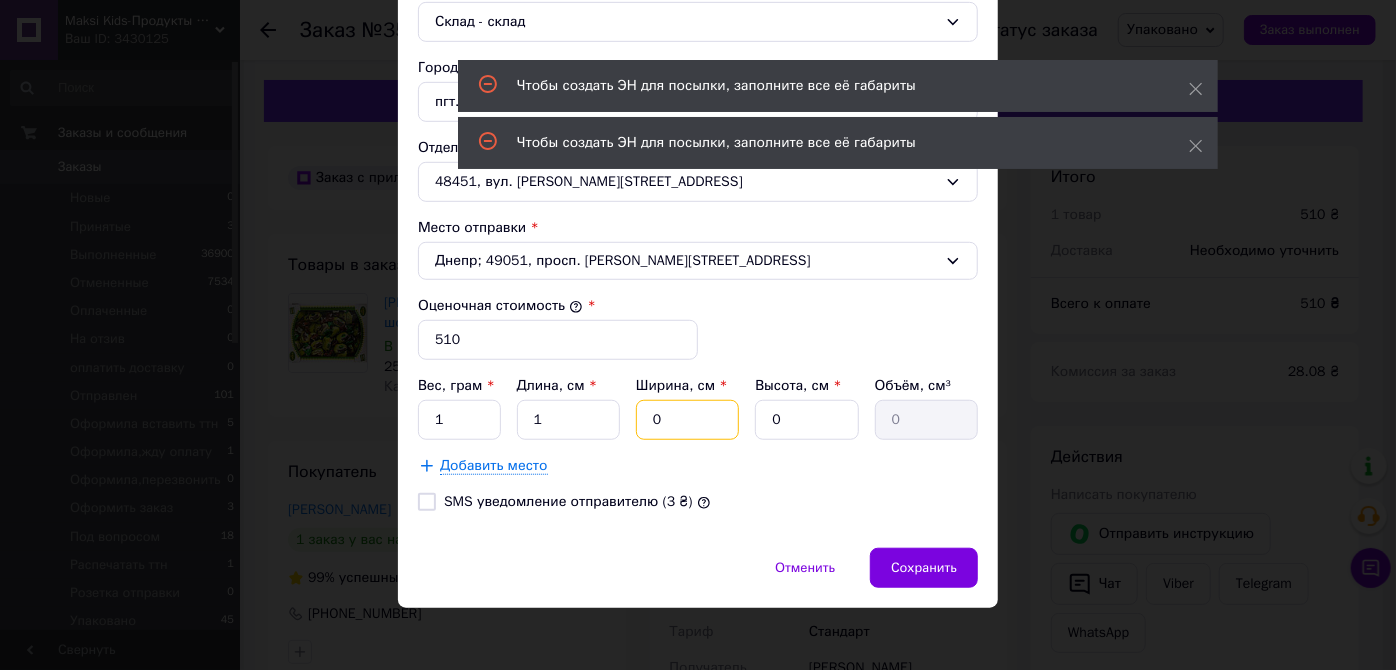 click on "0" at bounding box center [687, 420] 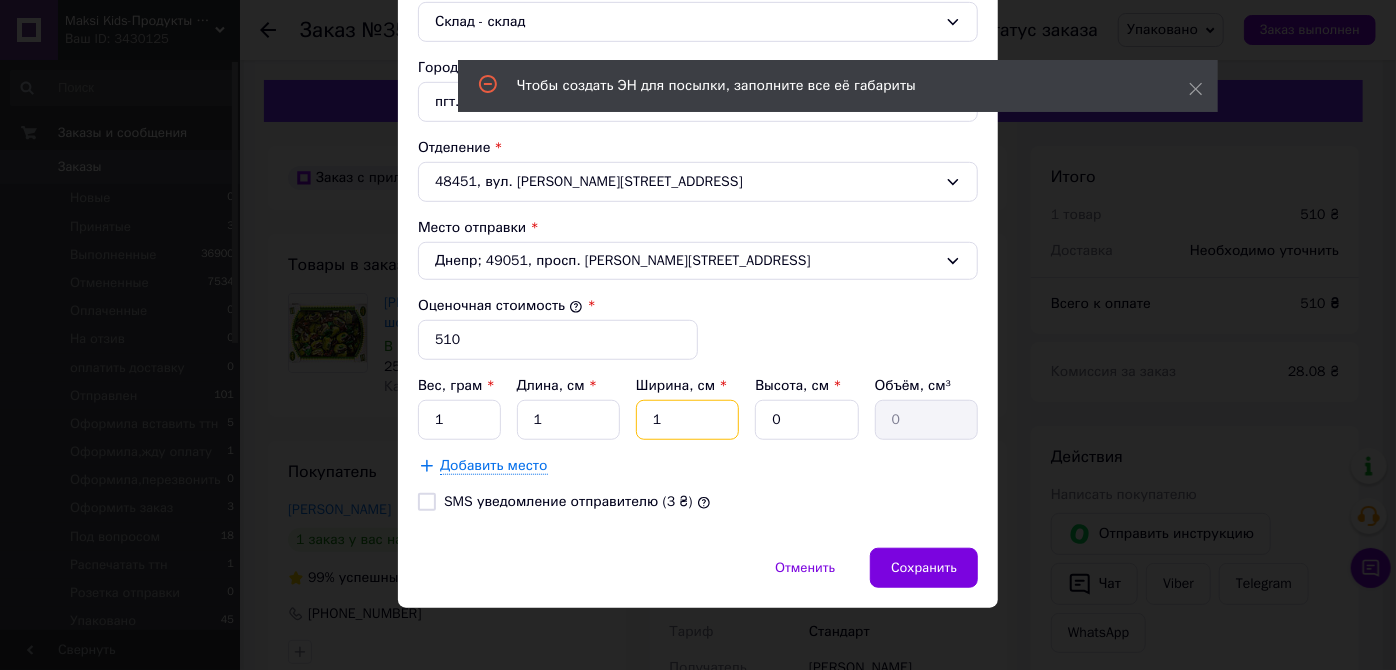 type on "1" 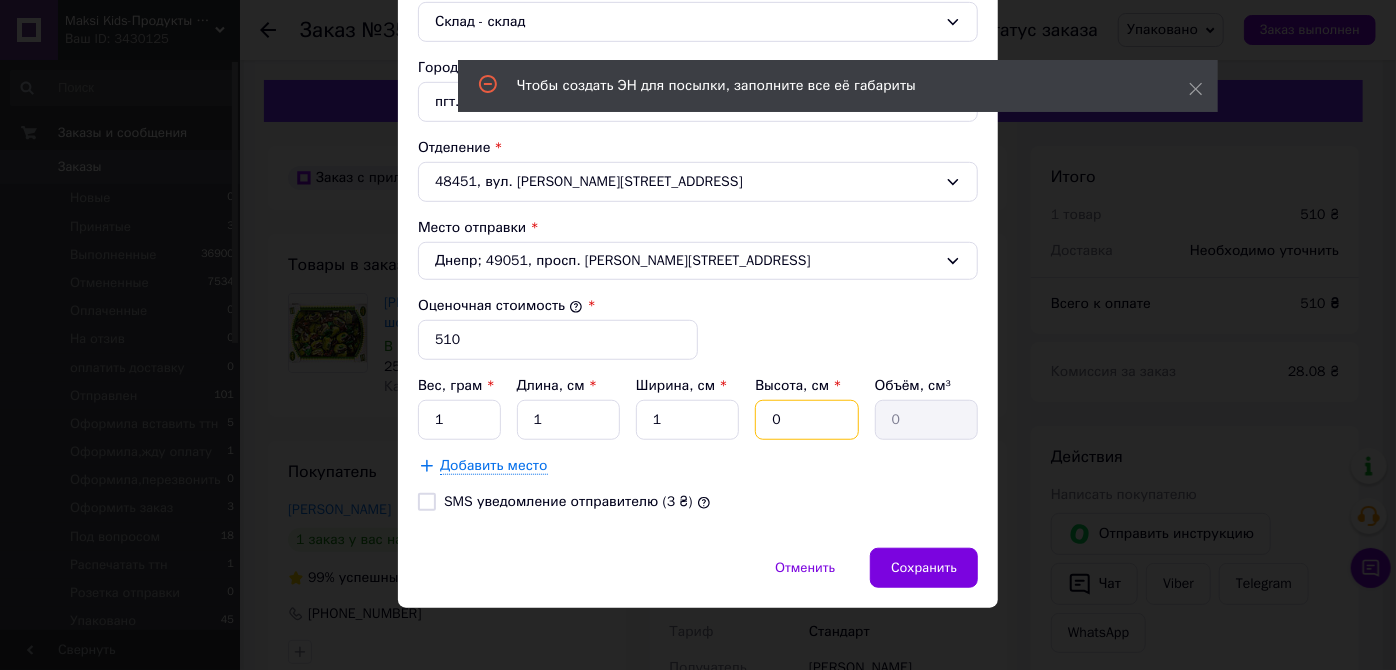 drag, startPoint x: 794, startPoint y: 416, endPoint x: 764, endPoint y: 416, distance: 30 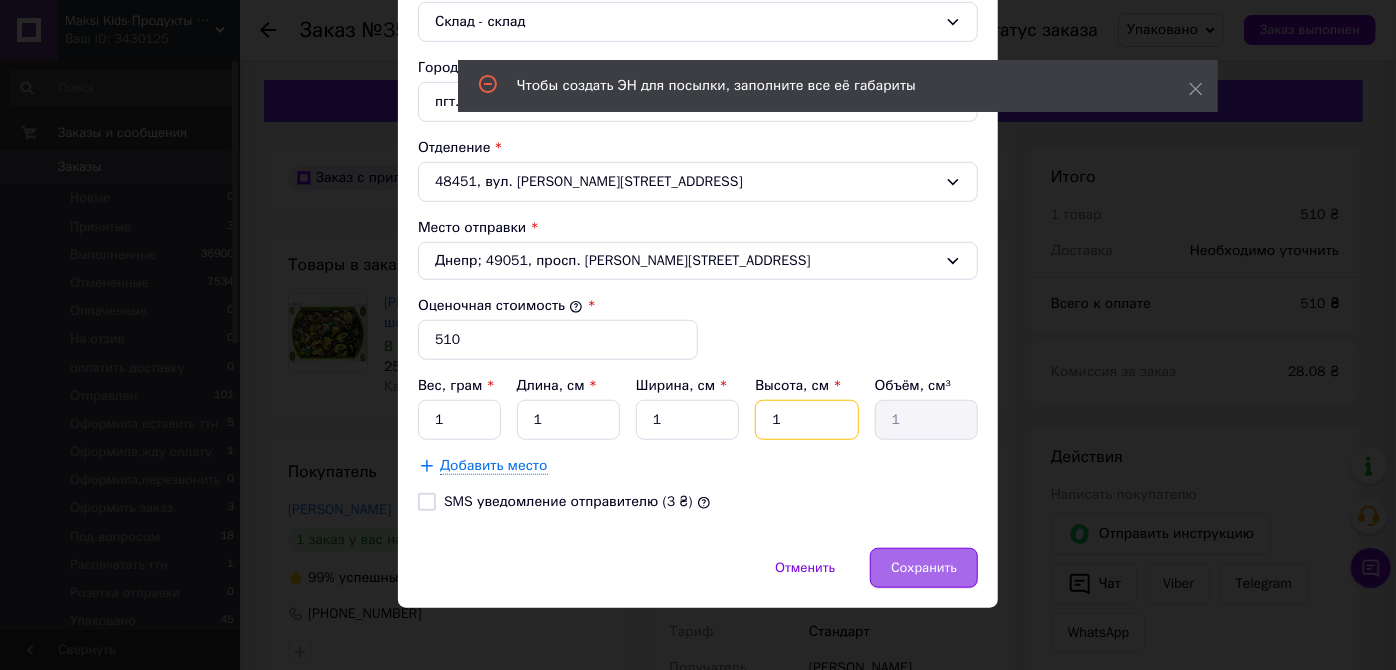type on "1" 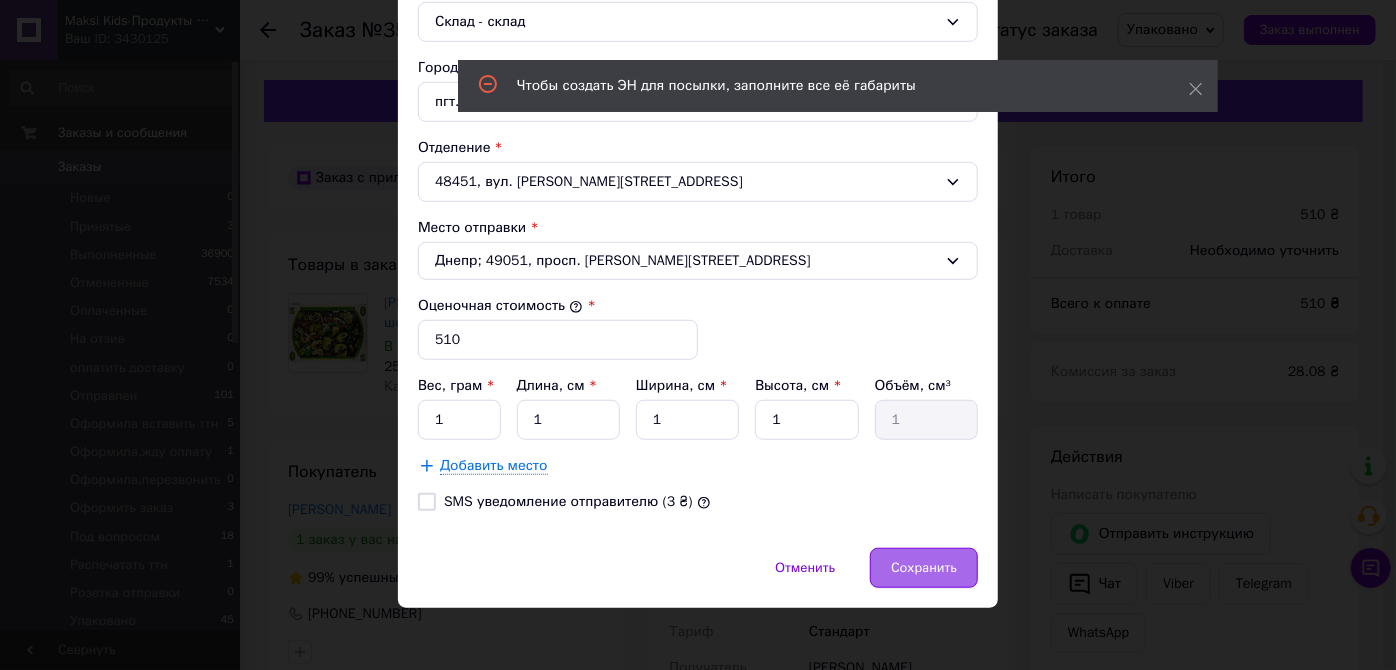 click on "Сохранить" at bounding box center (924, 568) 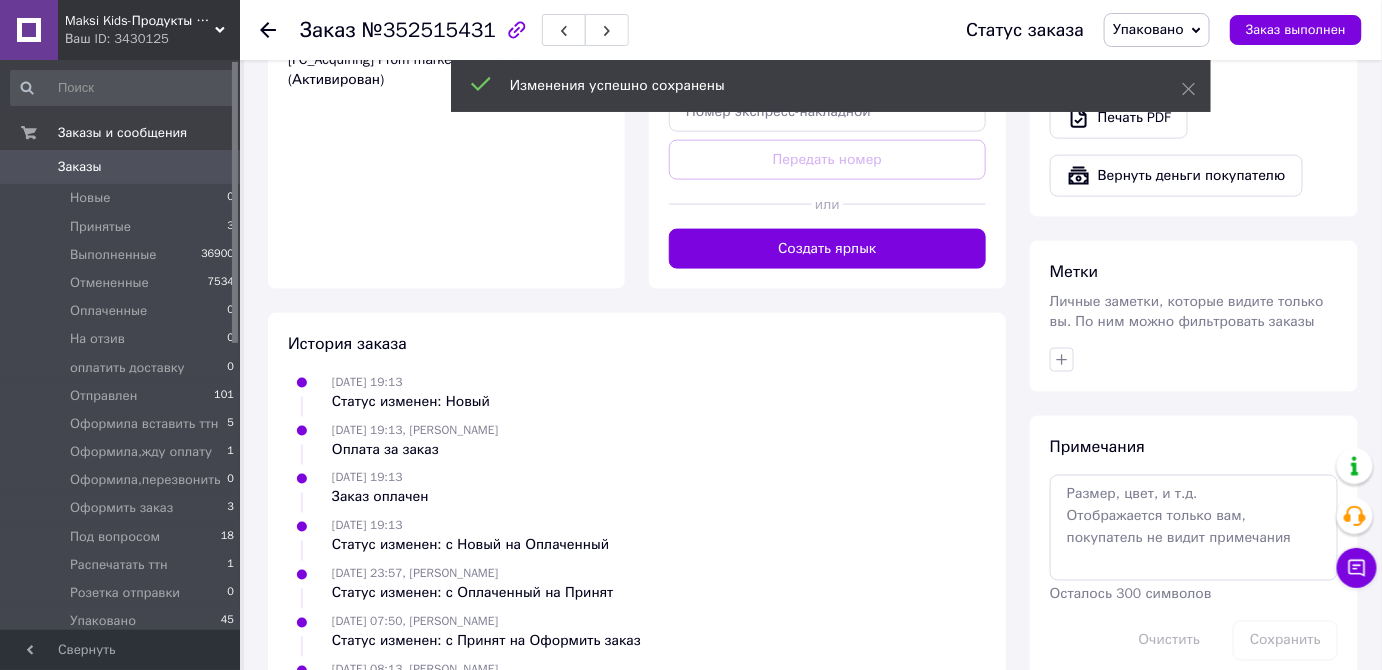 scroll, scrollTop: 818, scrollLeft: 0, axis: vertical 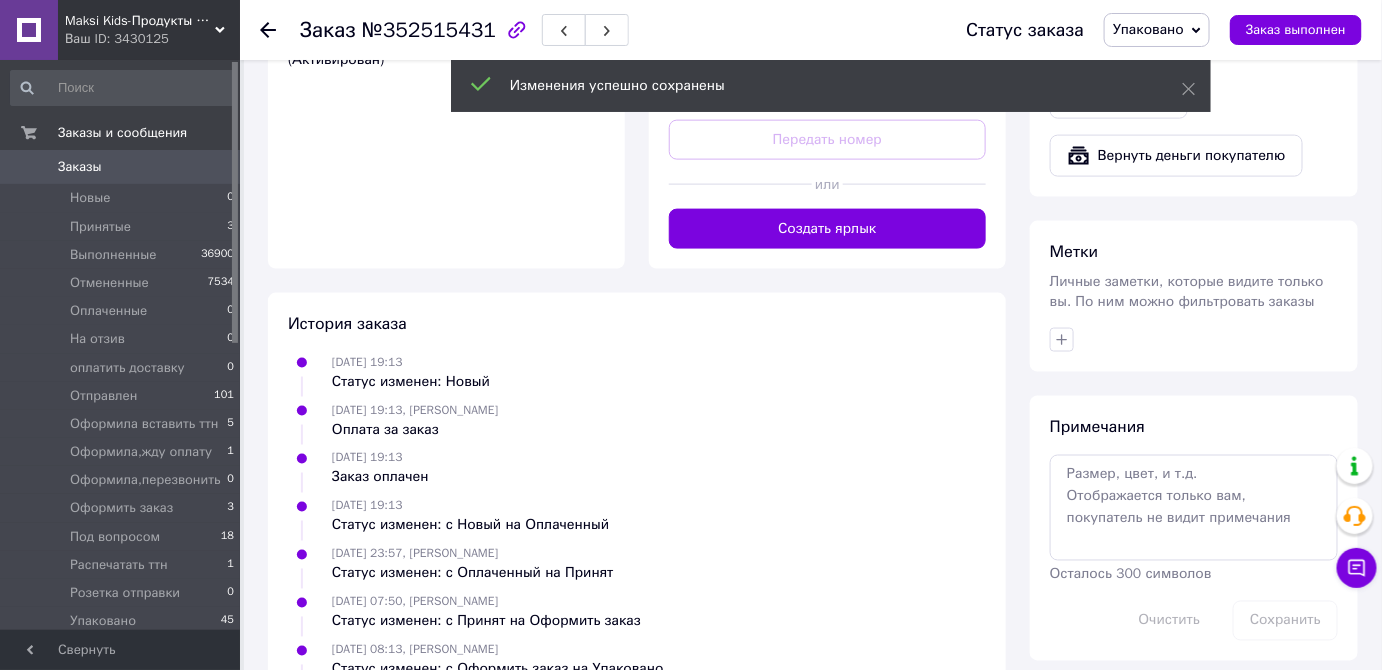 drag, startPoint x: 813, startPoint y: 235, endPoint x: 834, endPoint y: 258, distance: 31.144823 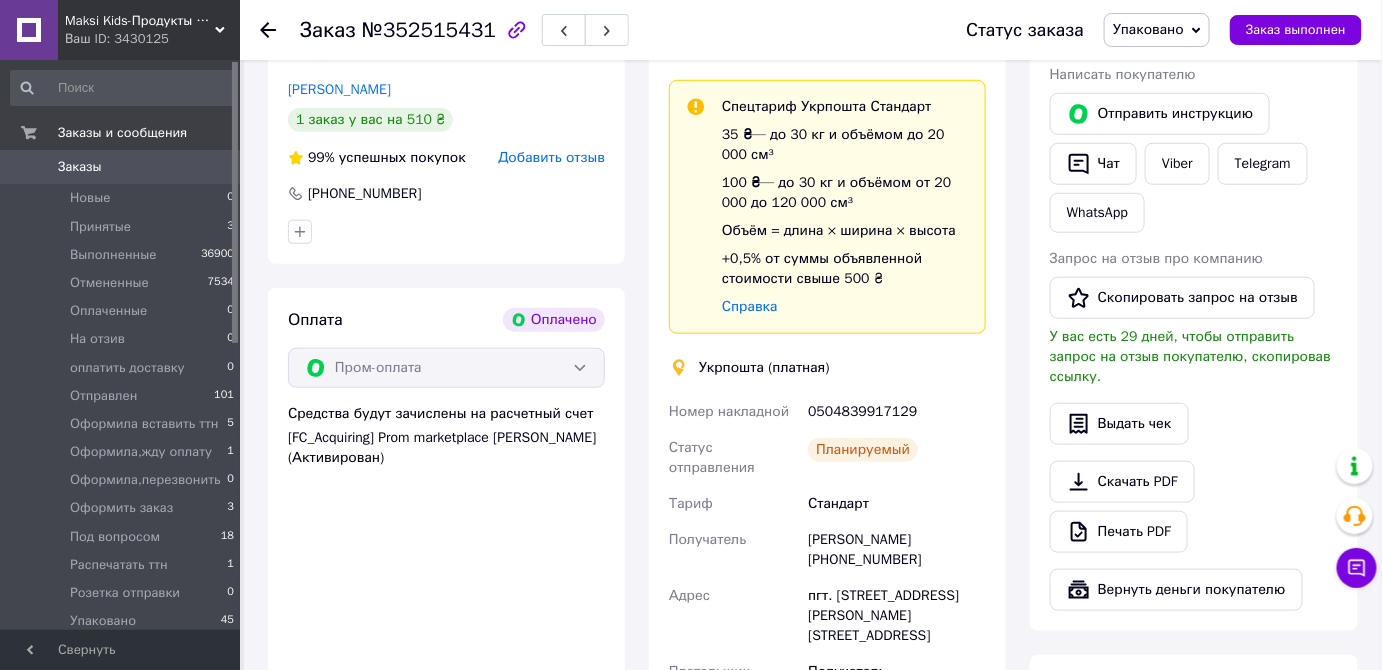 scroll, scrollTop: 454, scrollLeft: 0, axis: vertical 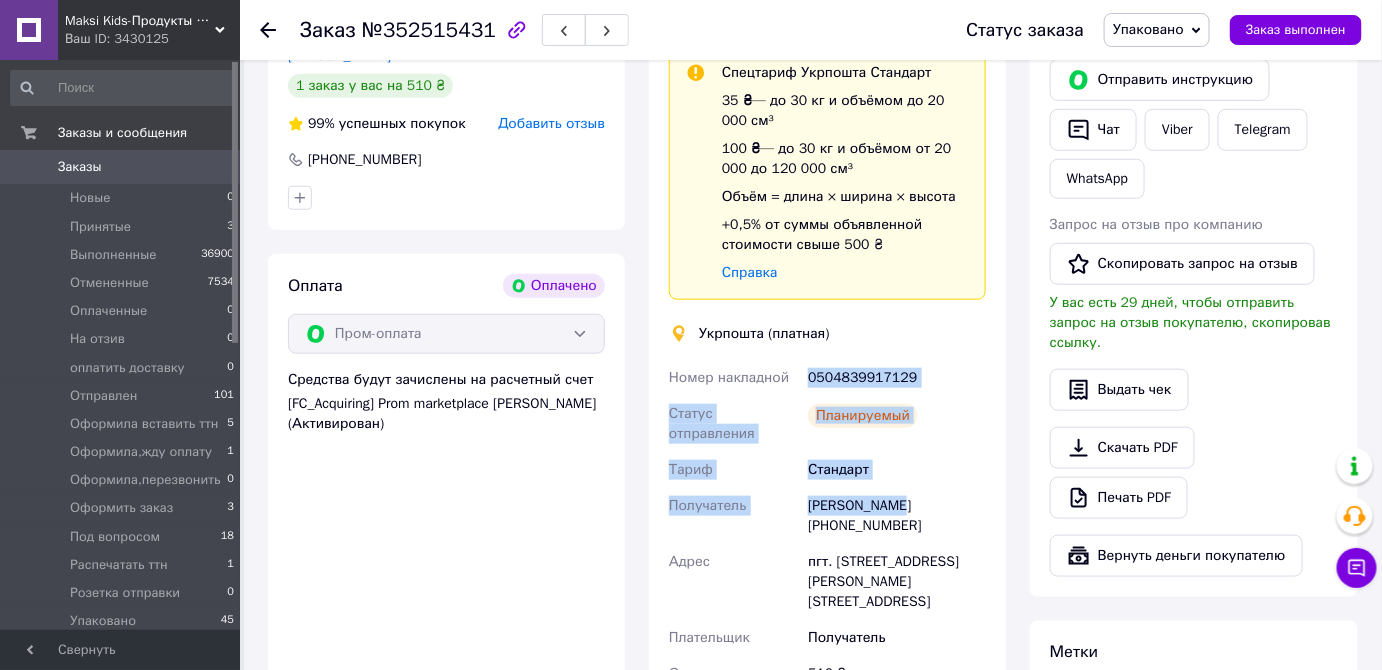 drag, startPoint x: 801, startPoint y: 364, endPoint x: 906, endPoint y: 483, distance: 158.70097 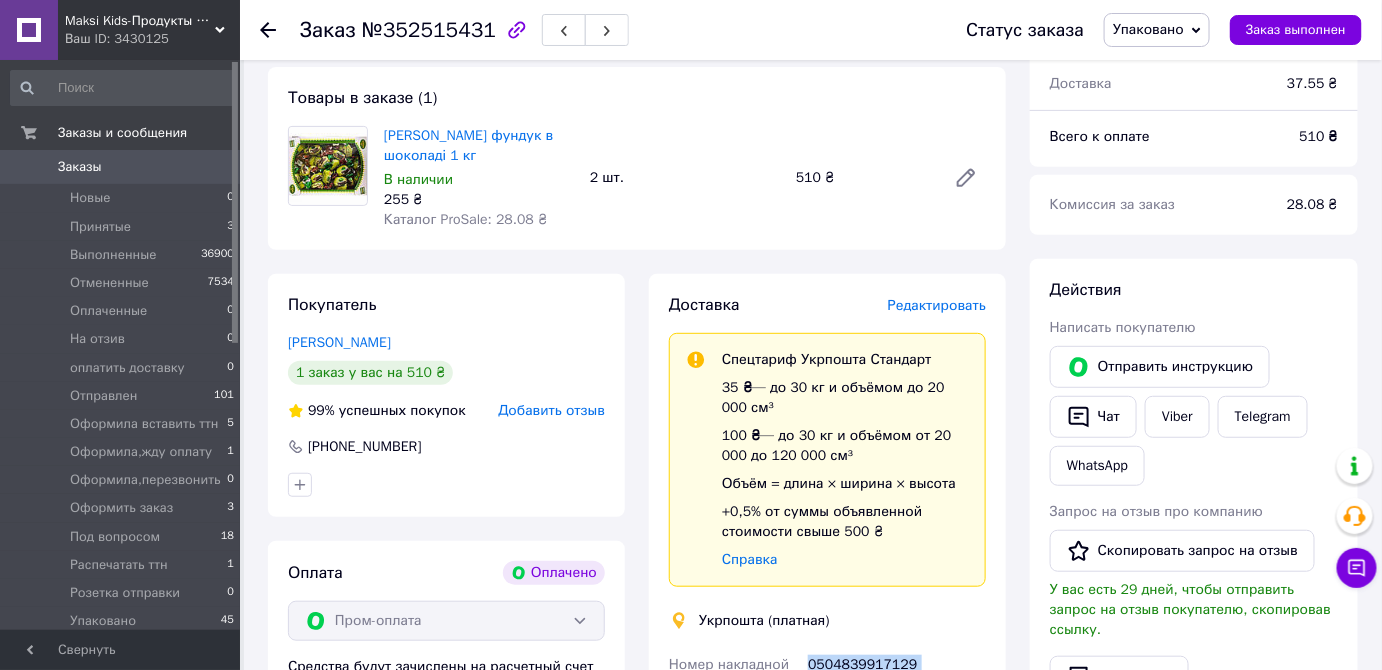 scroll, scrollTop: 0, scrollLeft: 0, axis: both 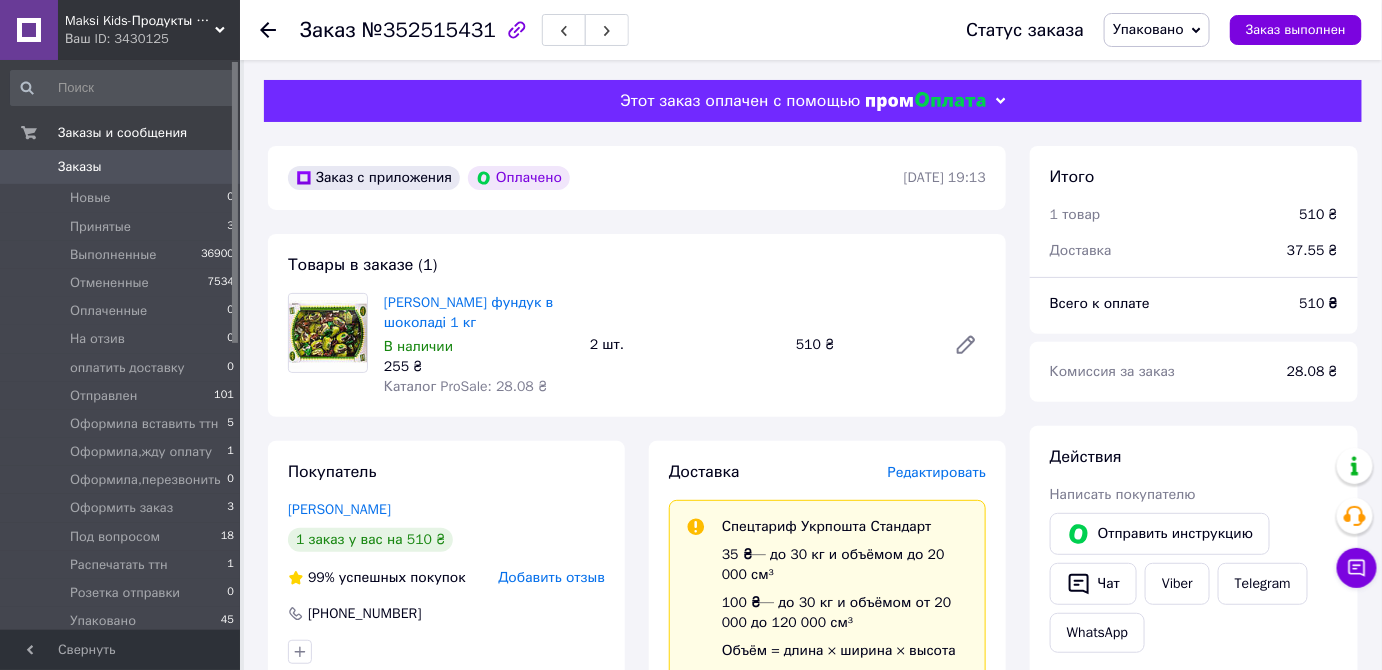 drag, startPoint x: 285, startPoint y: 203, endPoint x: 312, endPoint y: 232, distance: 39.623226 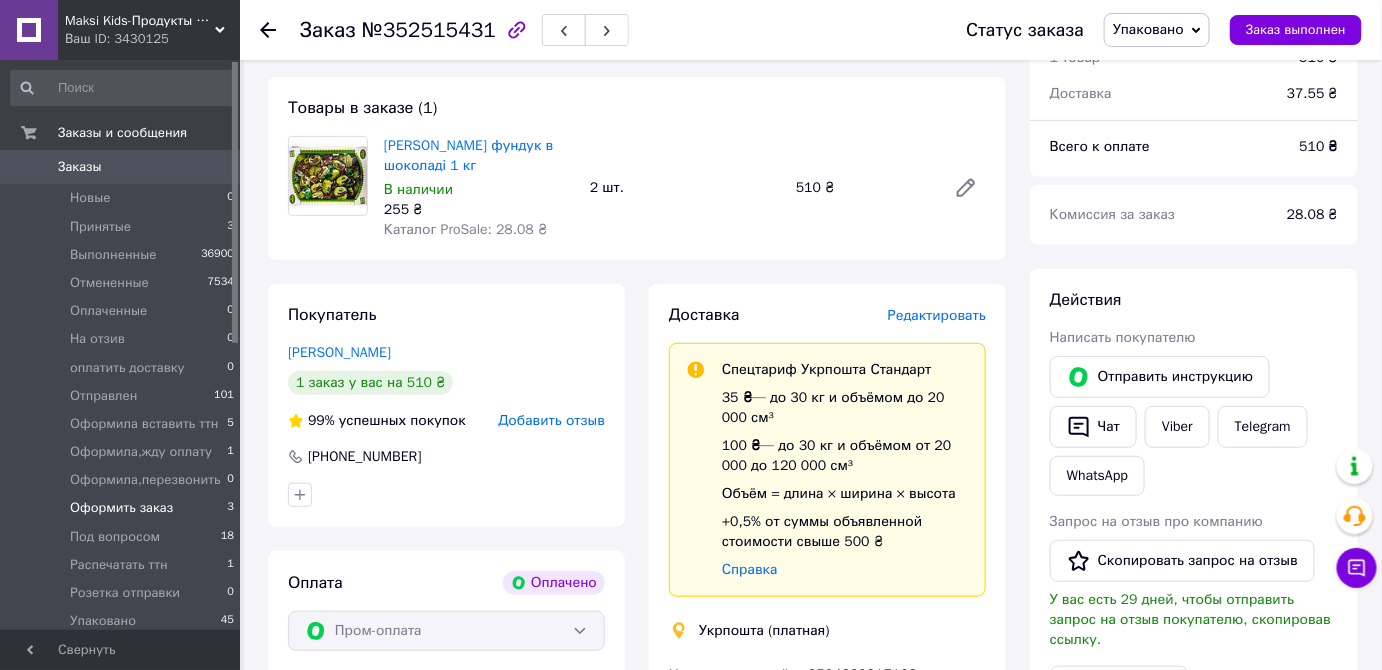 scroll, scrollTop: 272, scrollLeft: 0, axis: vertical 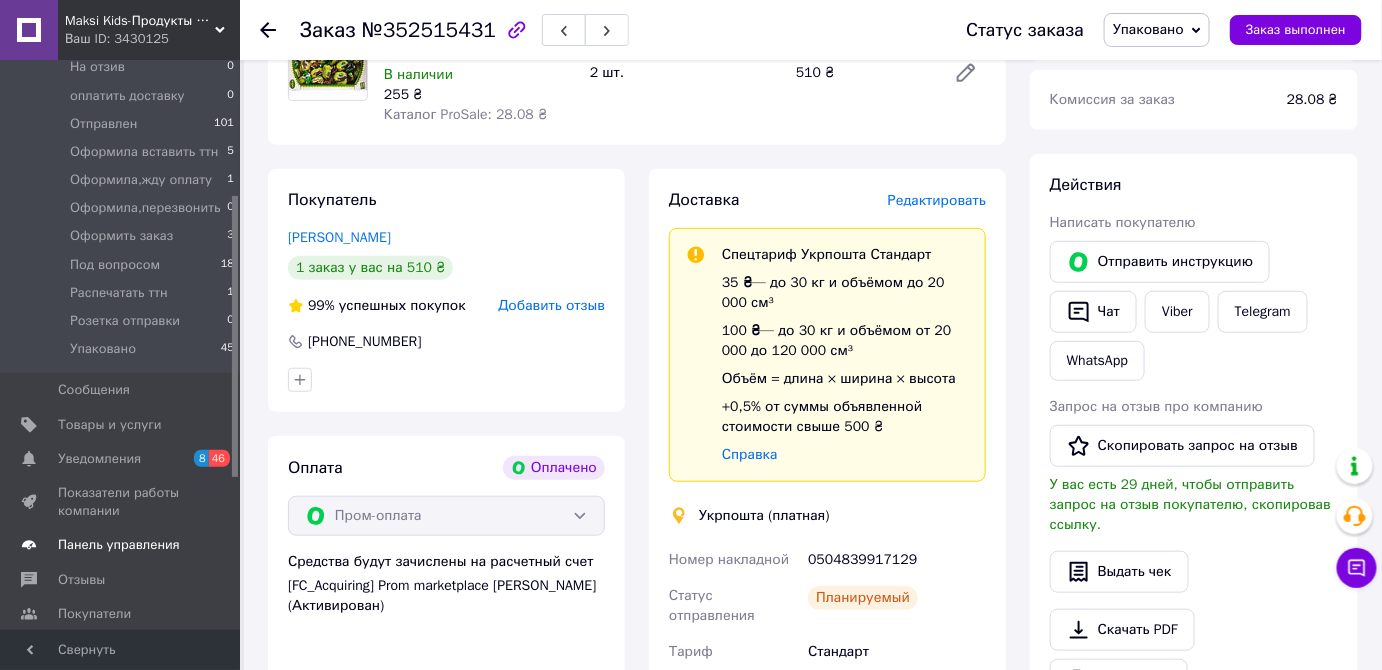 click on "Товары и услуги" at bounding box center (110, 425) 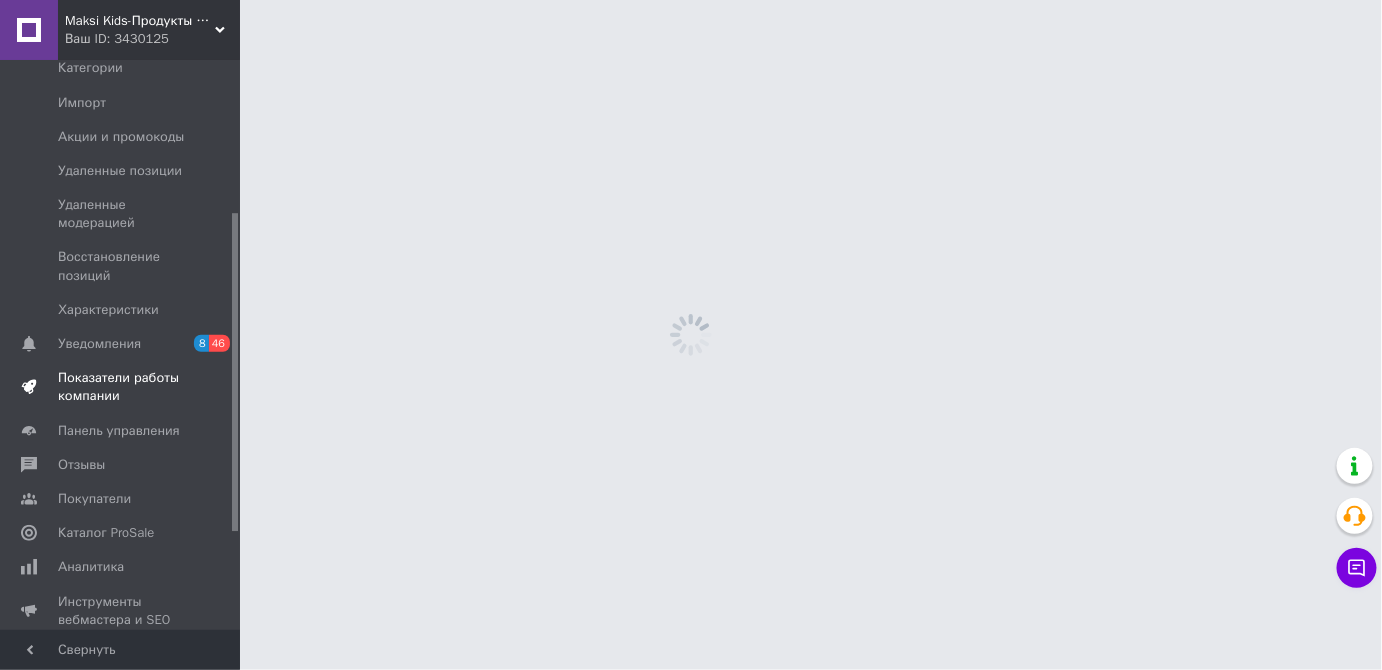 scroll, scrollTop: 0, scrollLeft: 0, axis: both 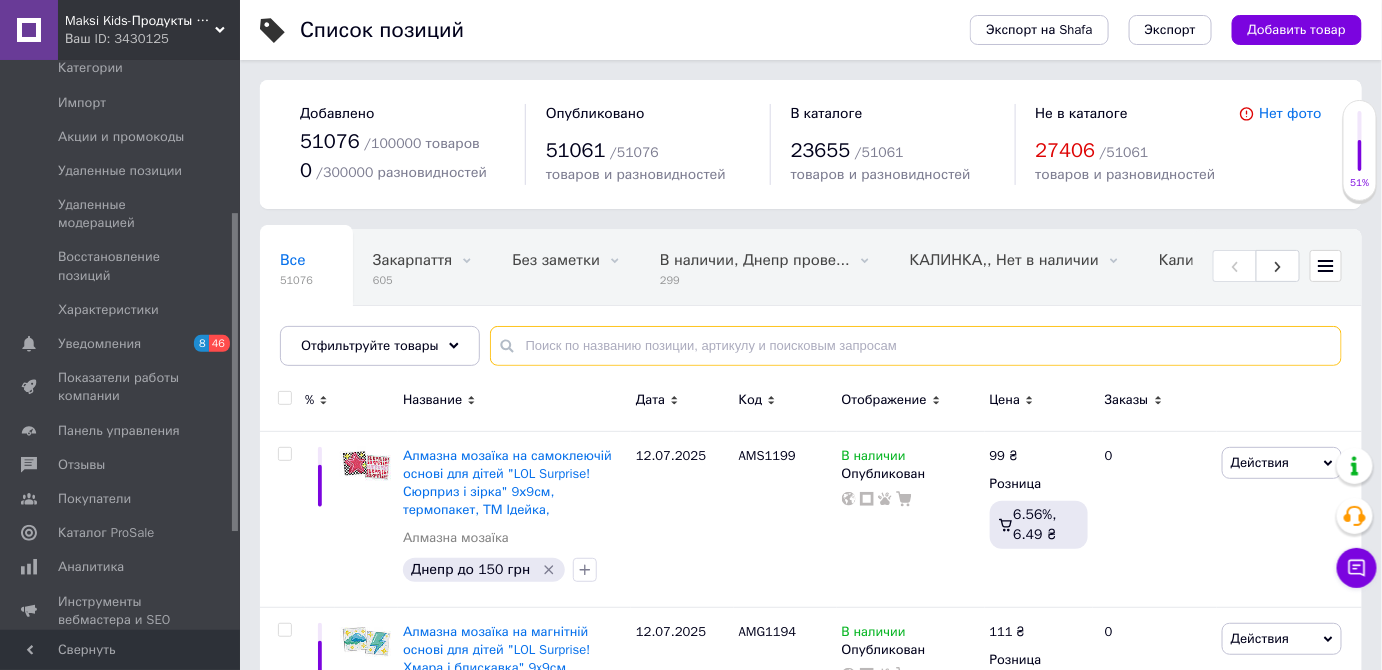 click at bounding box center [916, 346] 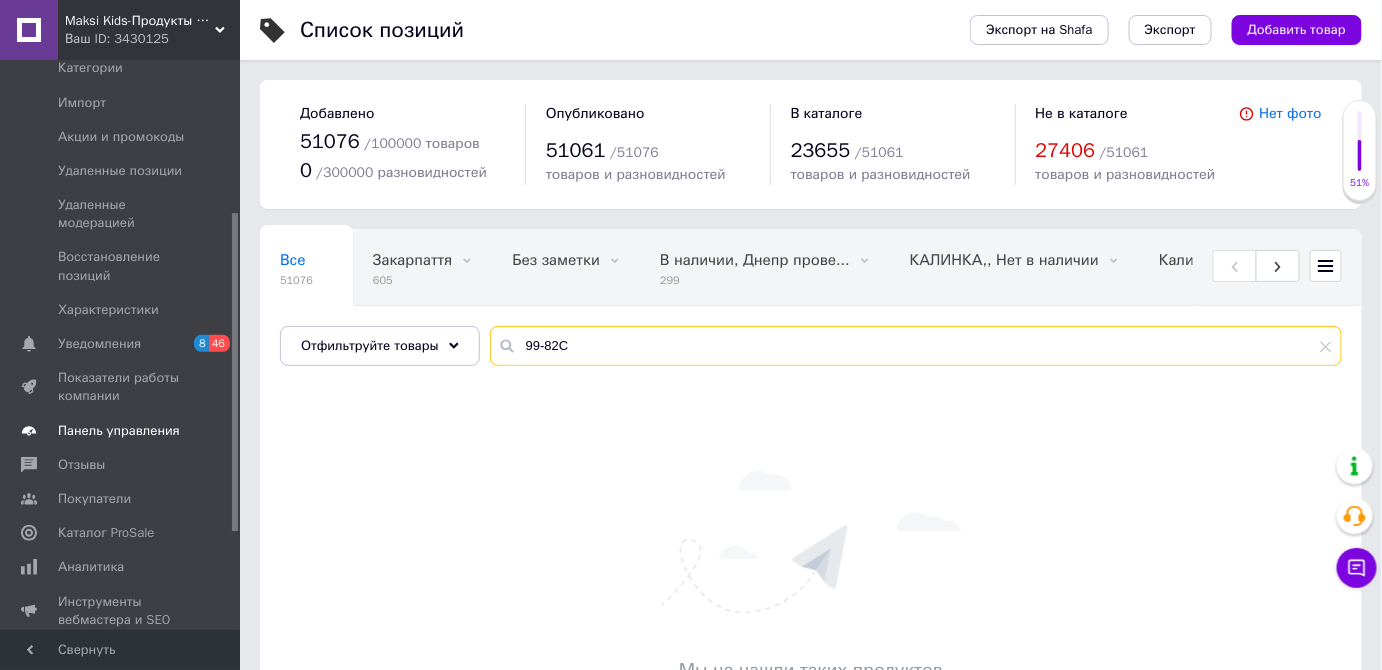 drag, startPoint x: 608, startPoint y: 342, endPoint x: 60, endPoint y: 398, distance: 550.8539 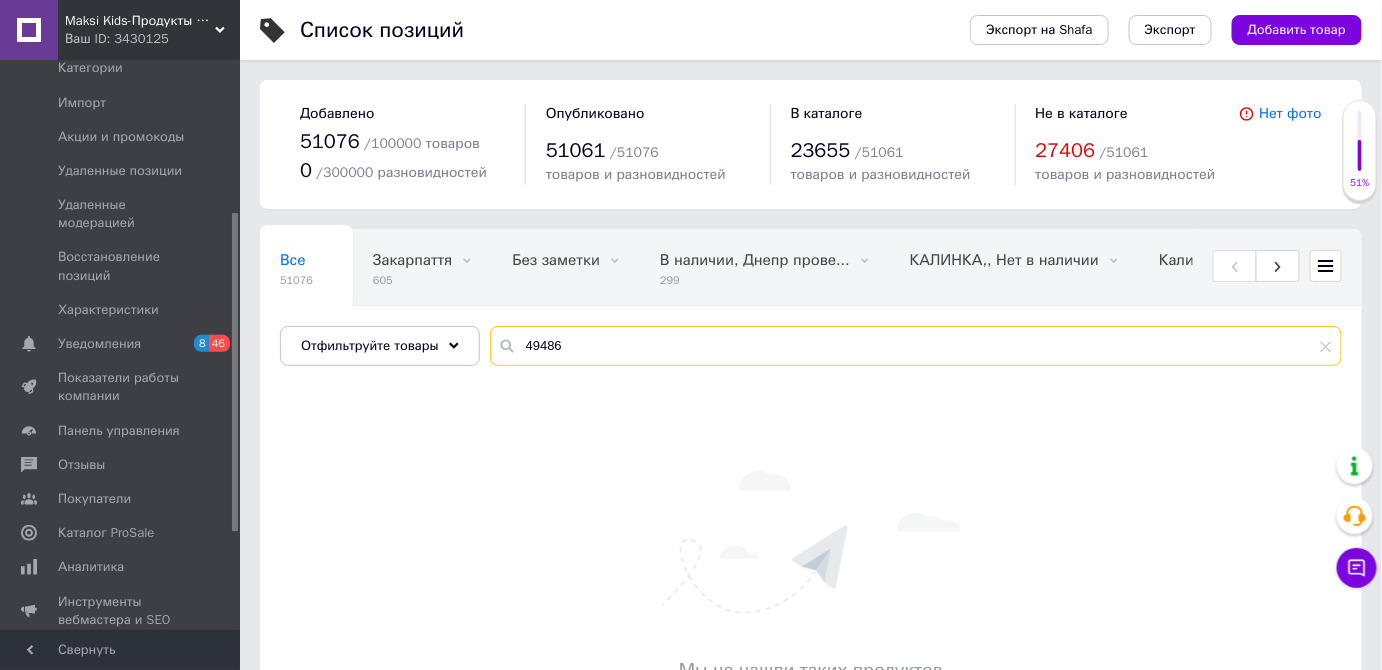 type on "49486" 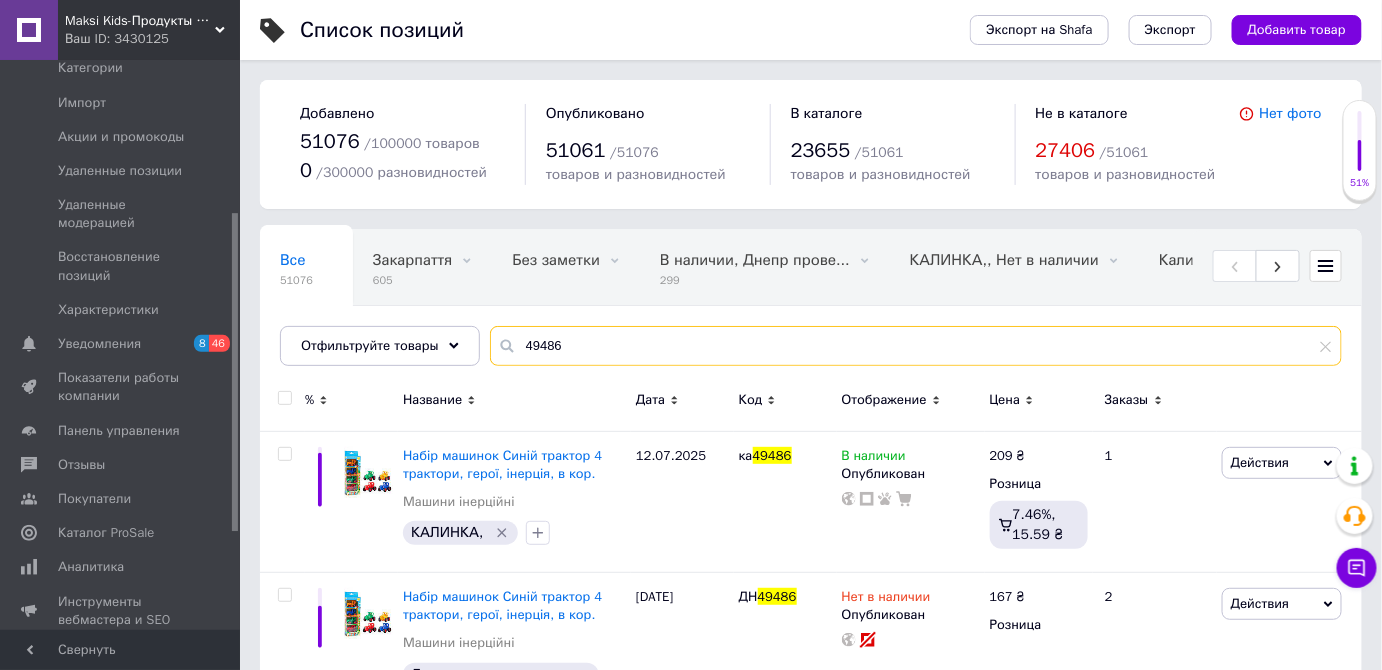 scroll, scrollTop: 32, scrollLeft: 0, axis: vertical 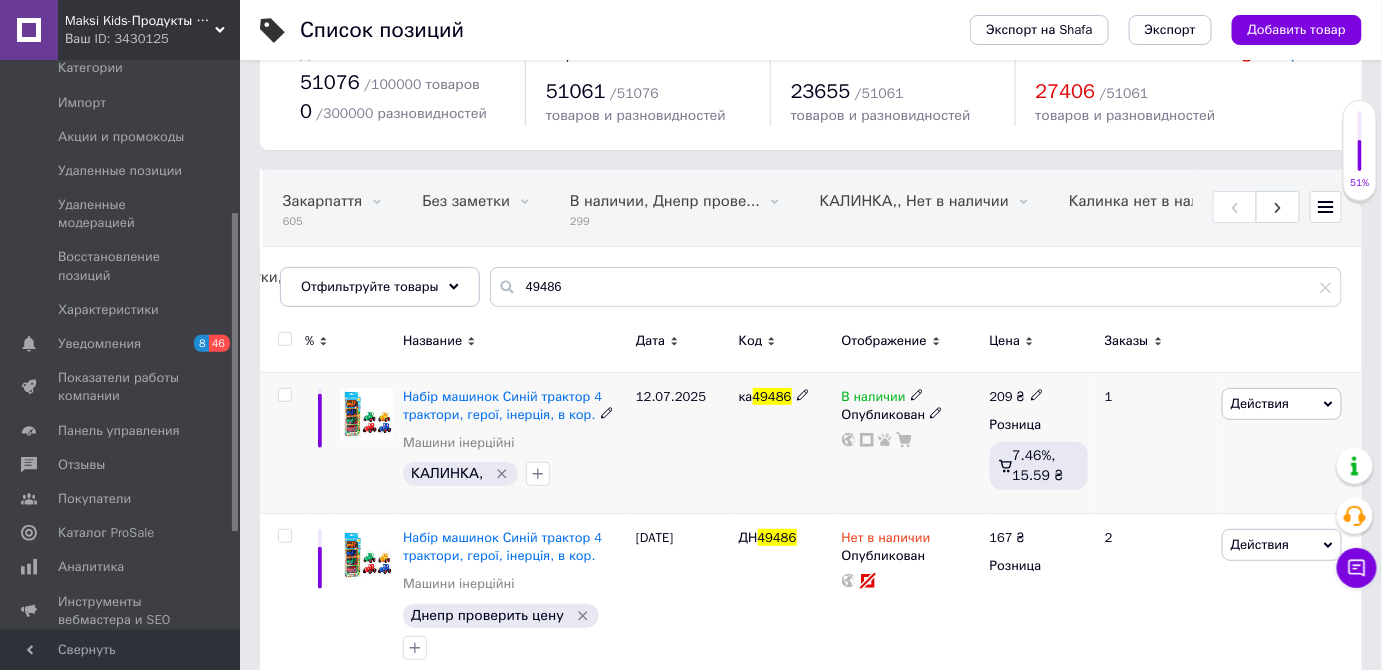 click on "Действия" at bounding box center (1282, 404) 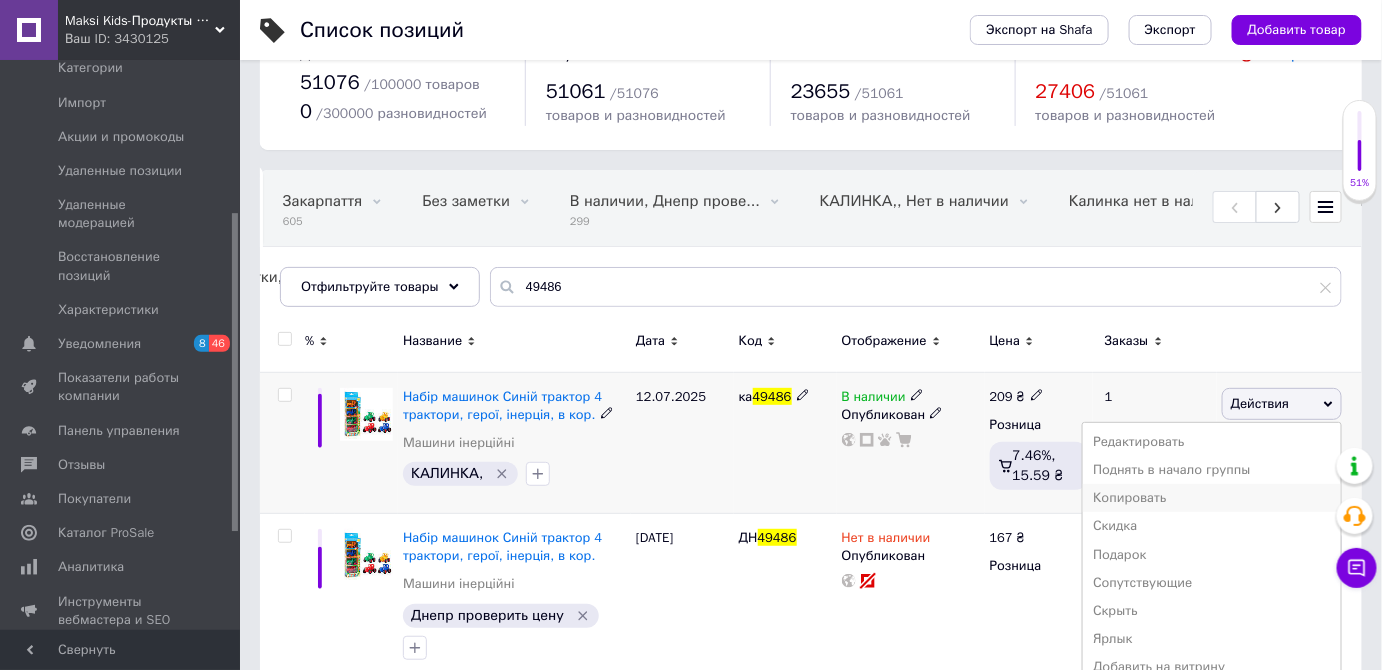 click on "Копировать" at bounding box center (1212, 498) 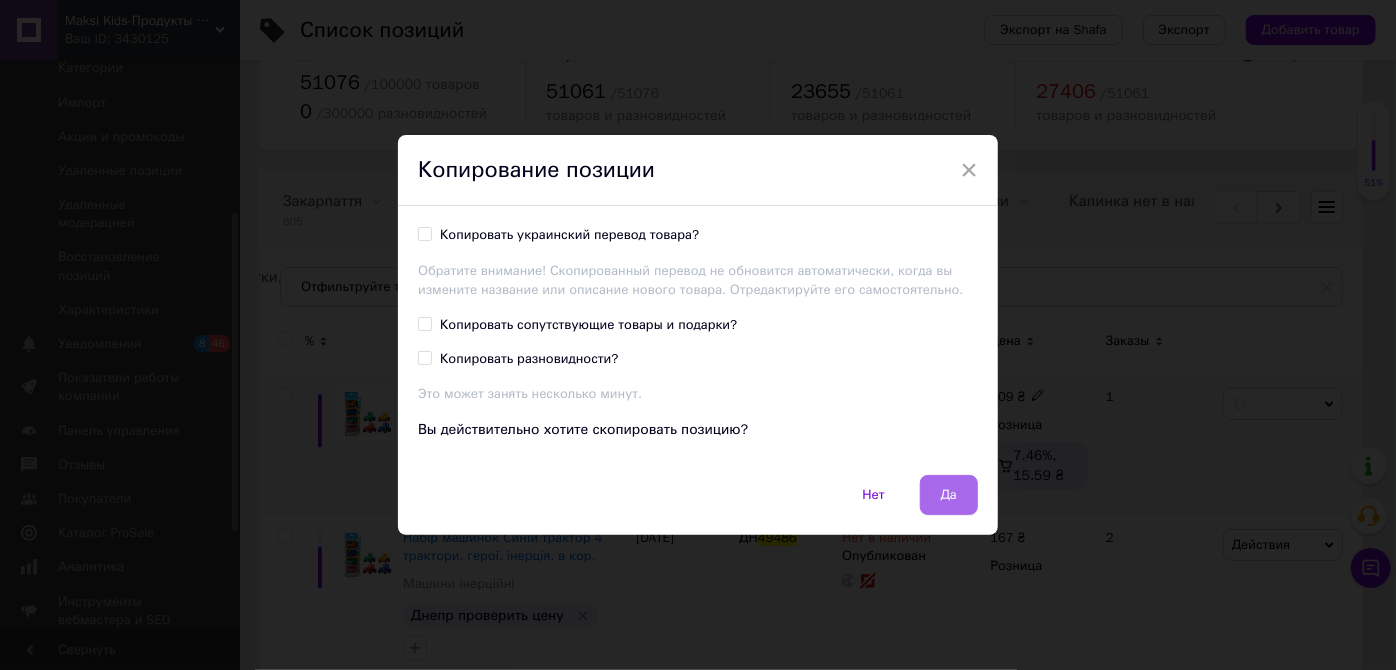 click on "Да" at bounding box center [949, 495] 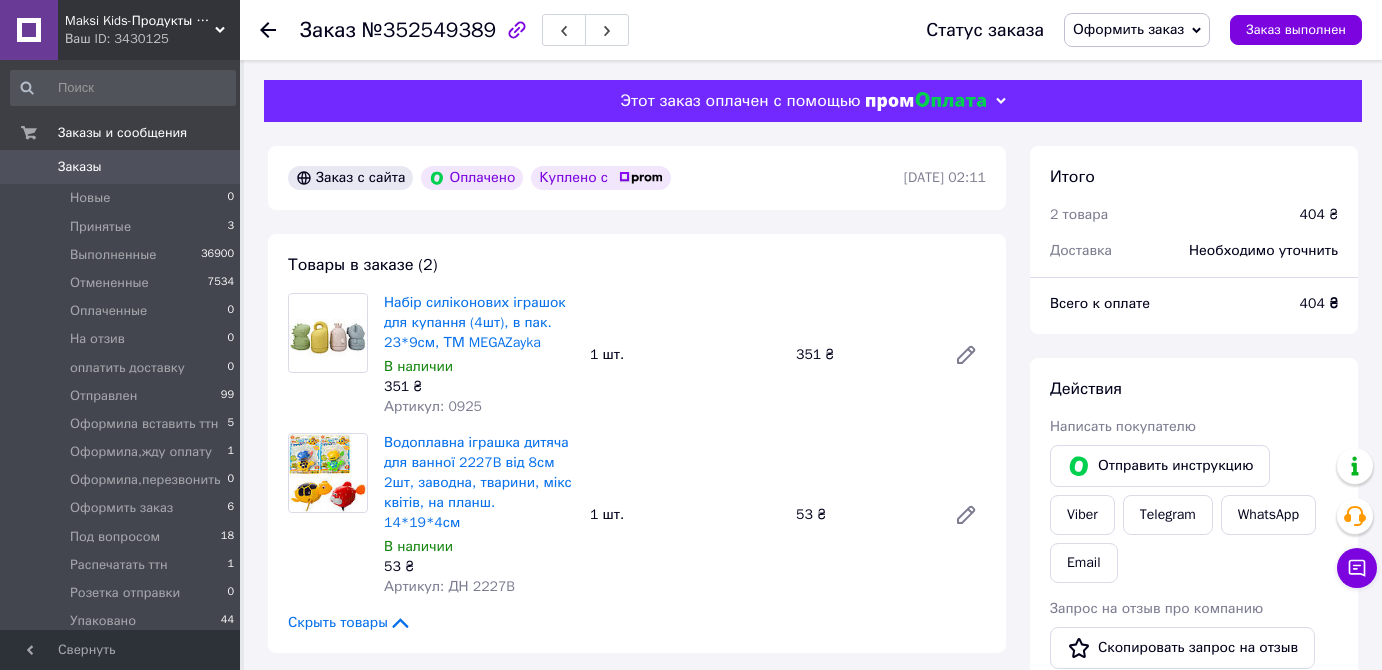 scroll, scrollTop: 0, scrollLeft: 0, axis: both 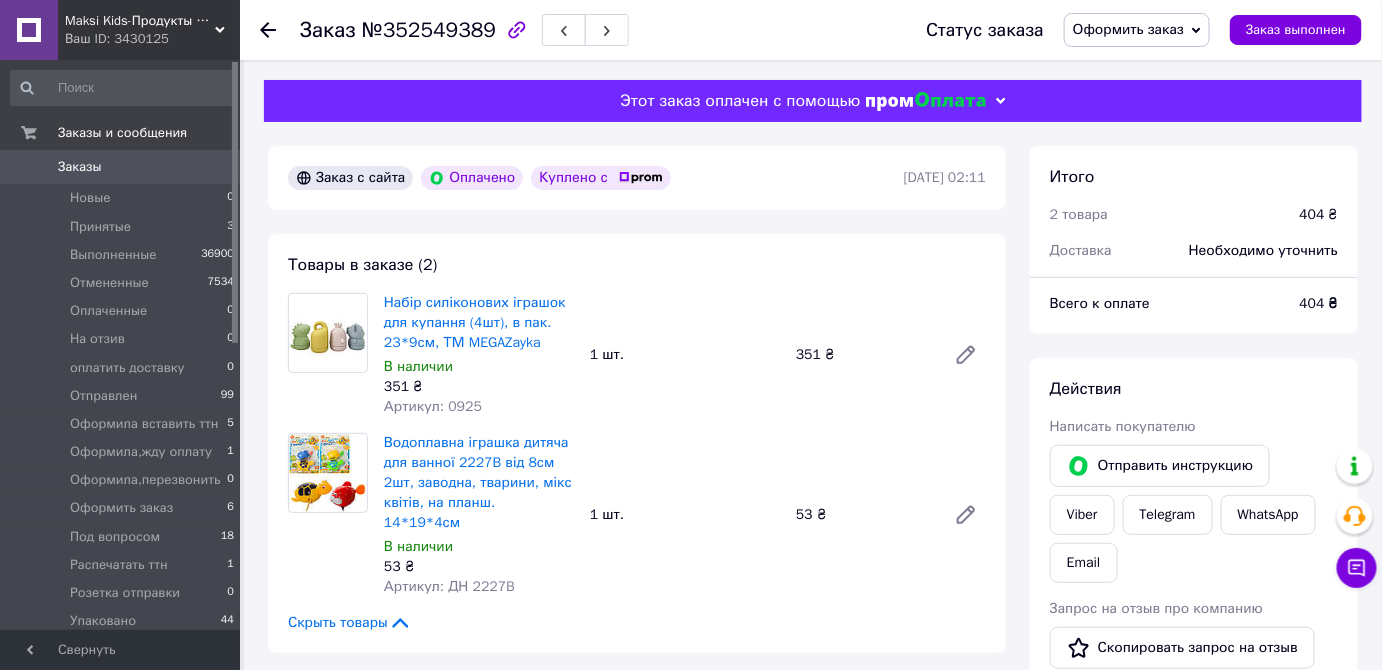 click on "Артикул: 0925" at bounding box center [433, 406] 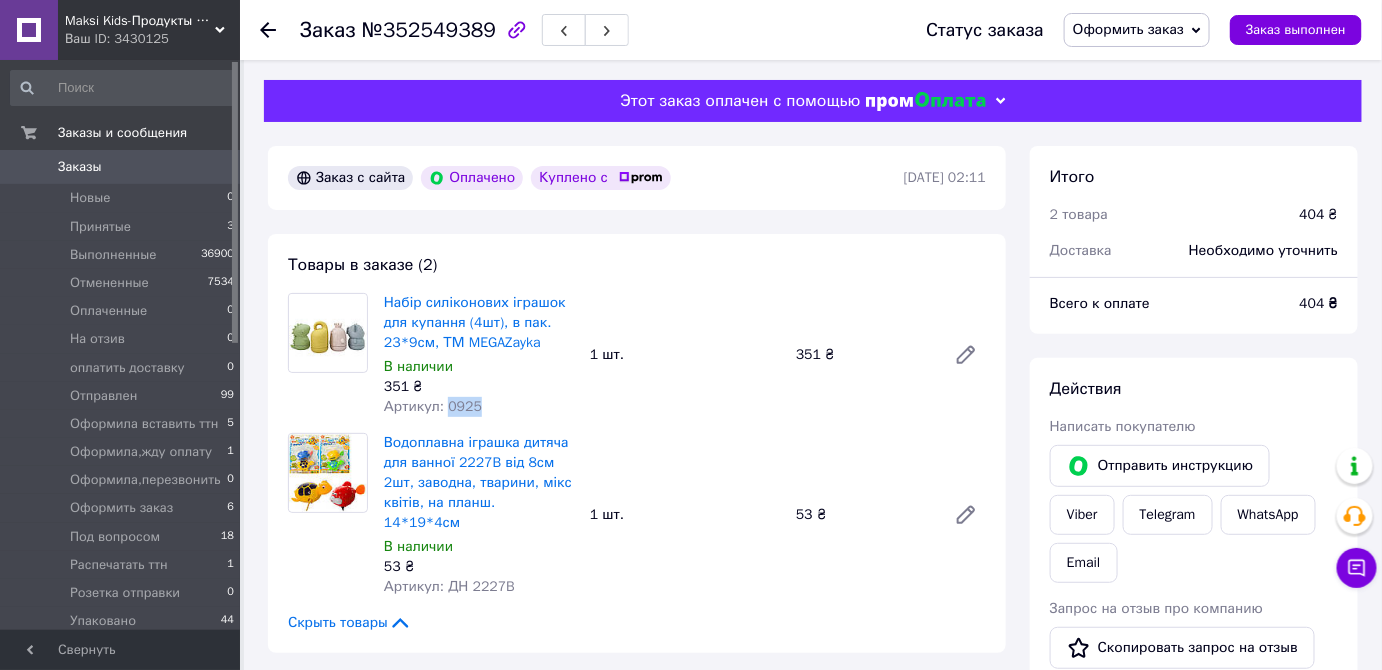 click on "Артикул: 0925" at bounding box center (433, 406) 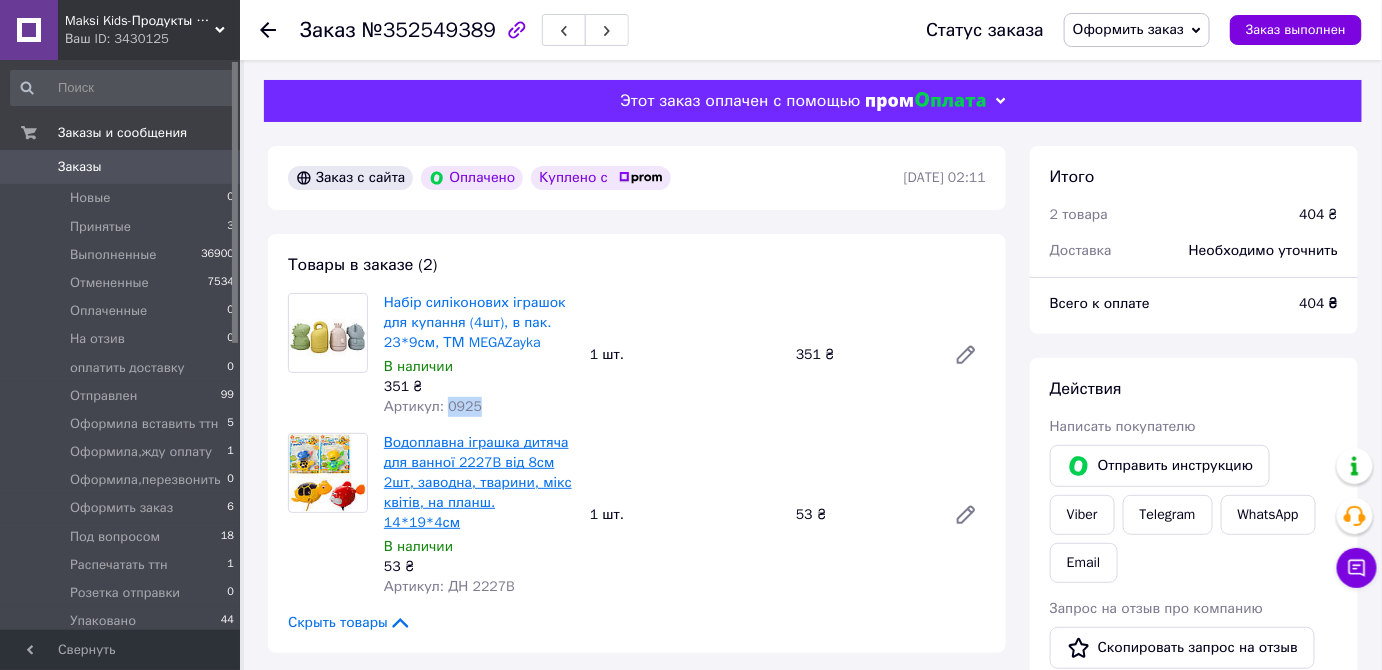 copy on "0925" 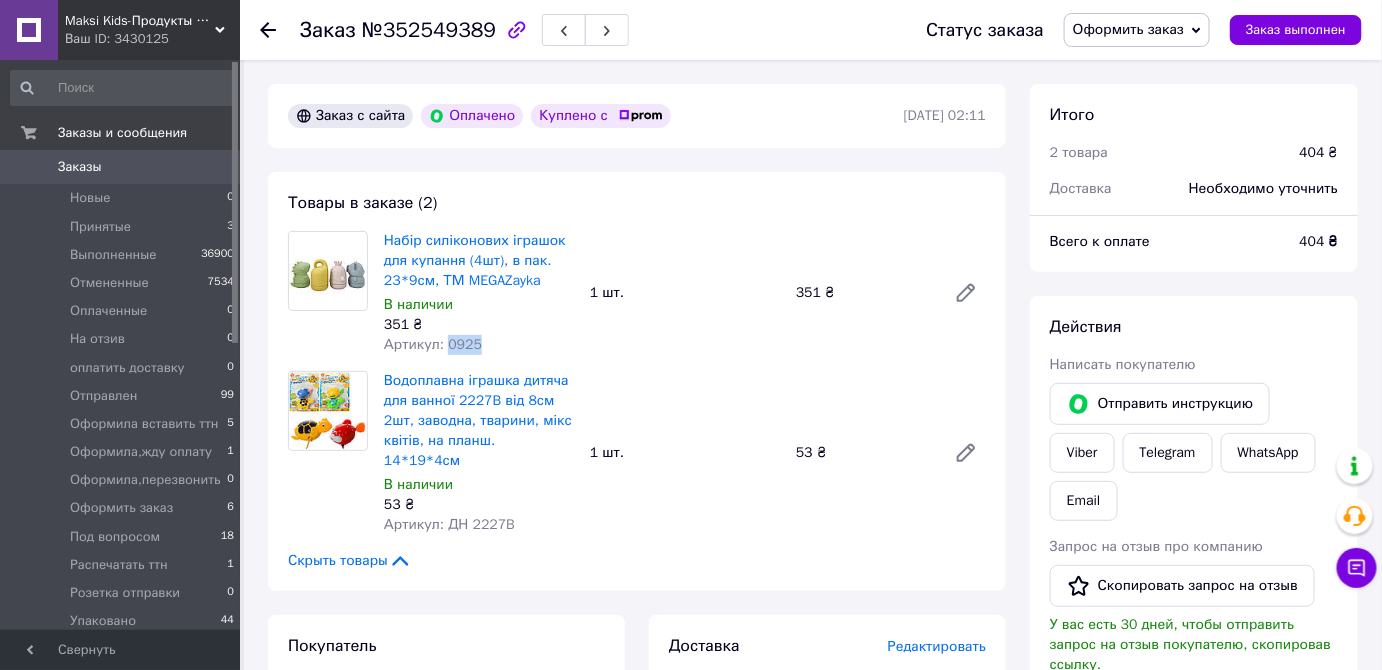 scroll, scrollTop: 272, scrollLeft: 0, axis: vertical 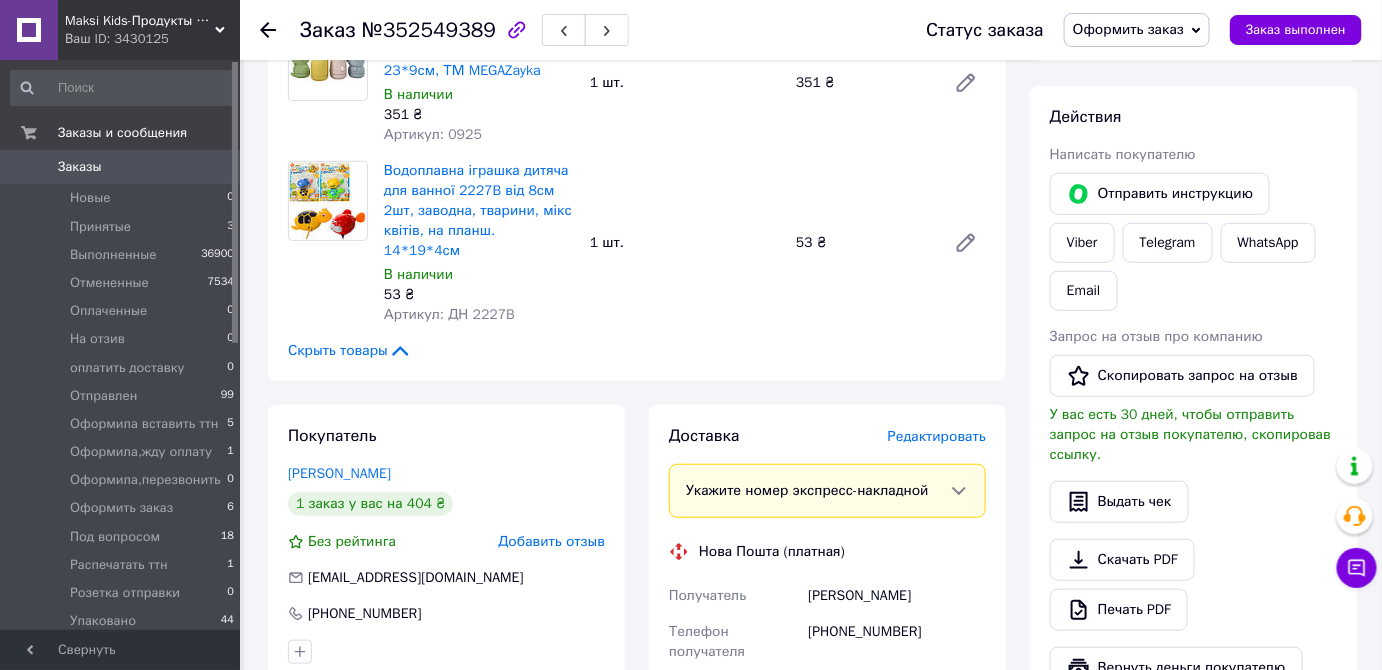 click on "Артикул: ДН 2227B" at bounding box center [449, 314] 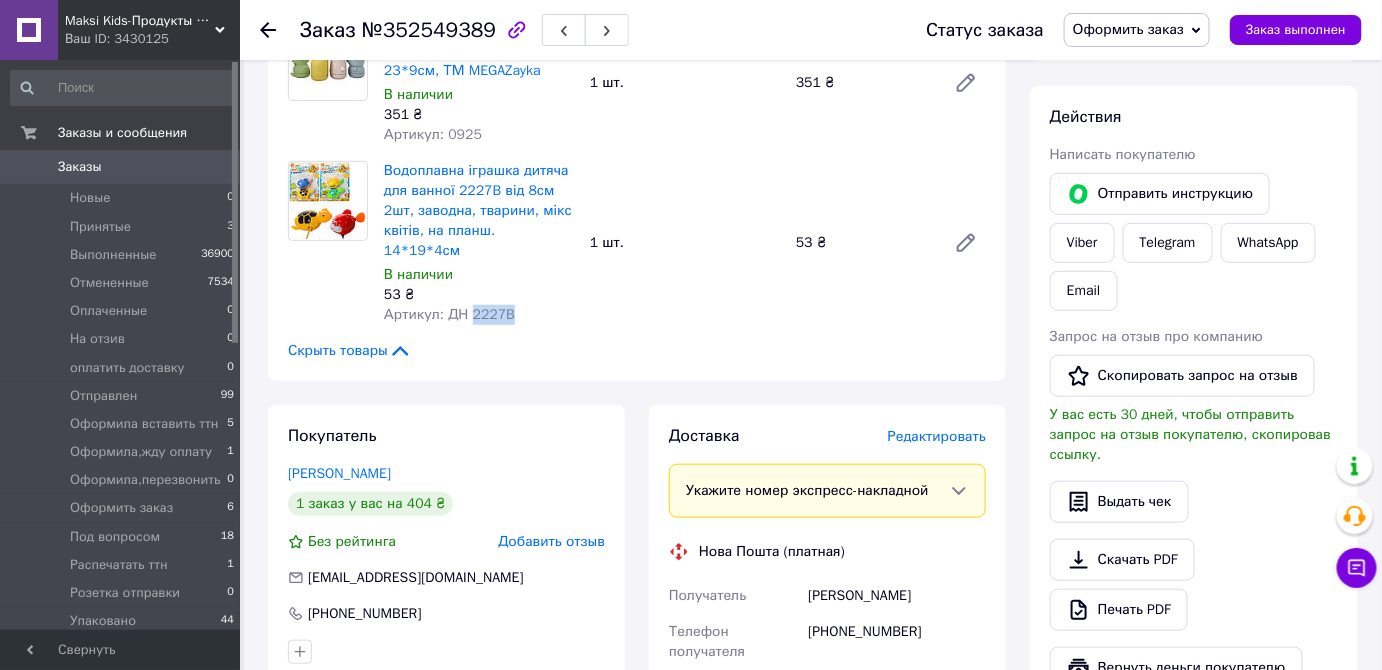 copy on "2227B" 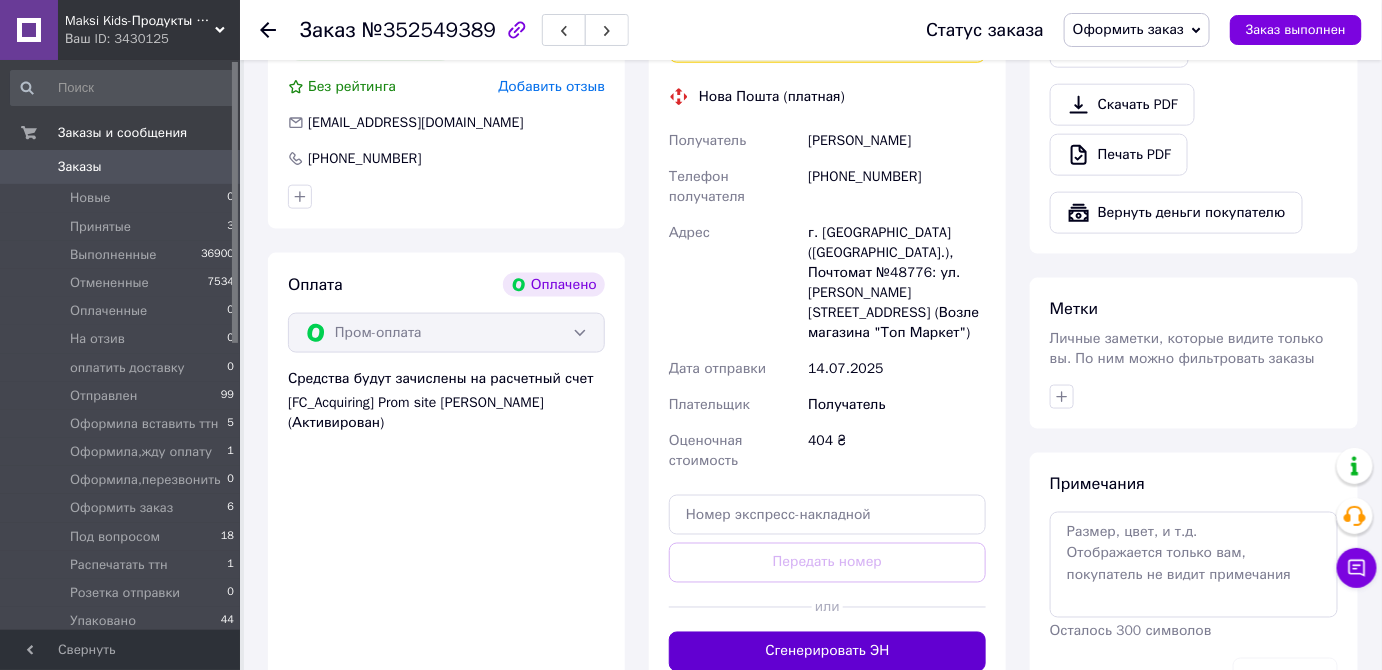 click on "Сгенерировать ЭН" at bounding box center (827, 652) 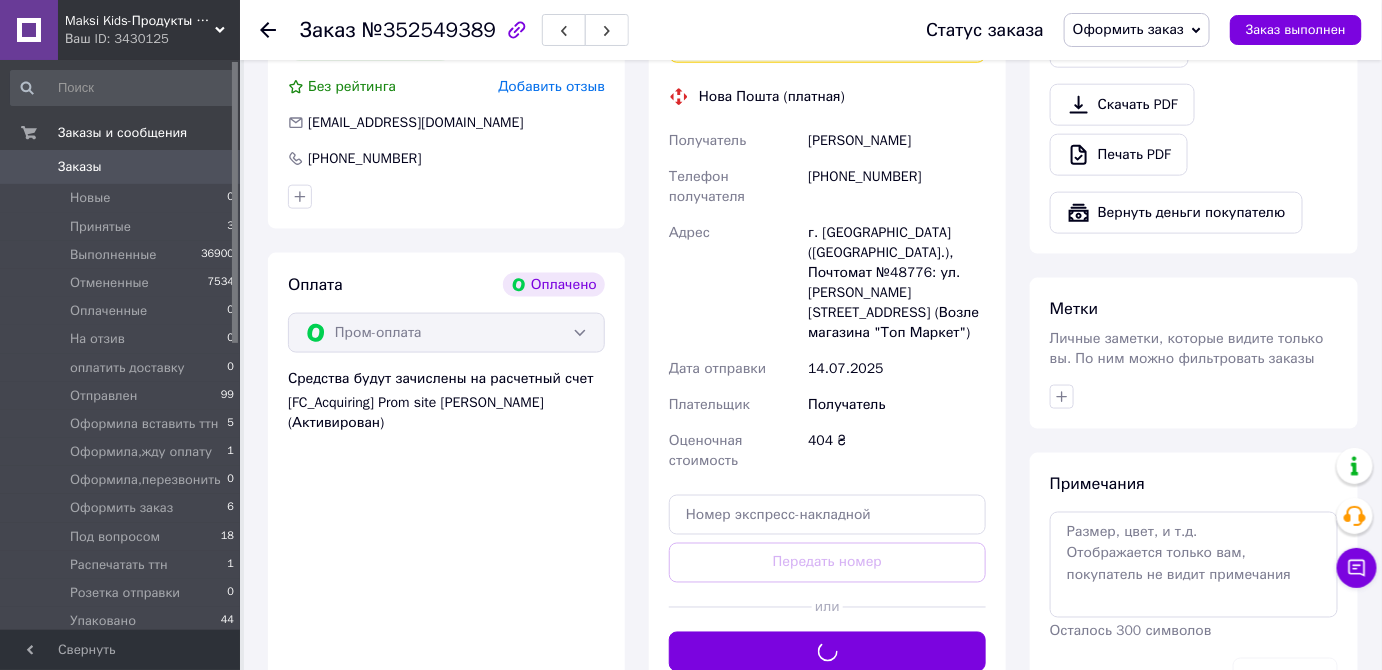 click on "Оформить заказ" at bounding box center (1128, 29) 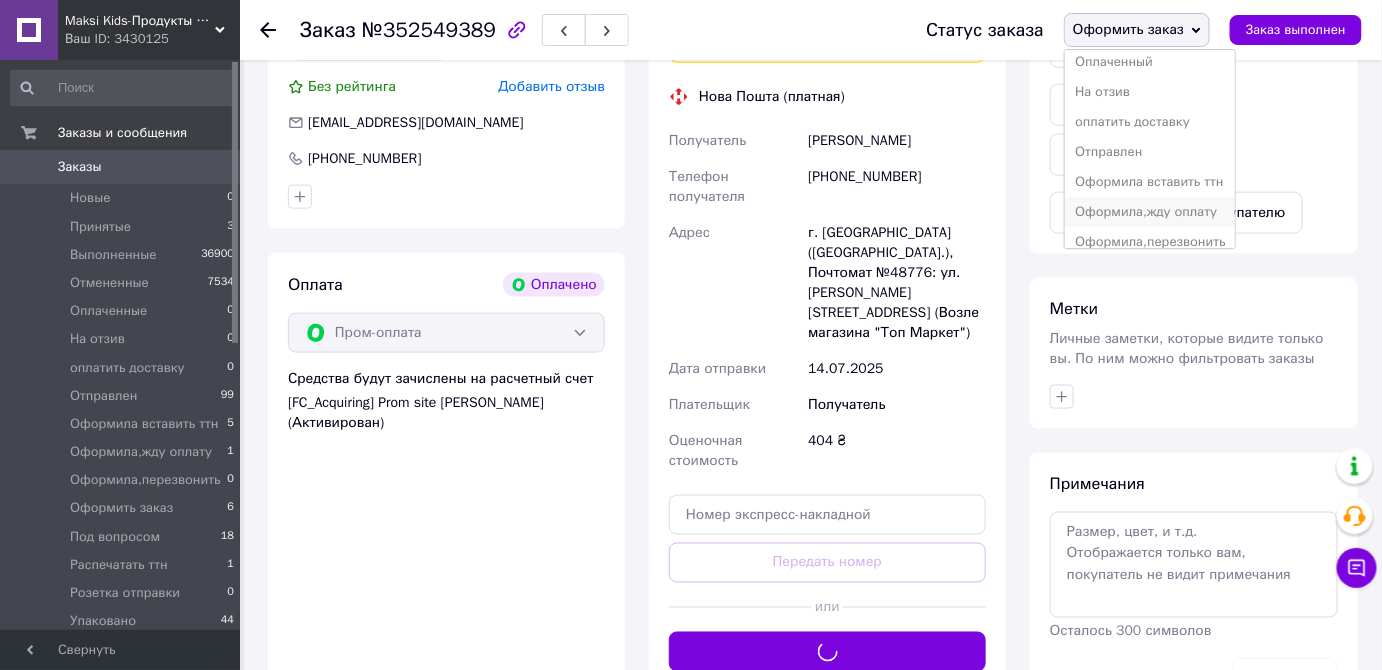 scroll, scrollTop: 181, scrollLeft: 0, axis: vertical 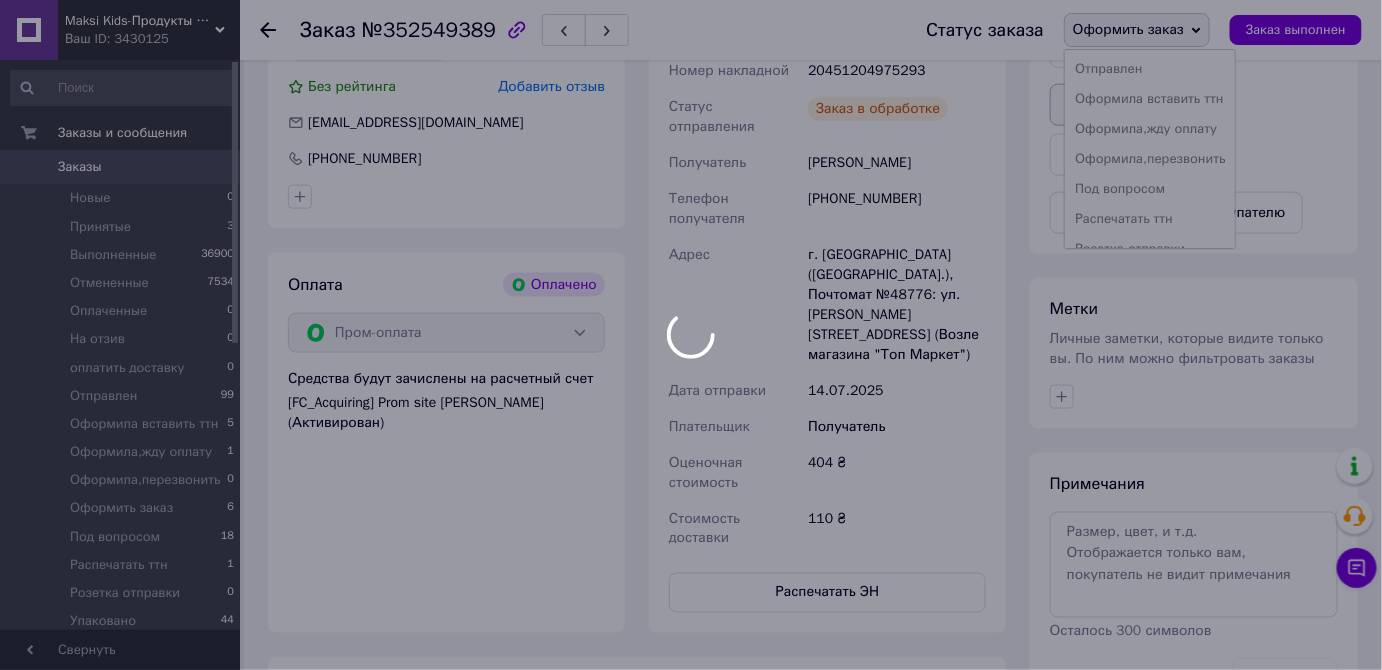click at bounding box center (691, 335) 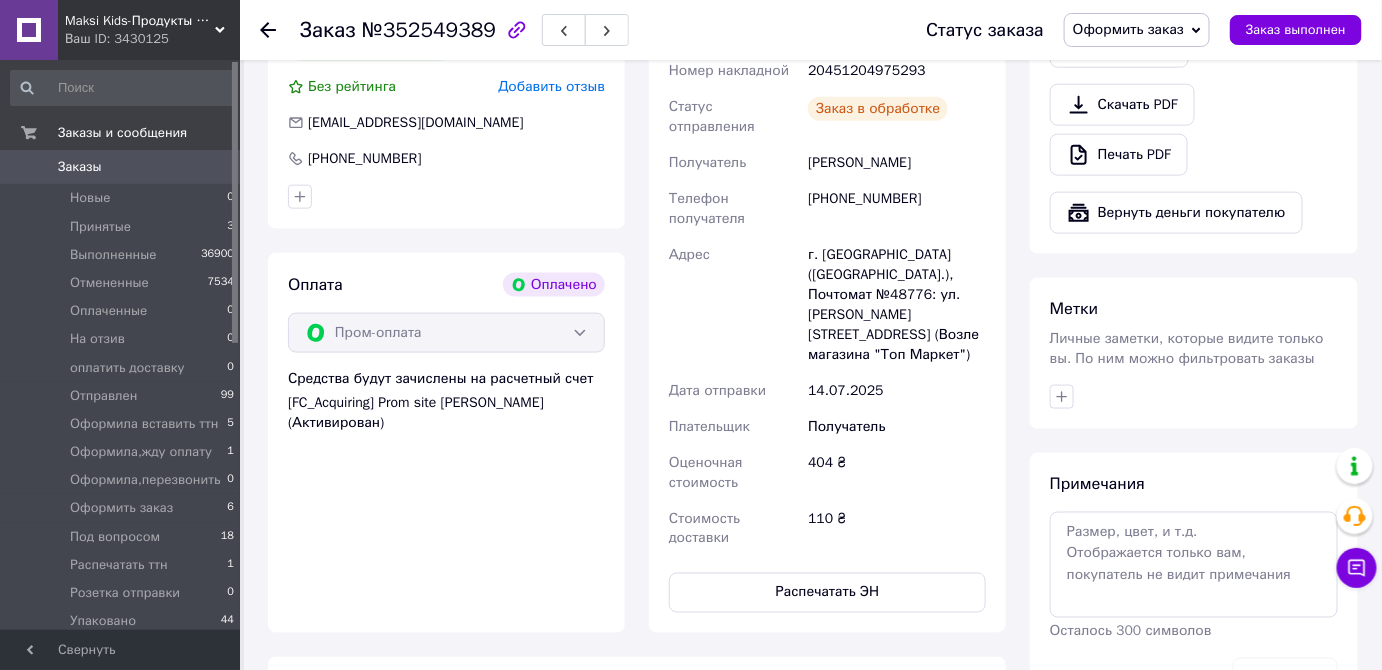 click on "Оформить заказ" at bounding box center (1137, 30) 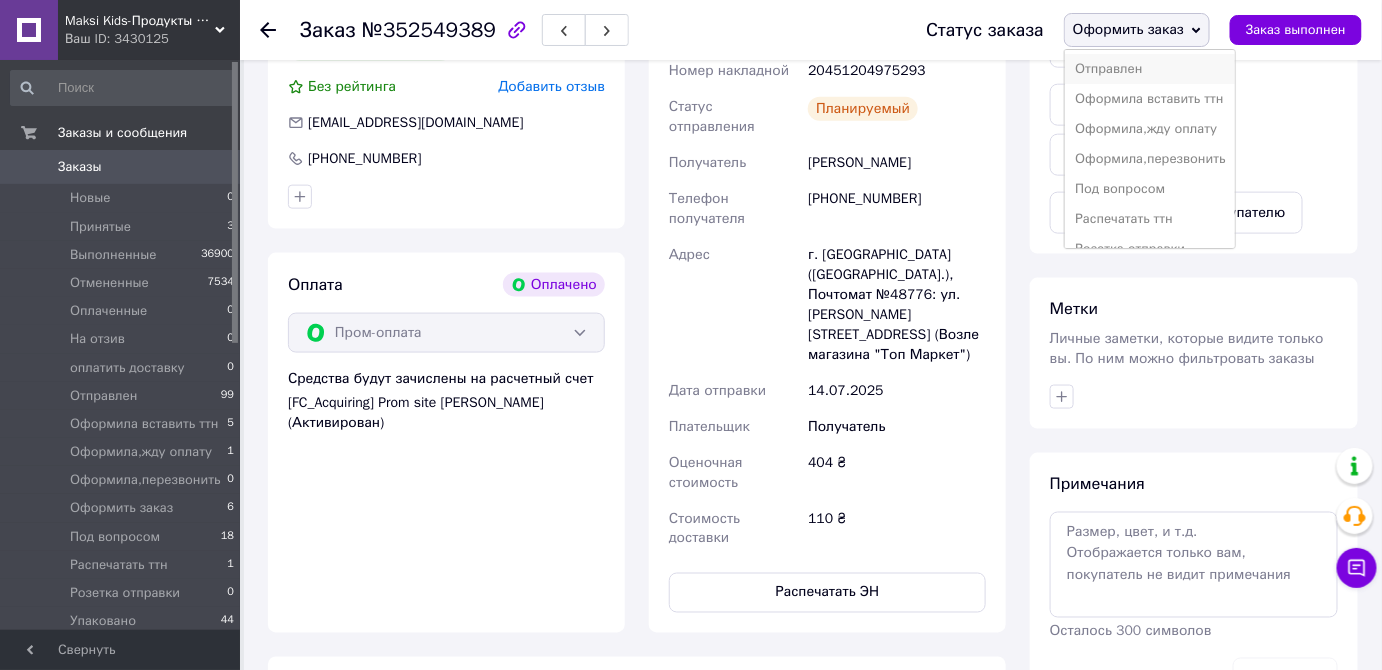 click on "Отправлен" at bounding box center (1150, 69) 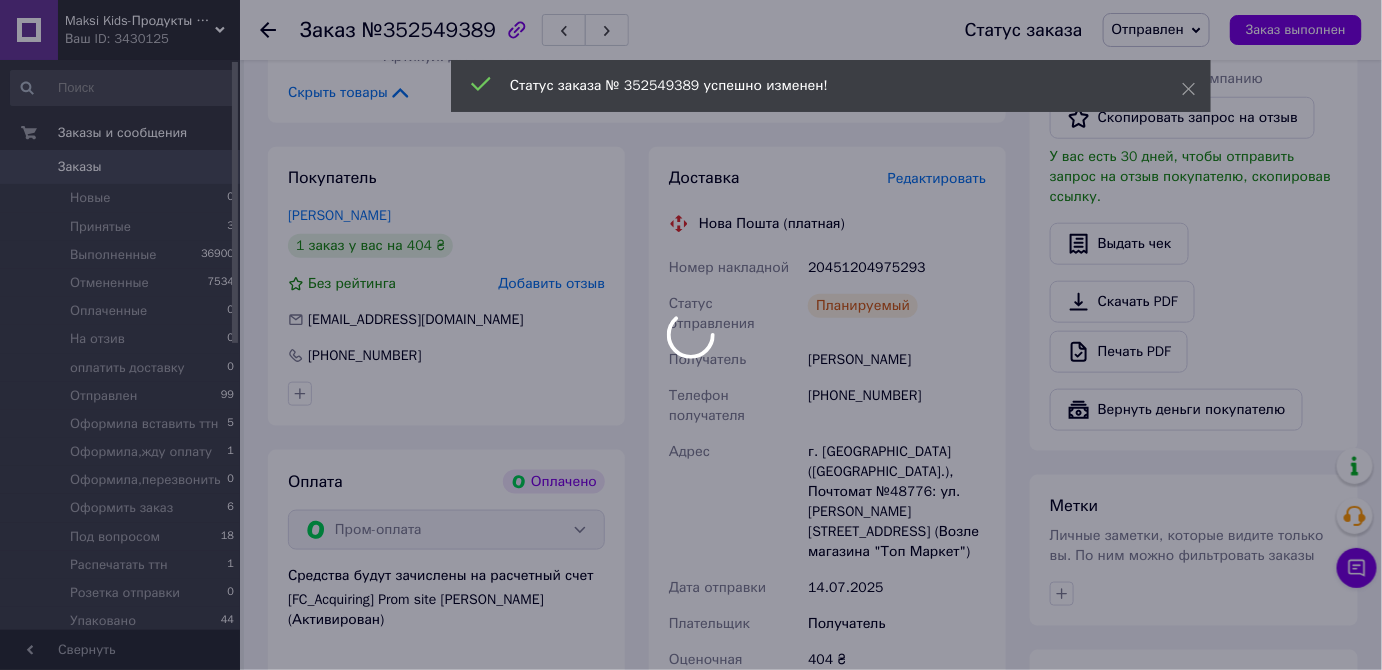 scroll, scrollTop: 363, scrollLeft: 0, axis: vertical 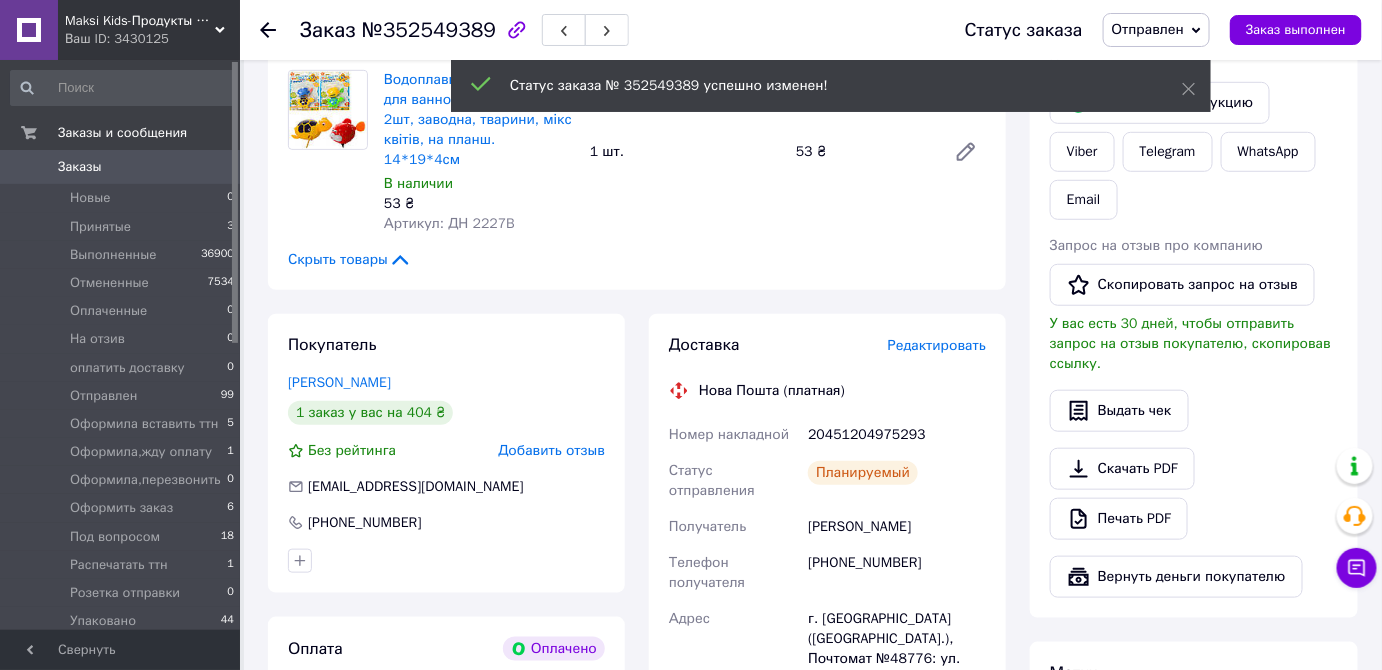 drag, startPoint x: 802, startPoint y: 400, endPoint x: 954, endPoint y: 483, distance: 173.18488 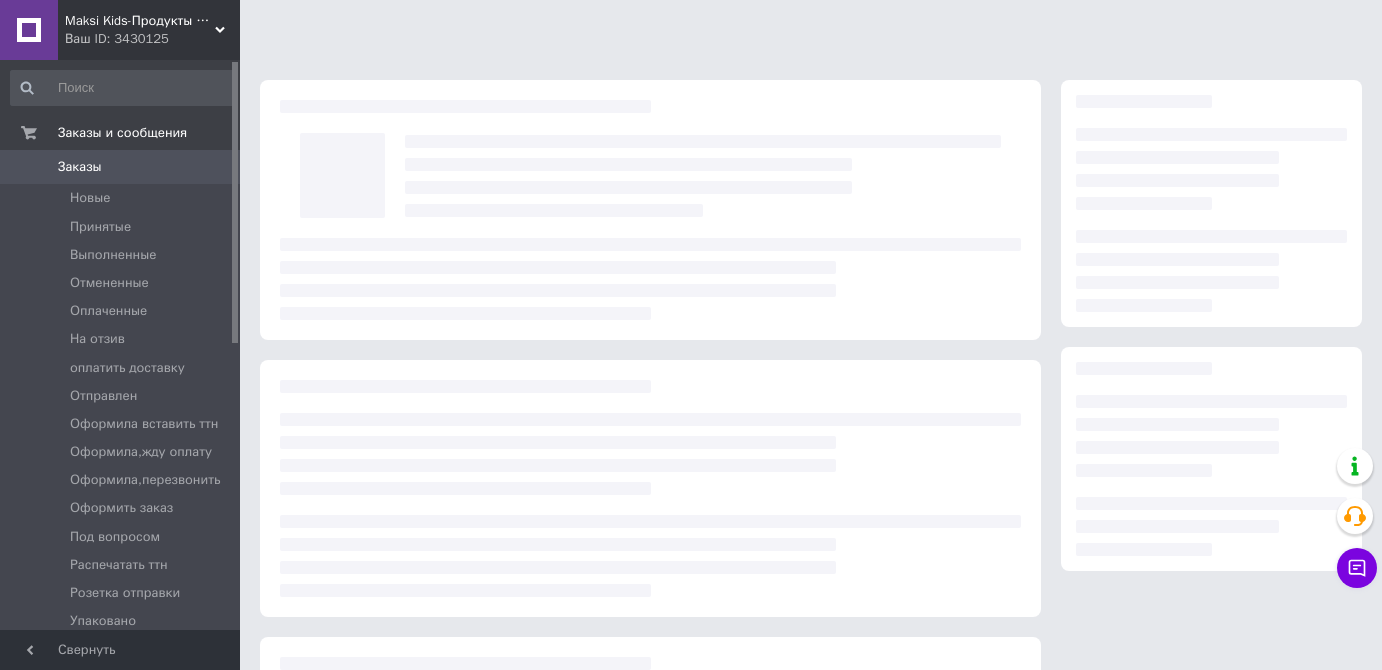 scroll, scrollTop: 0, scrollLeft: 0, axis: both 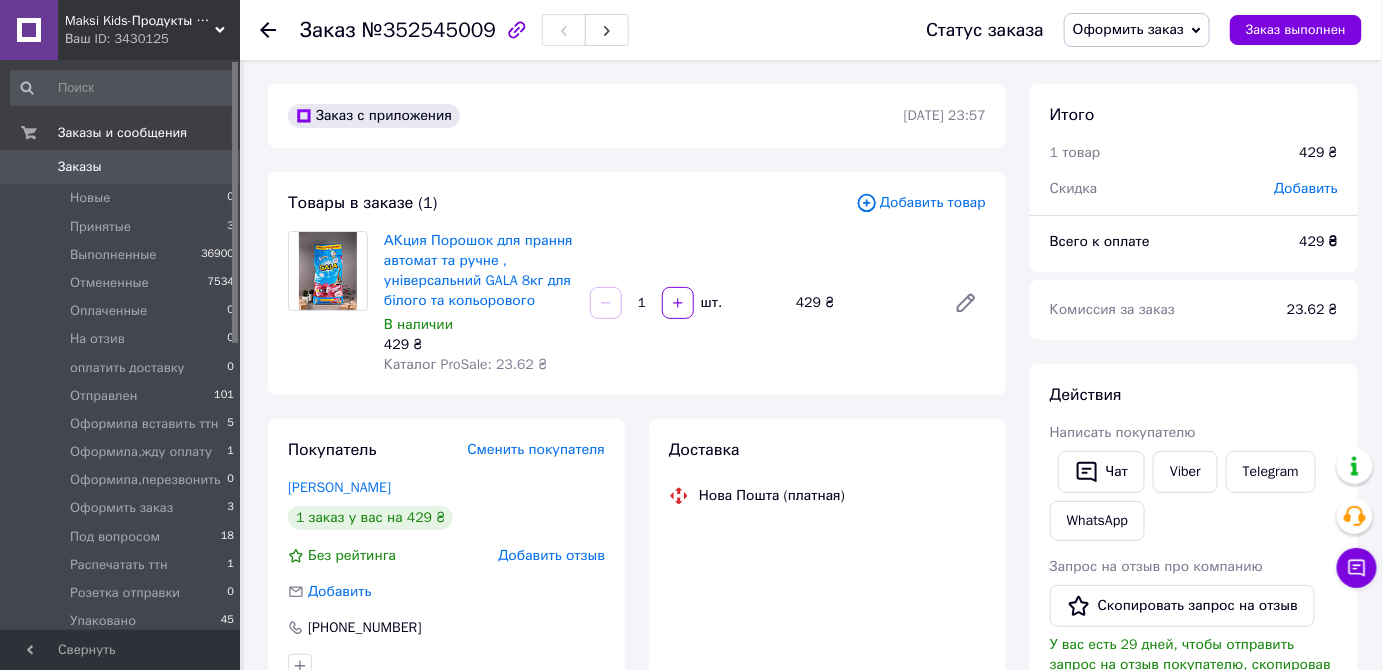 click on "Оформить заказ" at bounding box center [1137, 30] 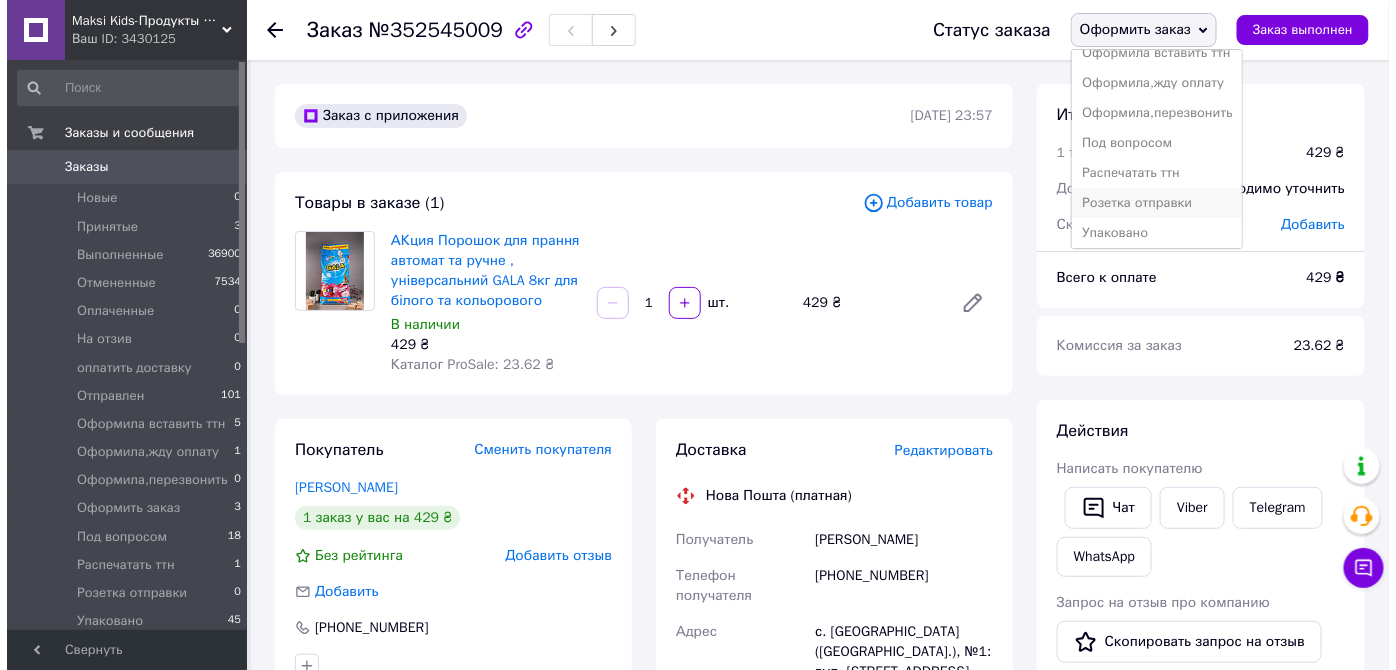 scroll, scrollTop: 231, scrollLeft: 0, axis: vertical 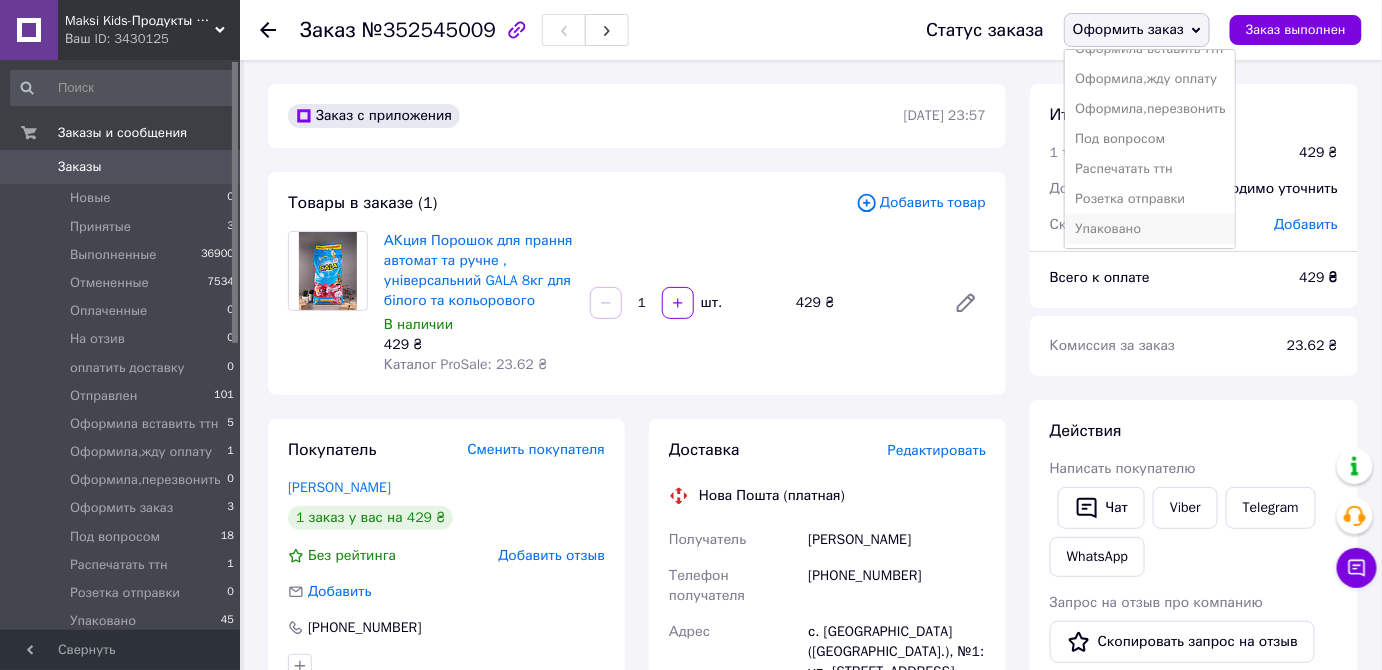 click on "Упаковано" at bounding box center [1150, 229] 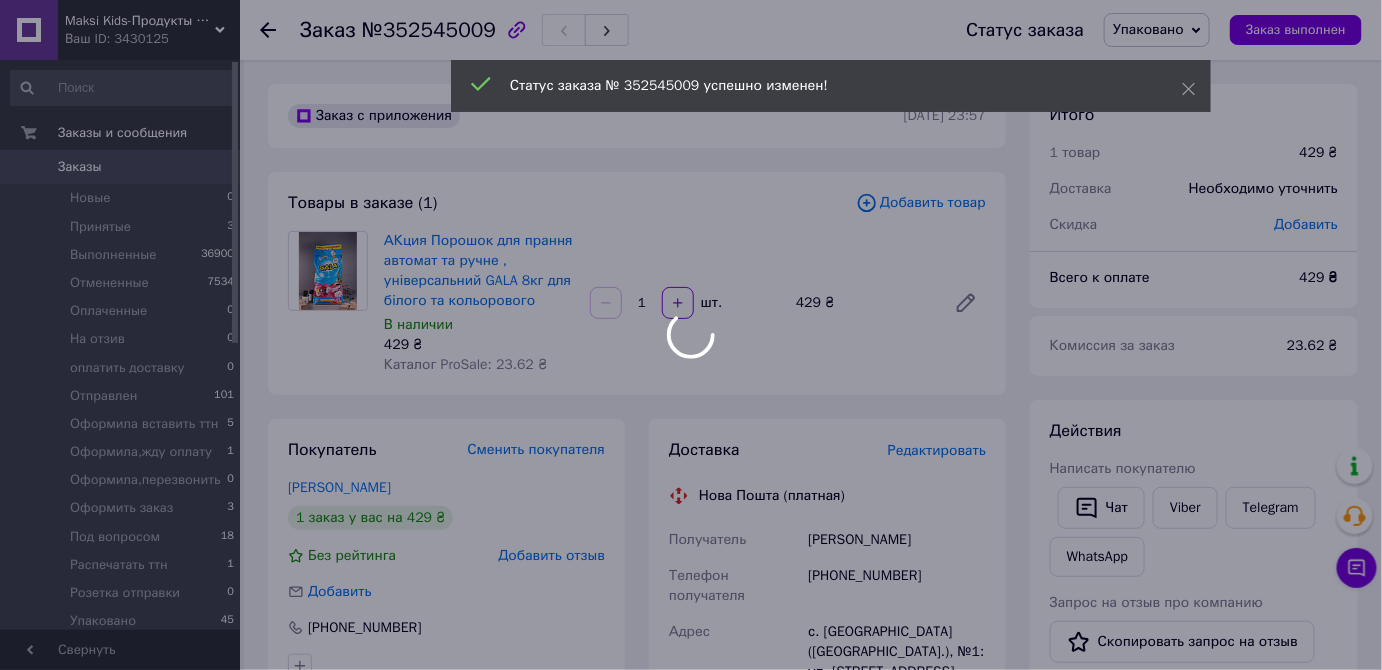 click at bounding box center [691, 335] 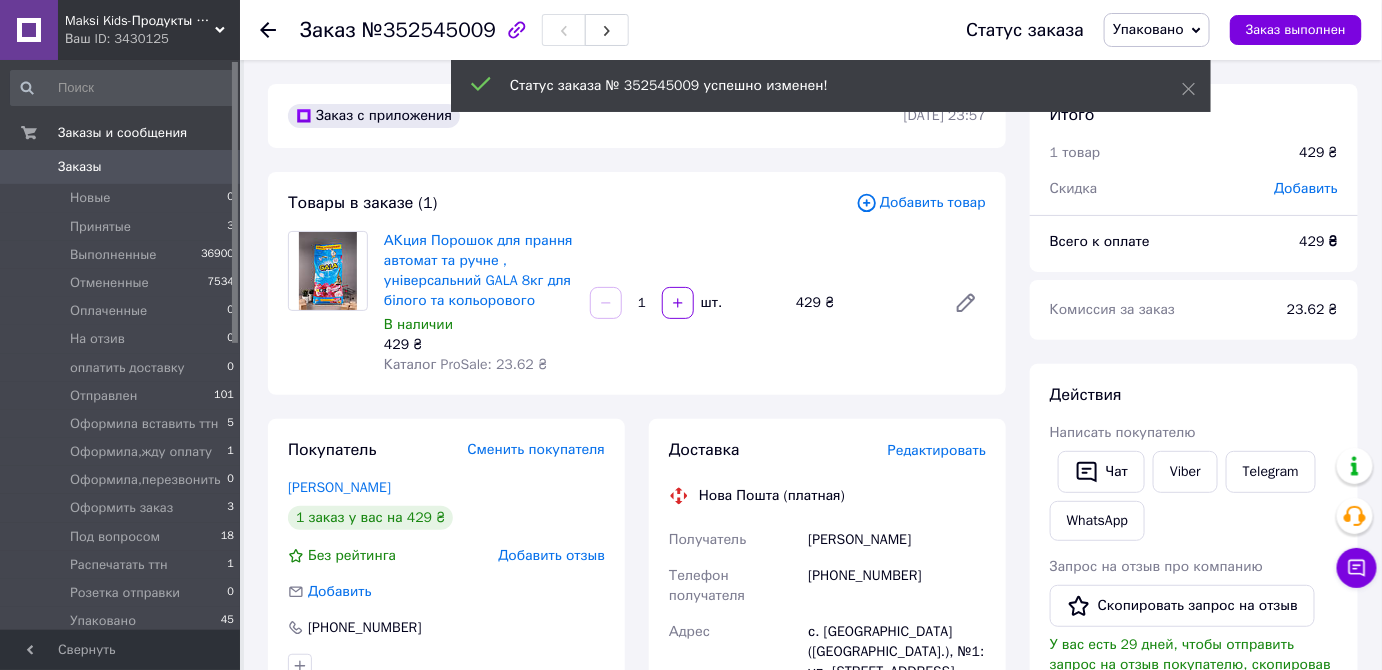 click on "Редактировать" at bounding box center (937, 450) 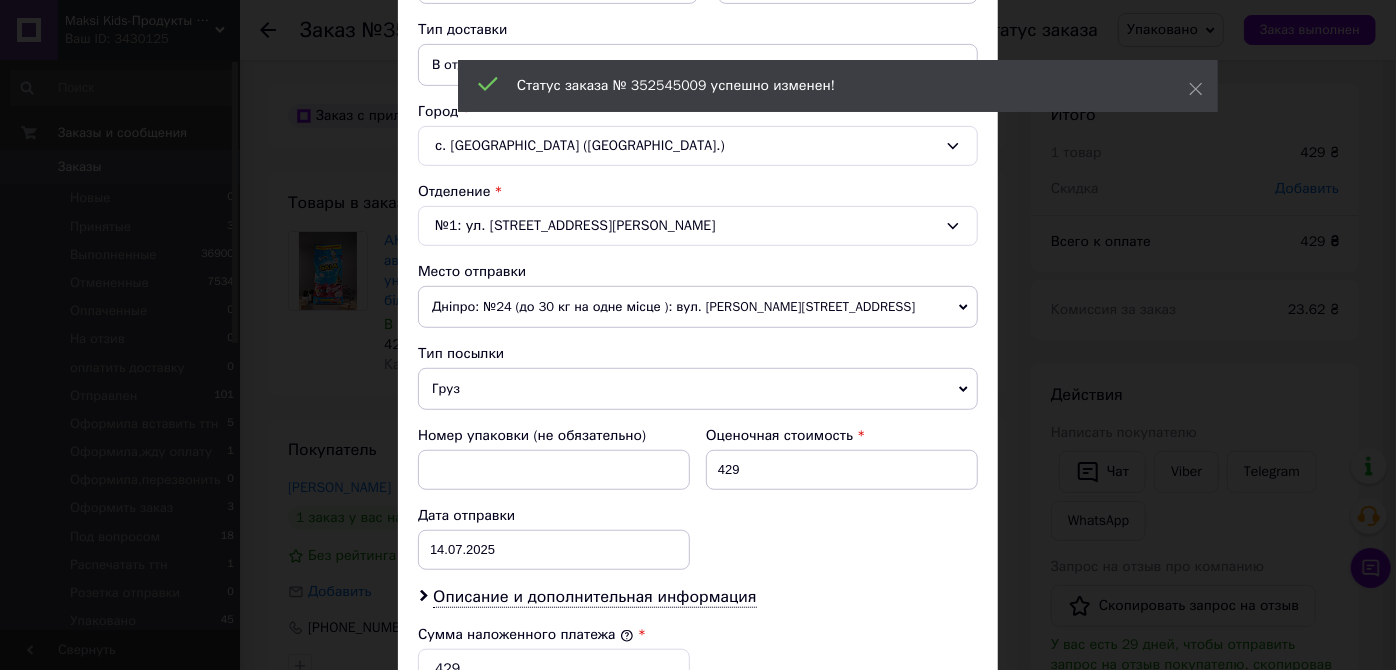 scroll, scrollTop: 454, scrollLeft: 0, axis: vertical 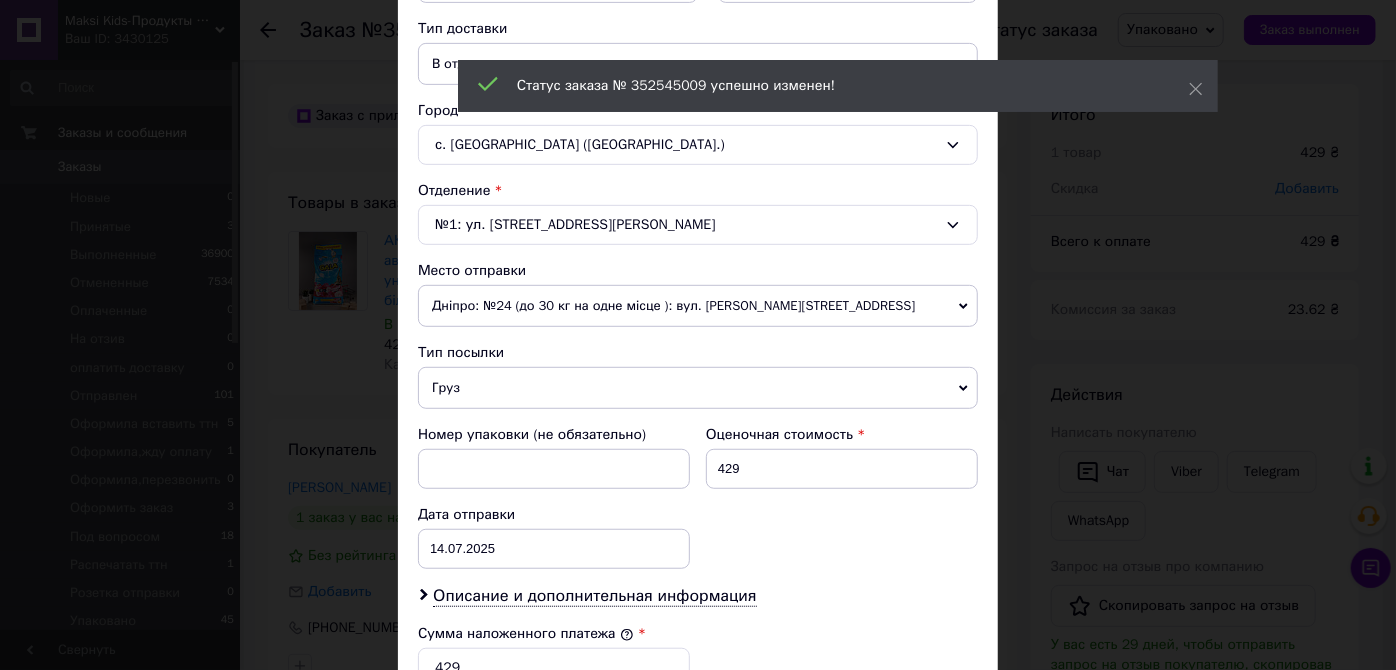 click on "Дніпро: №24 (до 30 кг на одне місце ): вул. [PERSON_NAME][STREET_ADDRESS]" at bounding box center (698, 306) 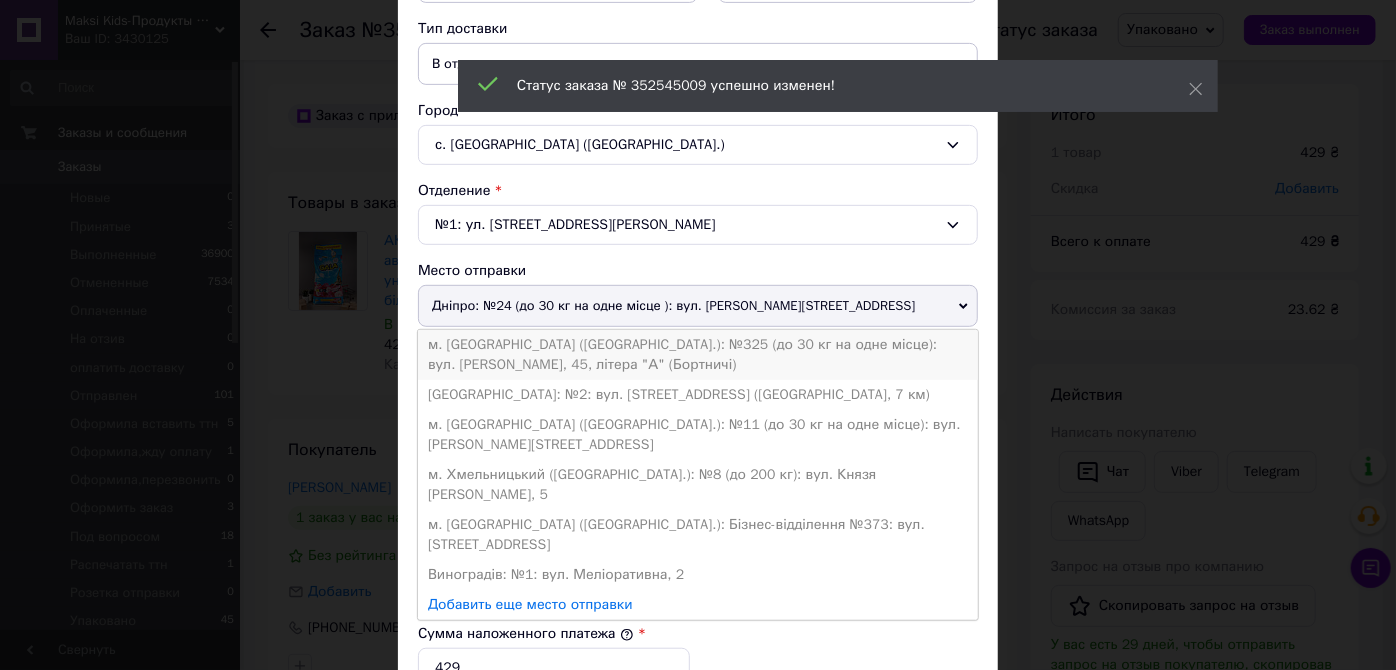 click on "м. [GEOGRAPHIC_DATA] ([GEOGRAPHIC_DATA].): №325 (до 30 кг на одне місце): вул. [PERSON_NAME], 45, літера "А" (Бортничі)" at bounding box center [698, 355] 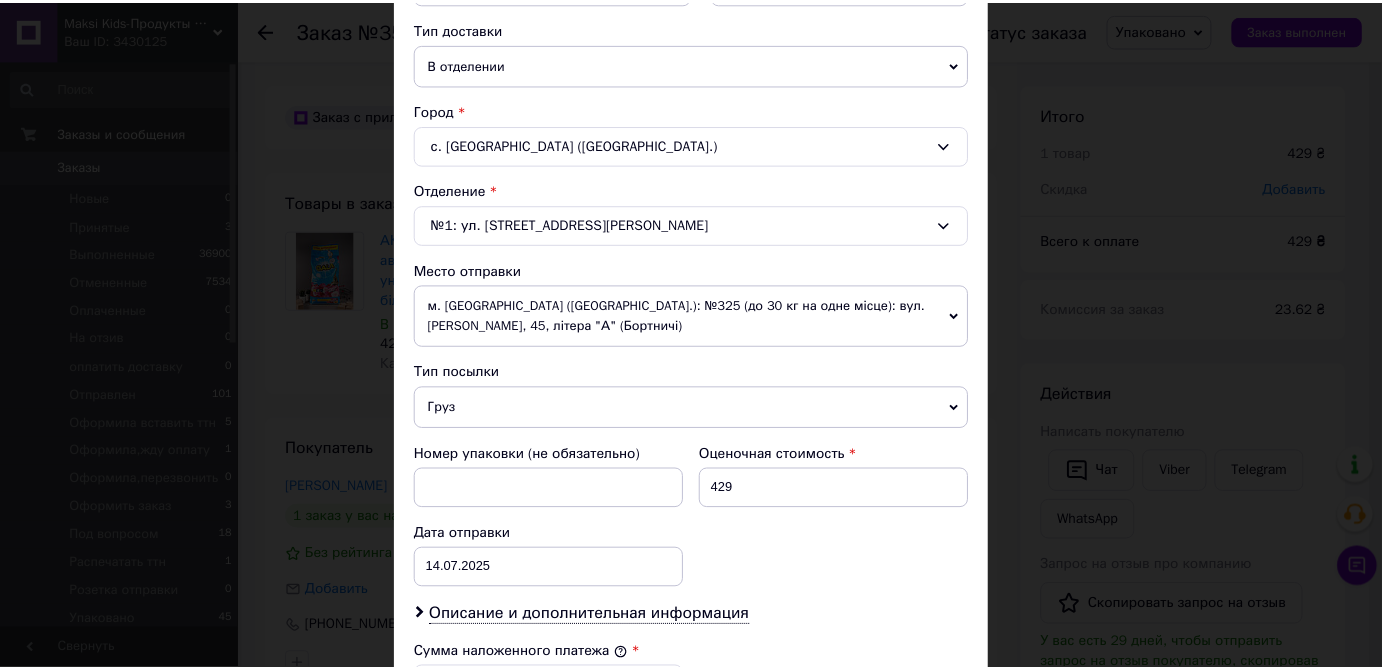 scroll, scrollTop: 866, scrollLeft: 0, axis: vertical 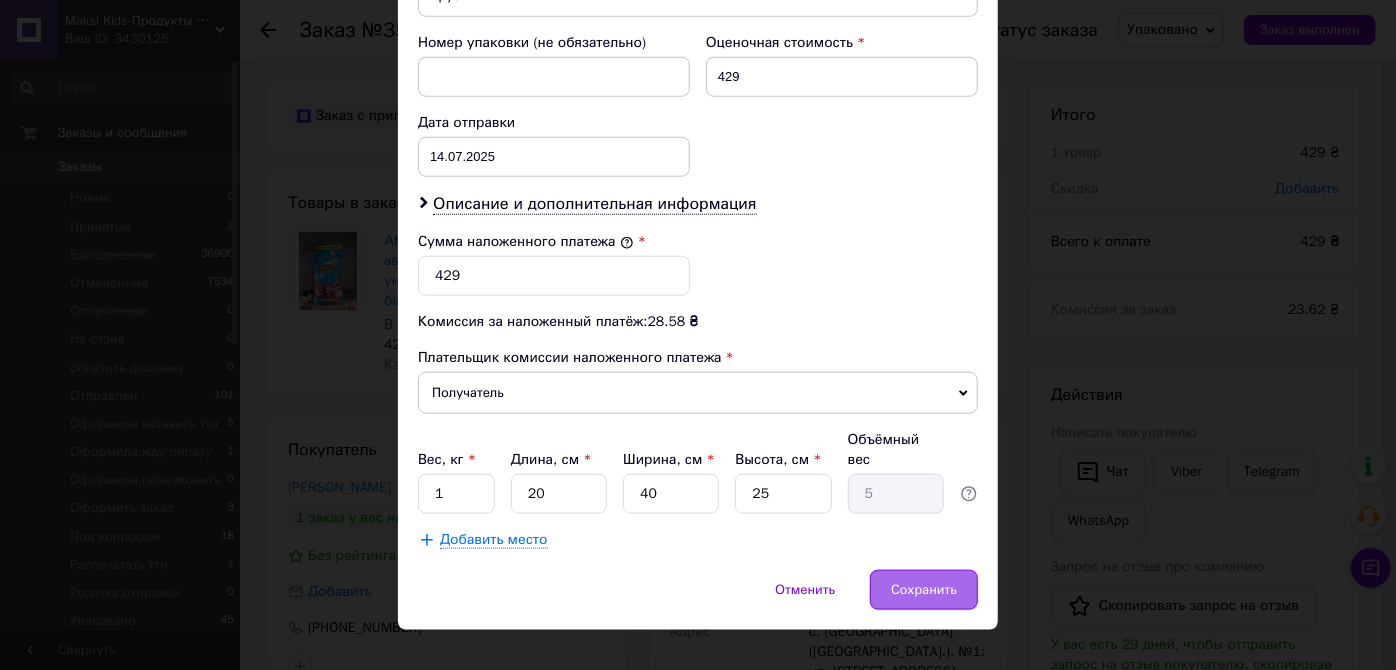 click on "Сохранить" at bounding box center [924, 590] 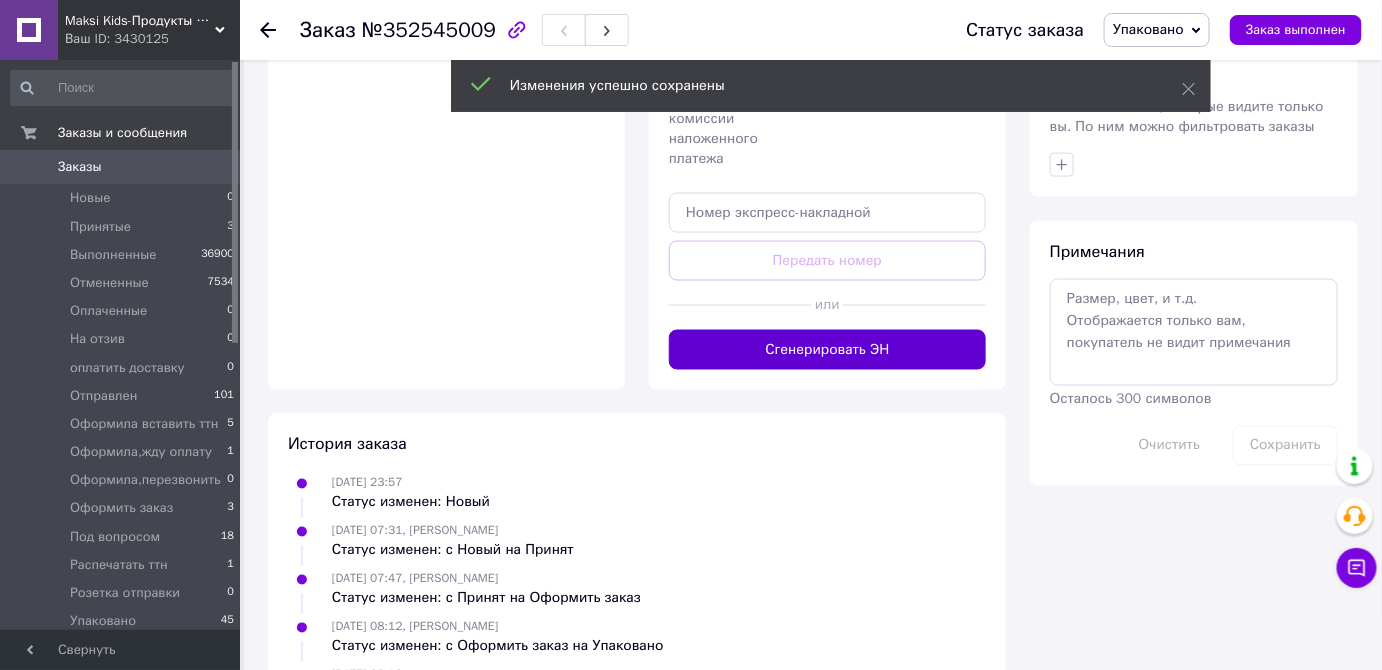 click on "Сгенерировать ЭН" at bounding box center (827, 350) 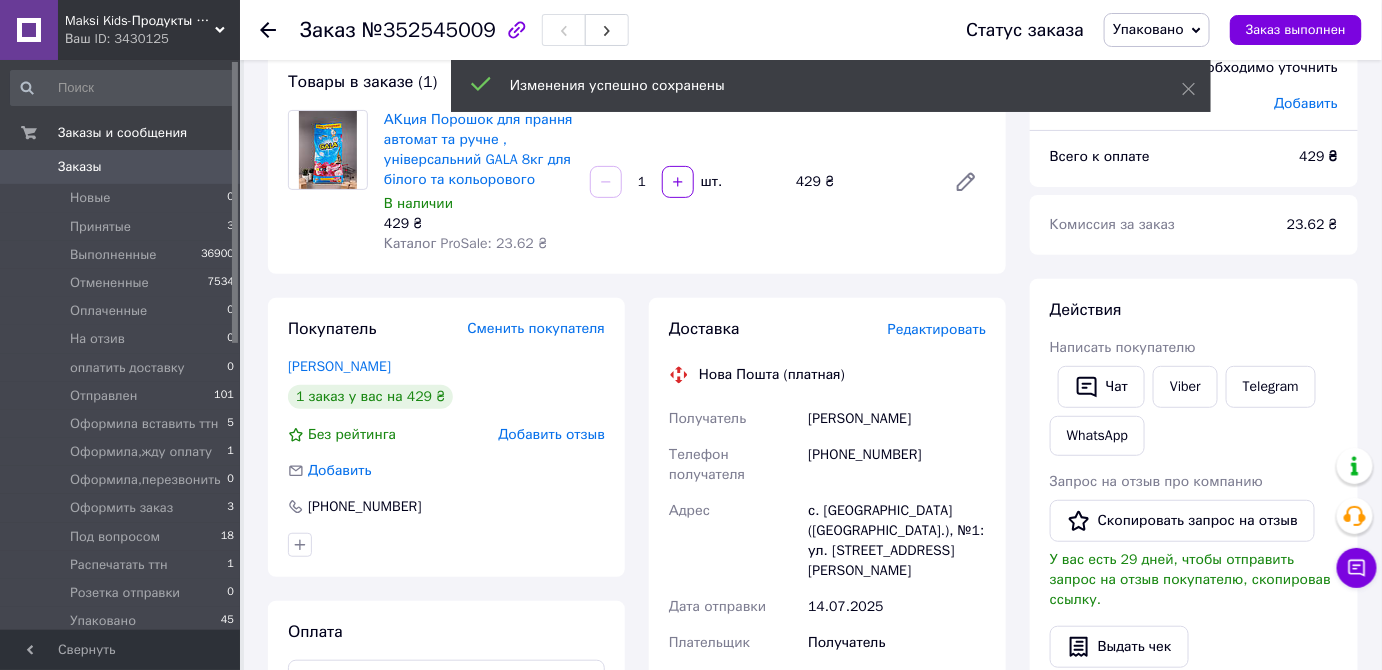scroll, scrollTop: 90, scrollLeft: 0, axis: vertical 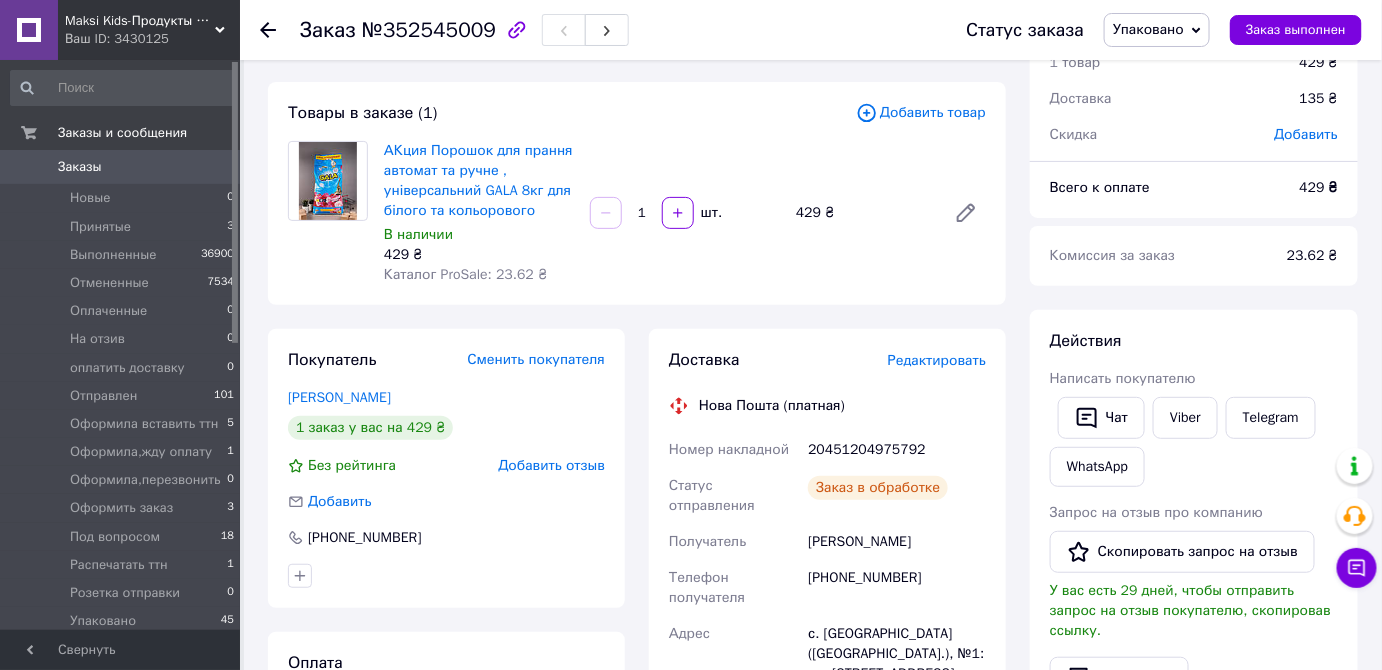 drag, startPoint x: 805, startPoint y: 446, endPoint x: 953, endPoint y: 518, distance: 164.58432 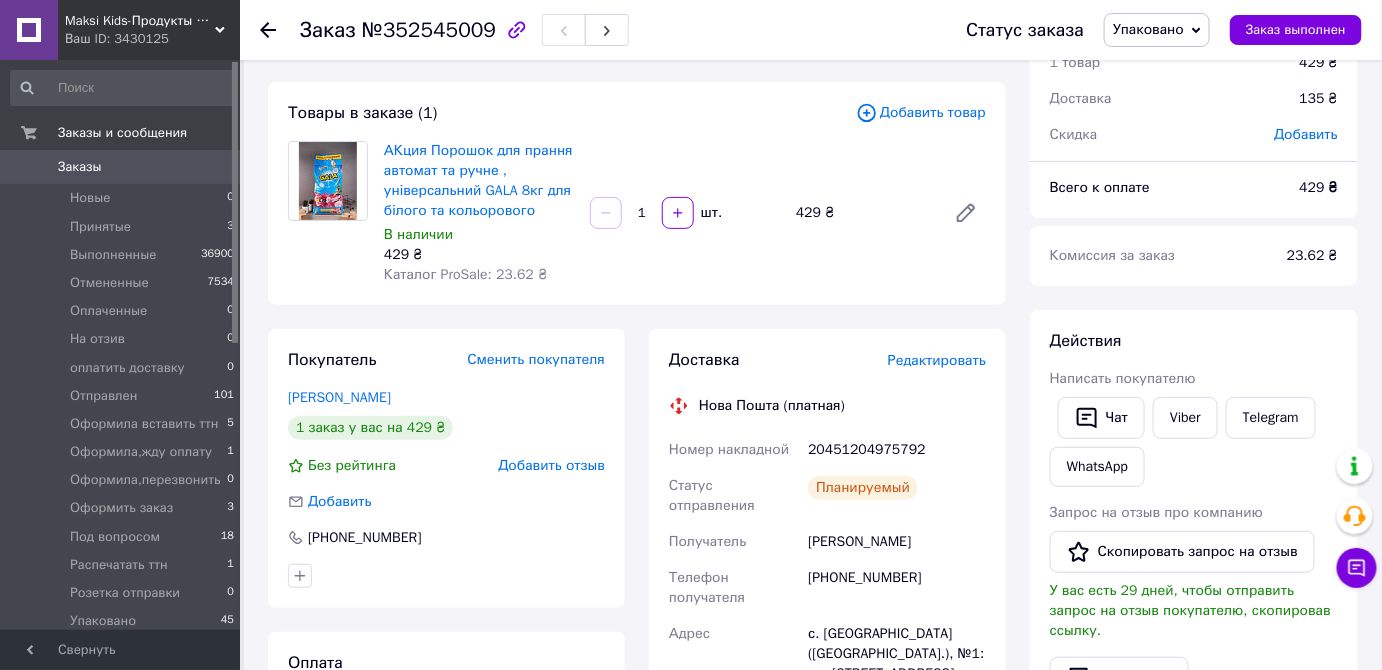 click at bounding box center [328, 213] 